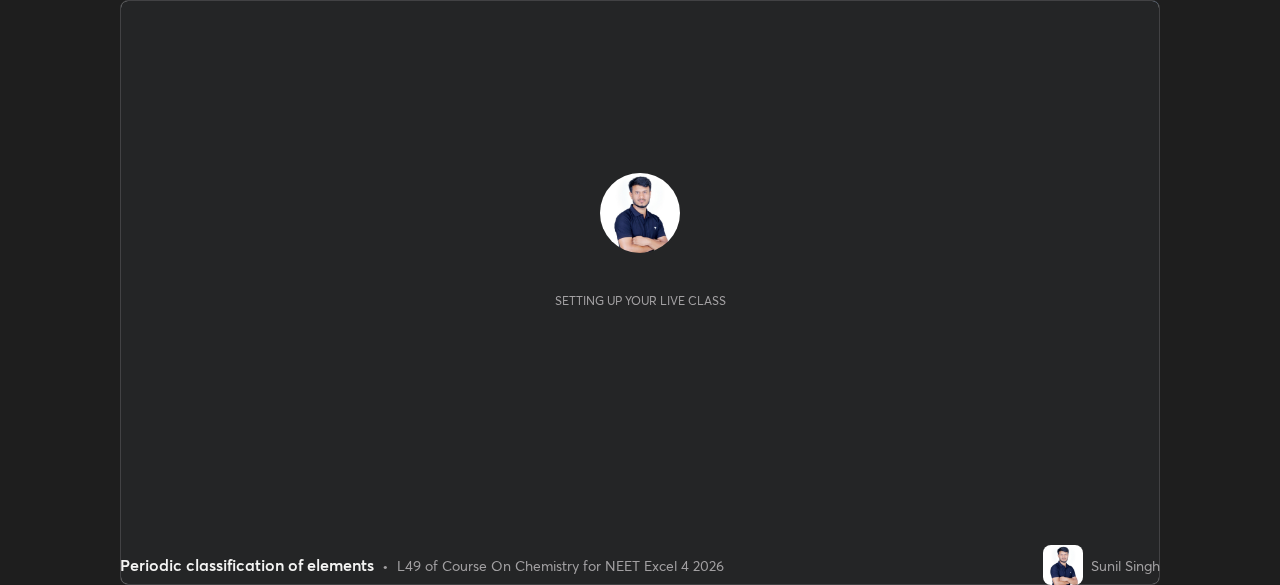 scroll, scrollTop: 0, scrollLeft: 0, axis: both 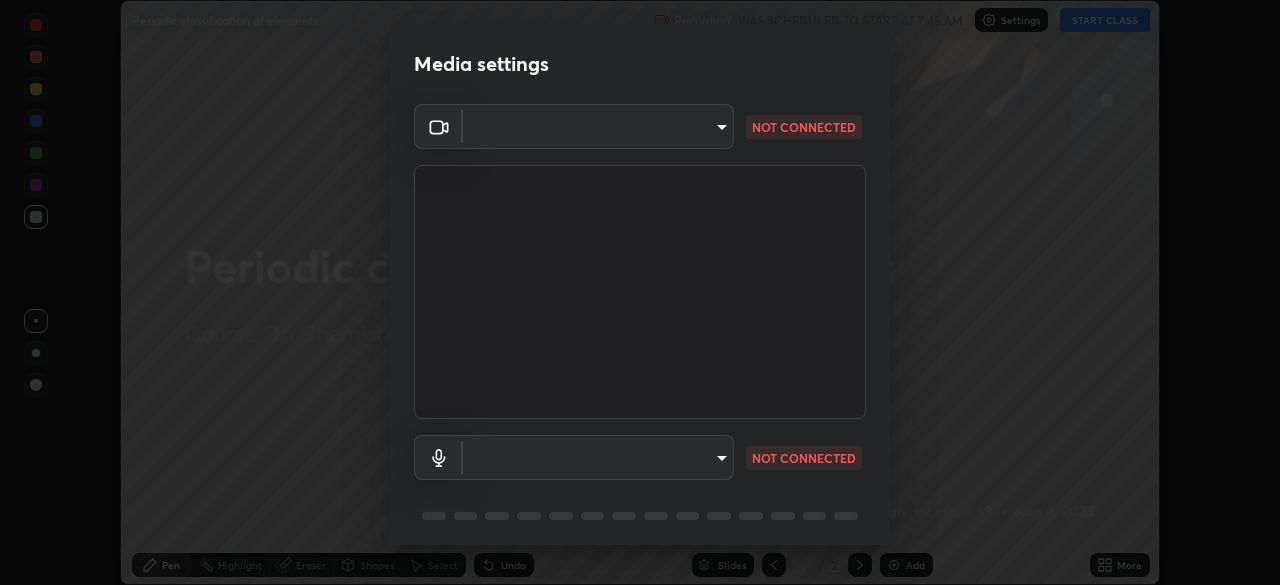 type on "b6d43a0201c377cd3575a75f153ec5d0f3e4dbb9f65f31adcc094efdfdde2c03" 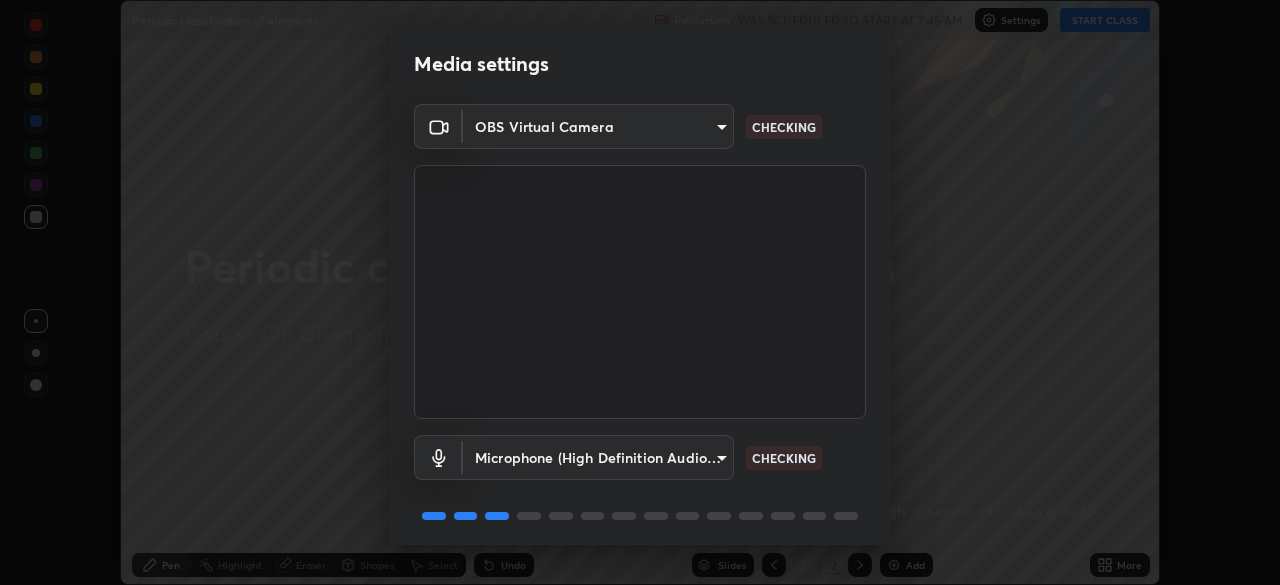 scroll, scrollTop: 71, scrollLeft: 0, axis: vertical 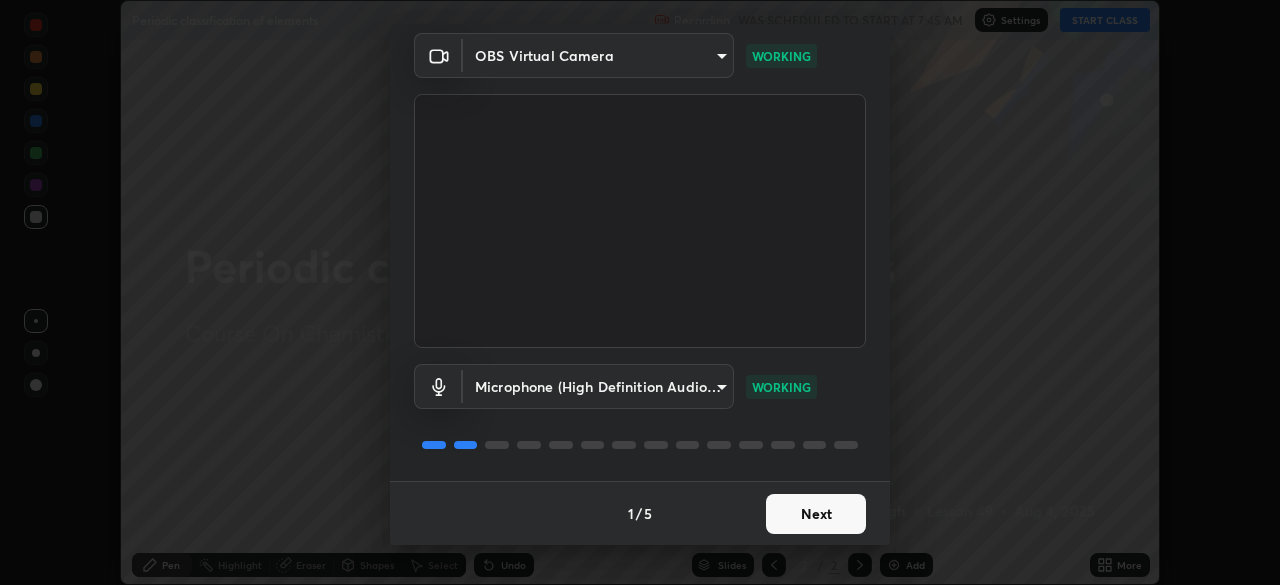 click on "Next" at bounding box center [816, 514] 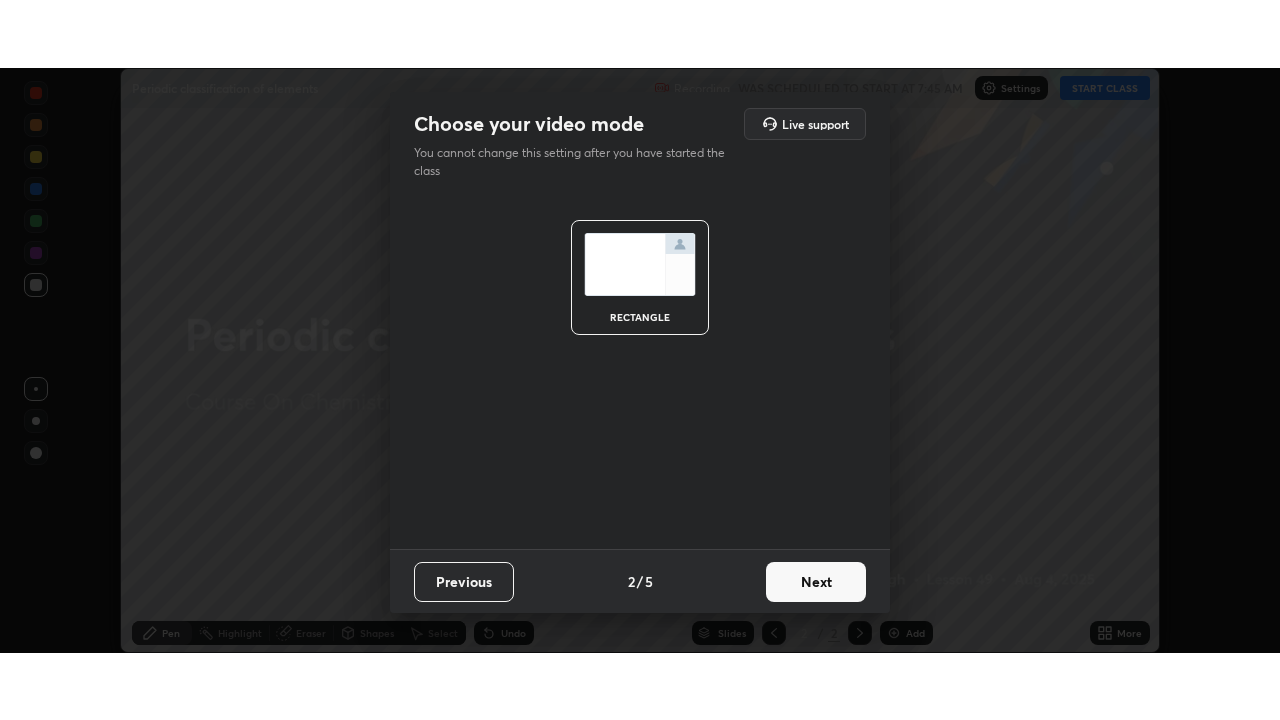 scroll, scrollTop: 0, scrollLeft: 0, axis: both 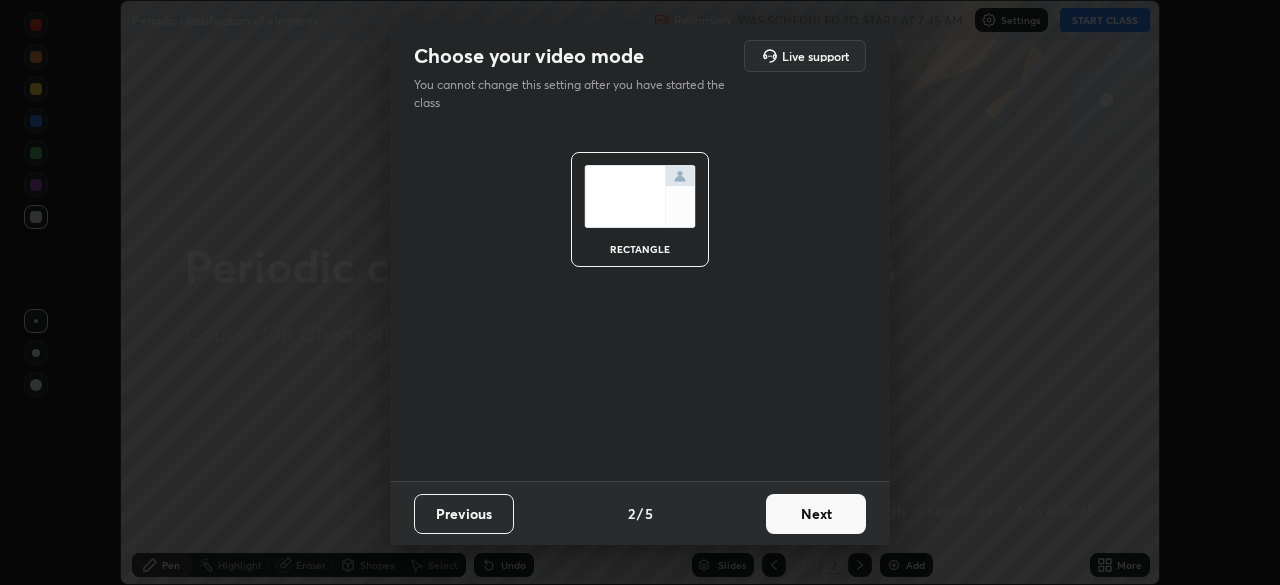 click on "Next" at bounding box center (816, 514) 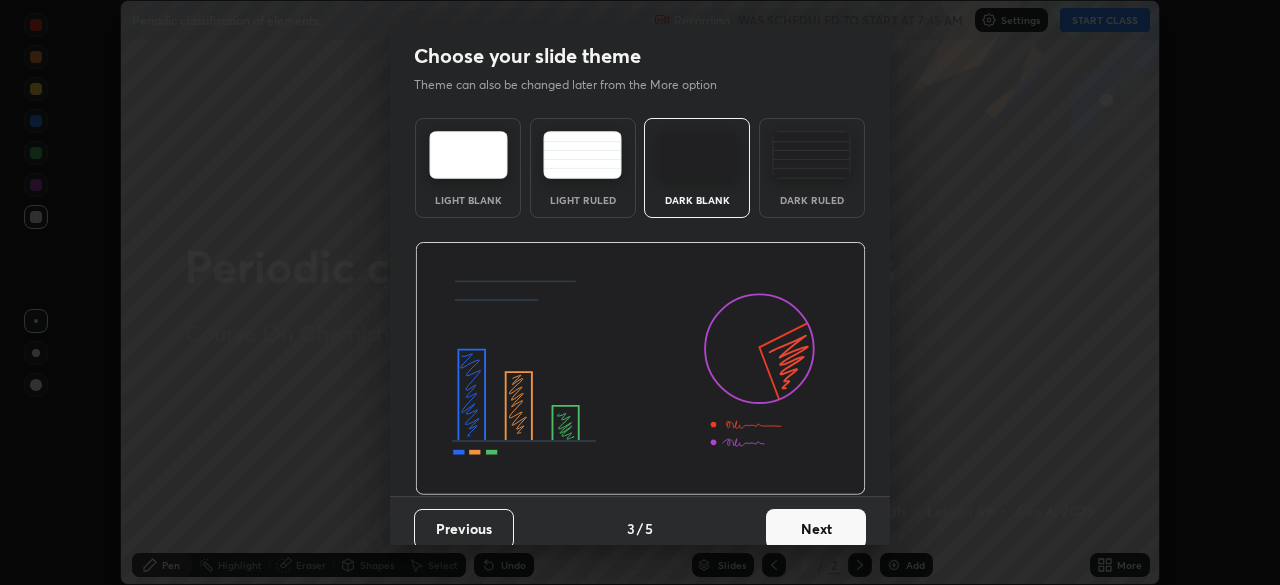click at bounding box center (811, 155) 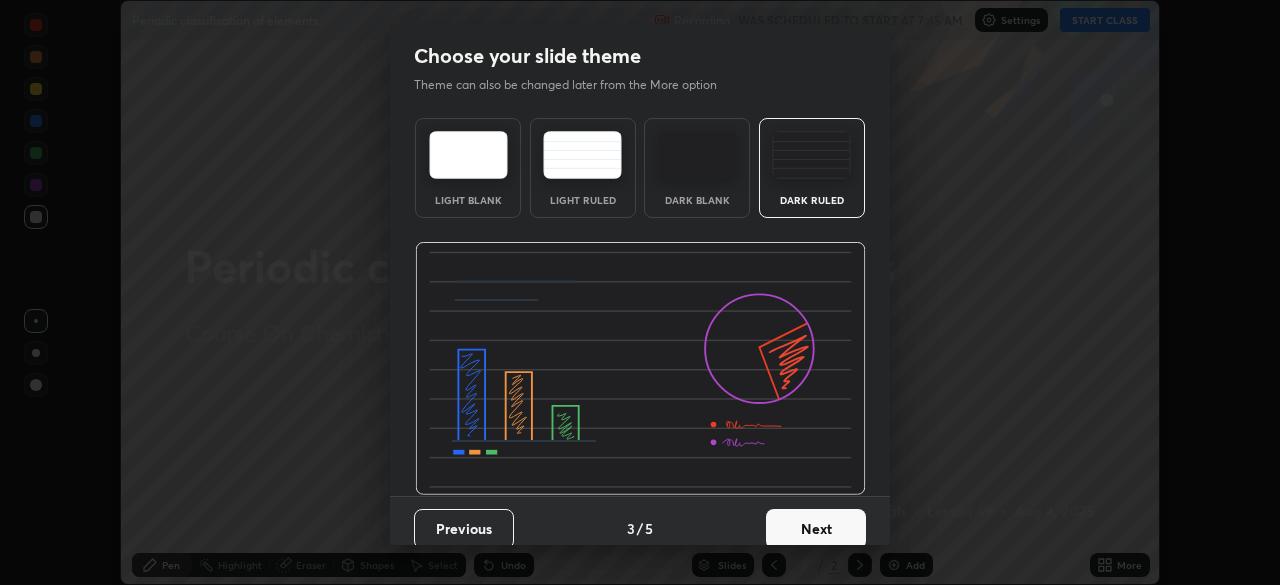 click on "Next" at bounding box center (816, 529) 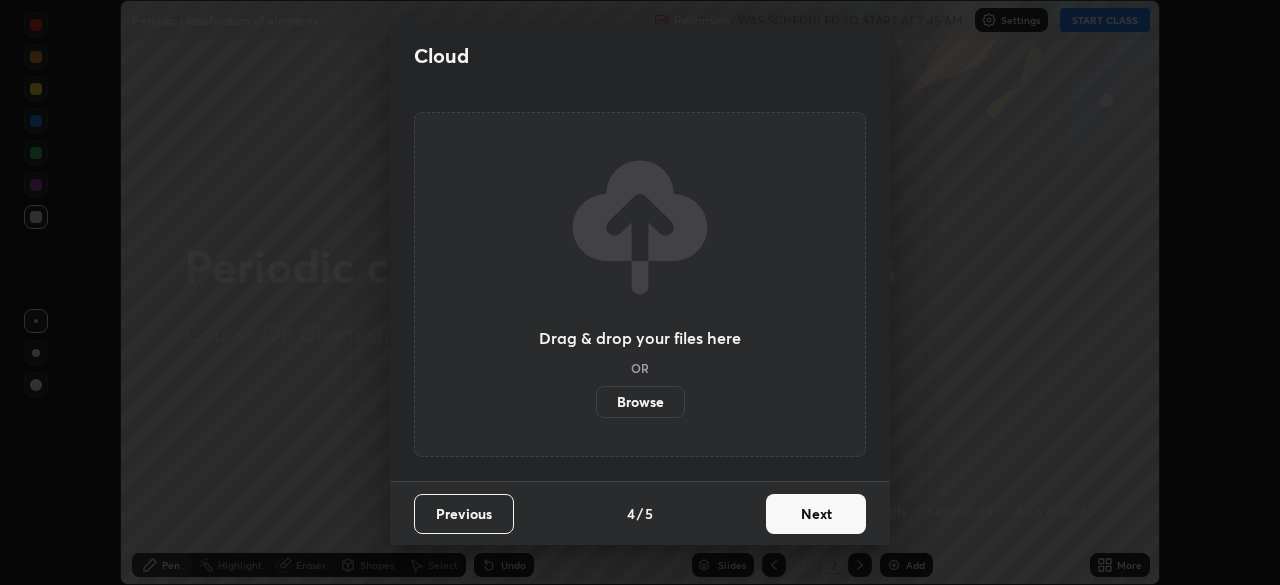 click on "Next" at bounding box center (816, 514) 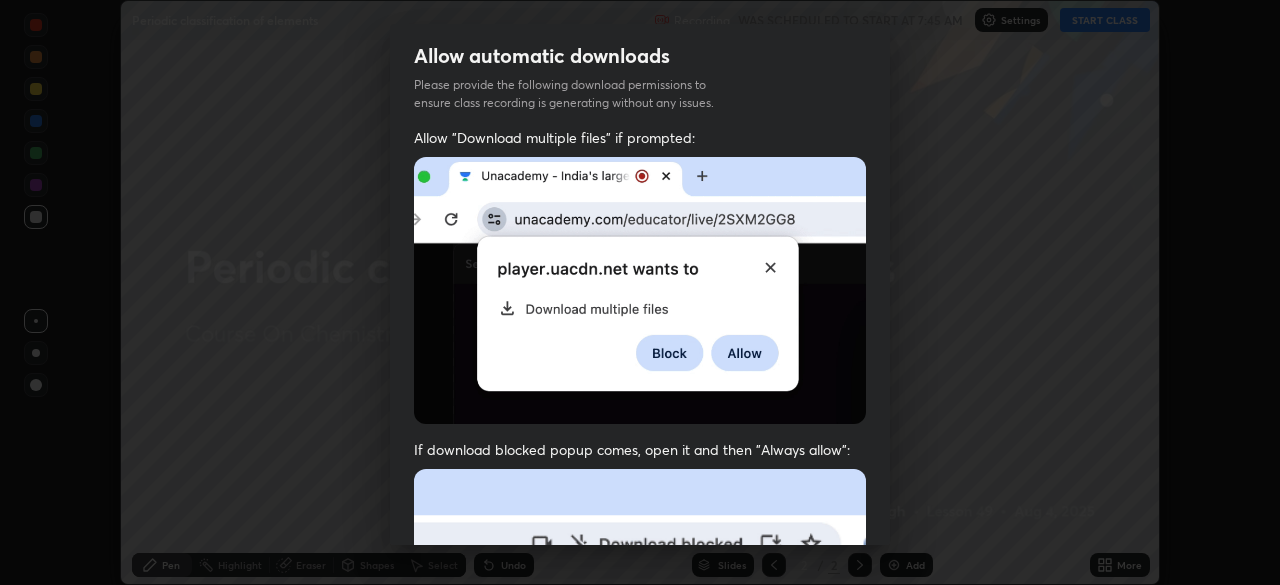 click on "Allow automatic downloads Please provide the following download permissions to ensure class recording is generating without any issues. Allow "Download multiple files" if prompted: If download blocked popup comes, open it and then "Always allow": I agree that if I don't provide required permissions, class recording will not be generated Previous 5 / 5 Done" at bounding box center [640, 284] 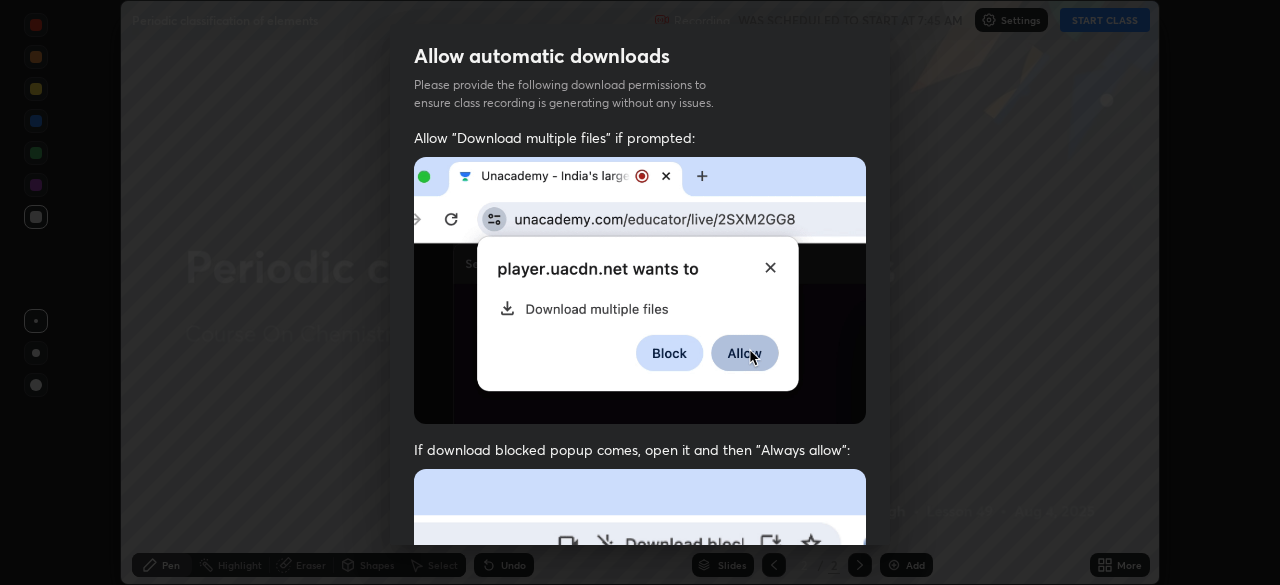 click at bounding box center (426, 934) 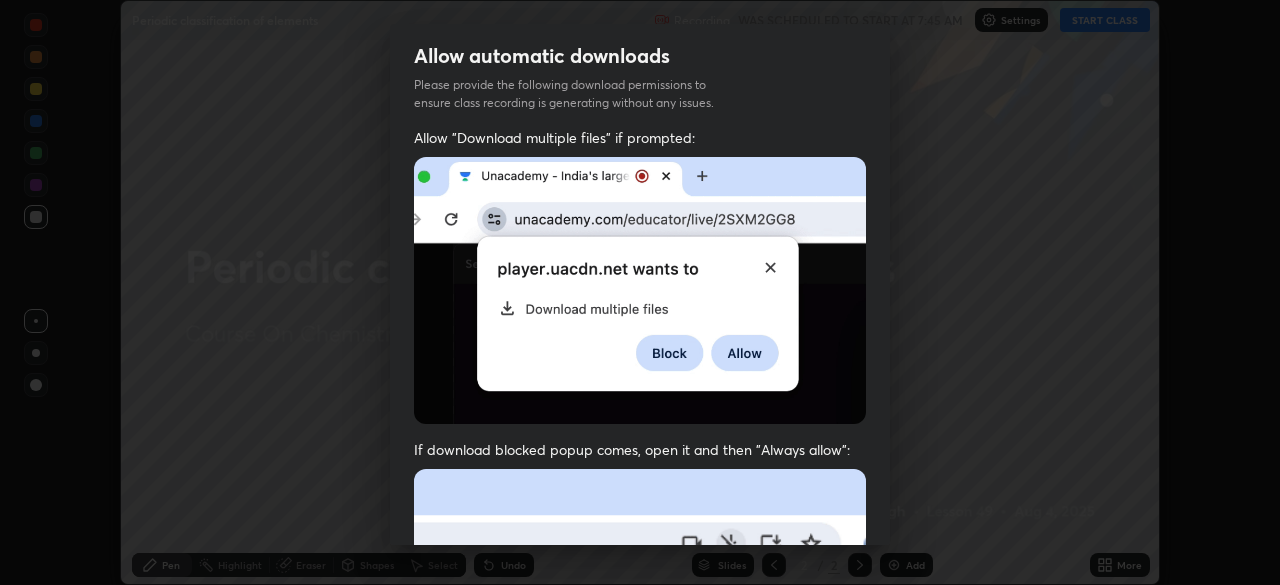 click on "Done" at bounding box center [816, 1003] 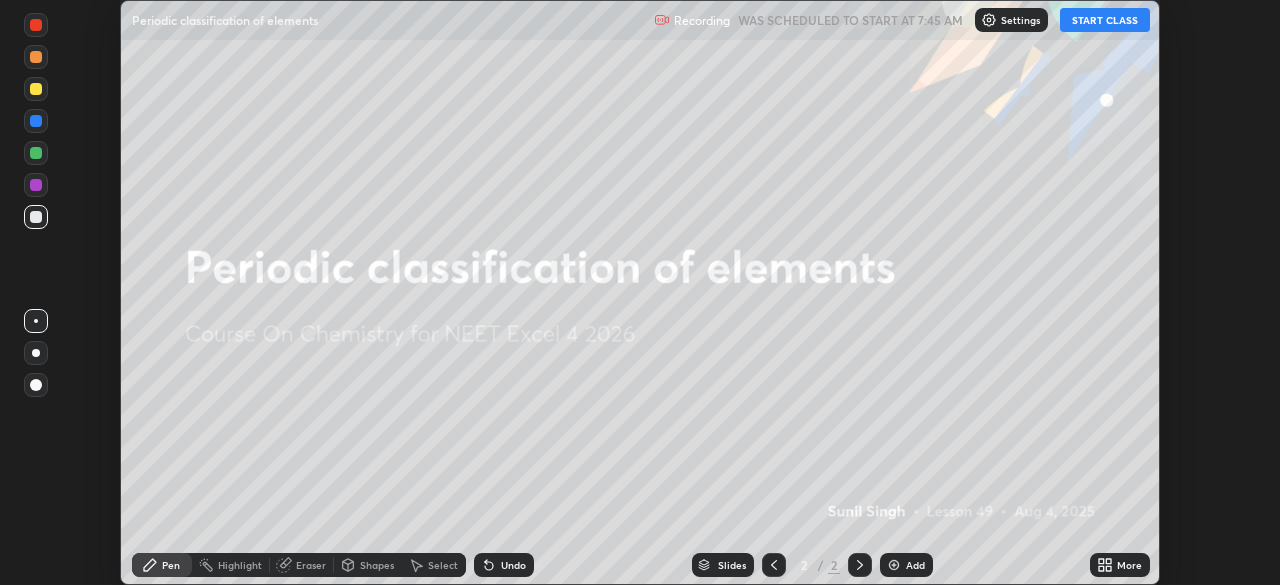 click on "START CLASS" at bounding box center (1105, 20) 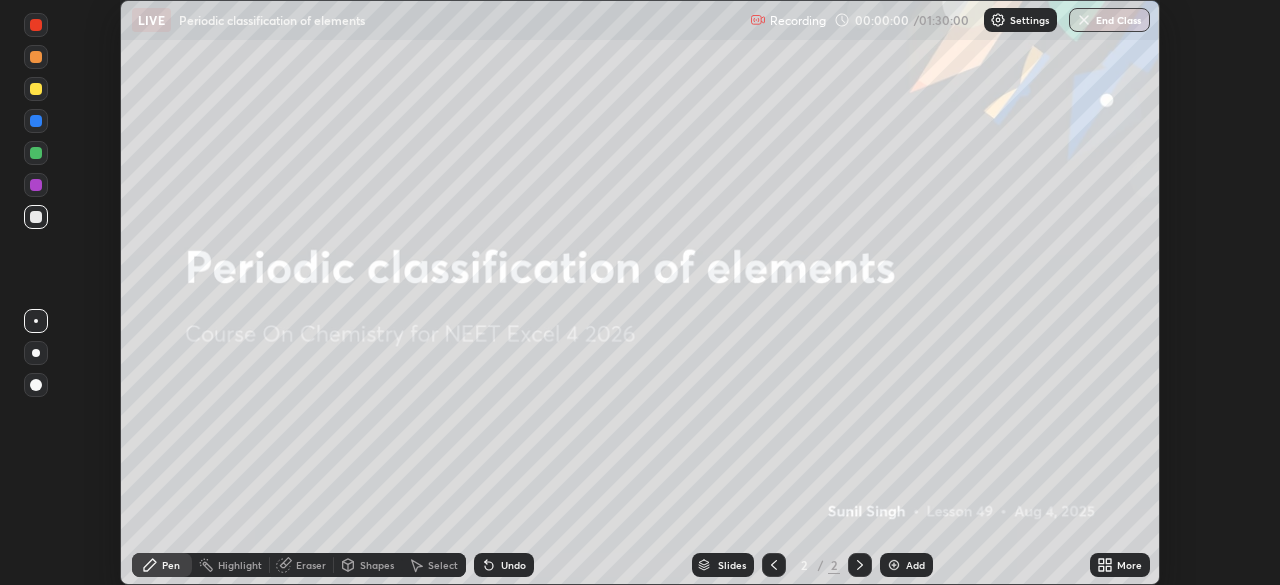 click on "More" at bounding box center (1129, 565) 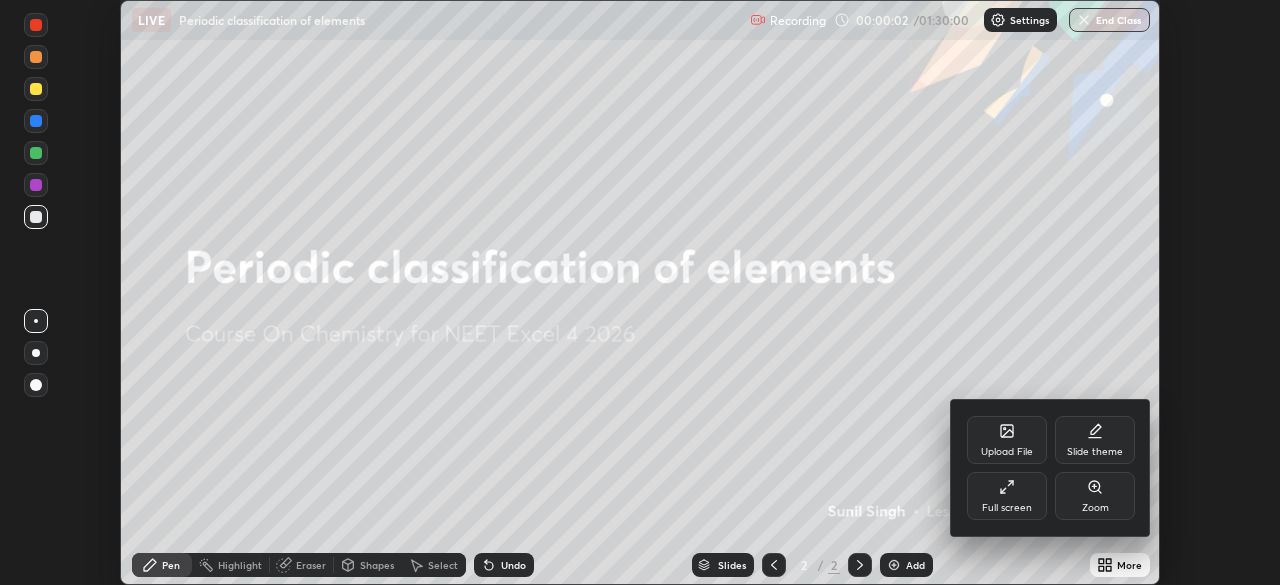 click on "Full screen" at bounding box center (1007, 496) 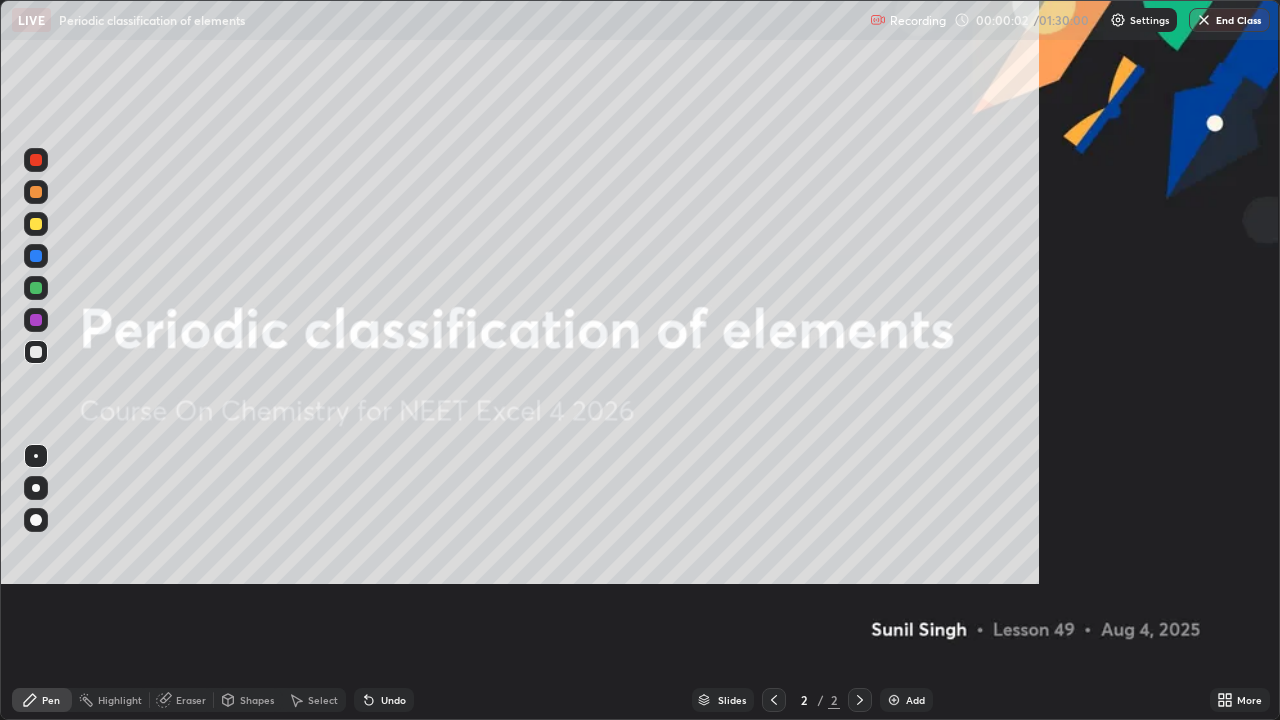 scroll, scrollTop: 99280, scrollLeft: 98720, axis: both 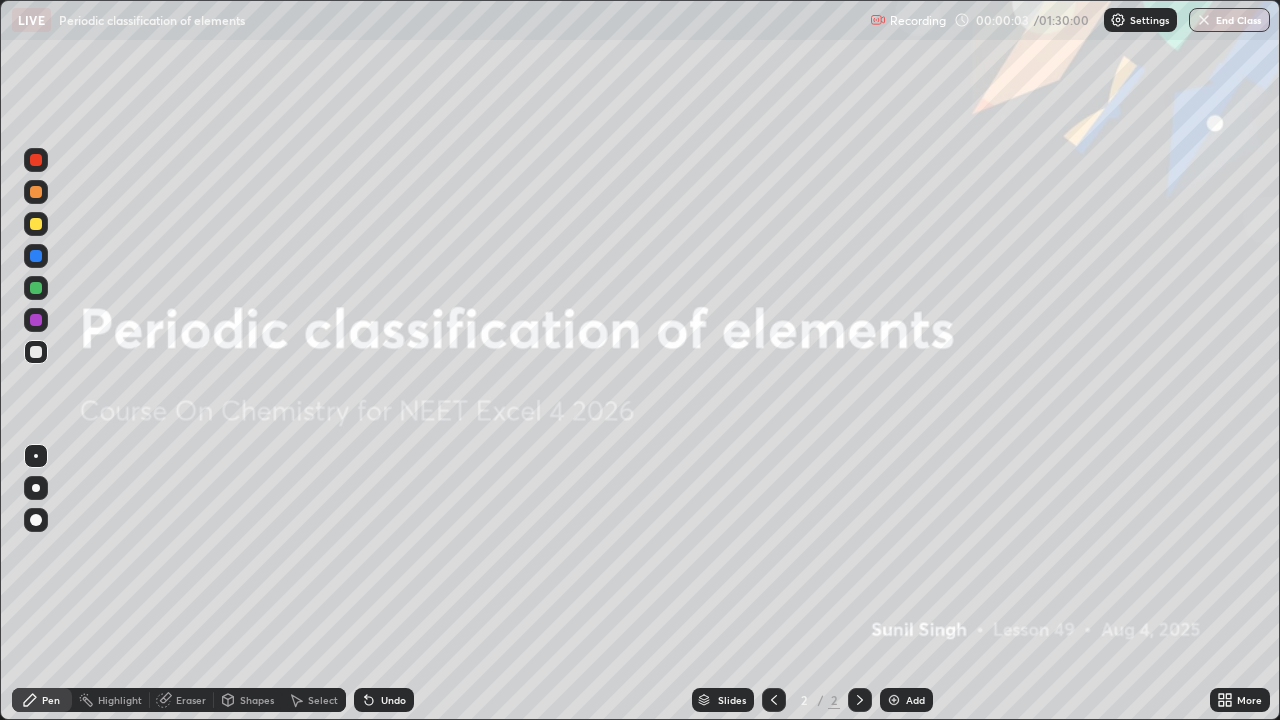 click on "Add" at bounding box center [915, 700] 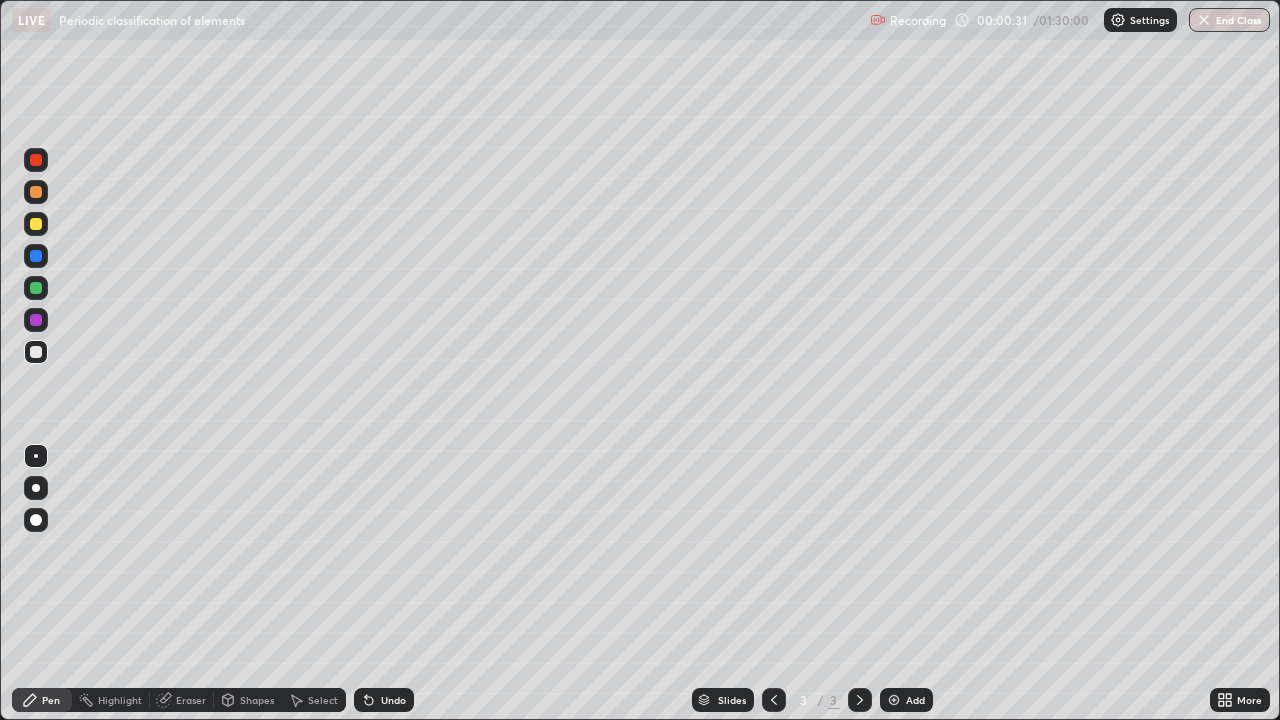 click 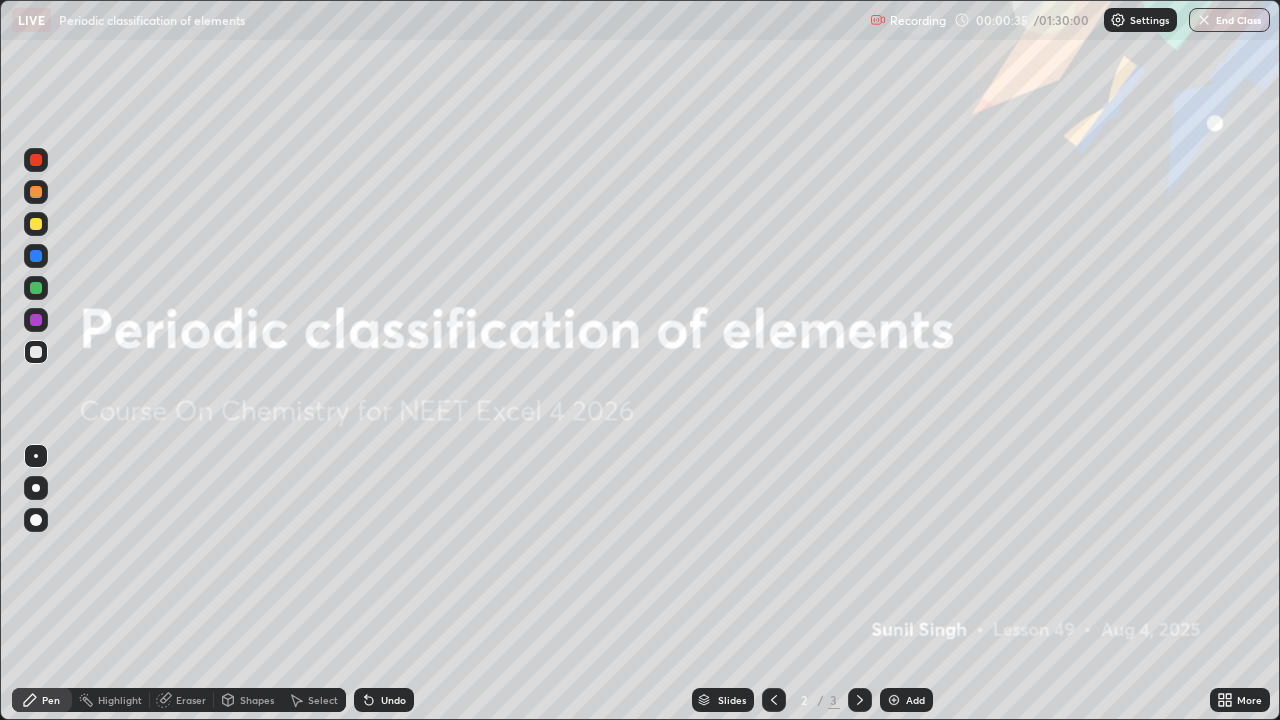 click at bounding box center [36, 224] 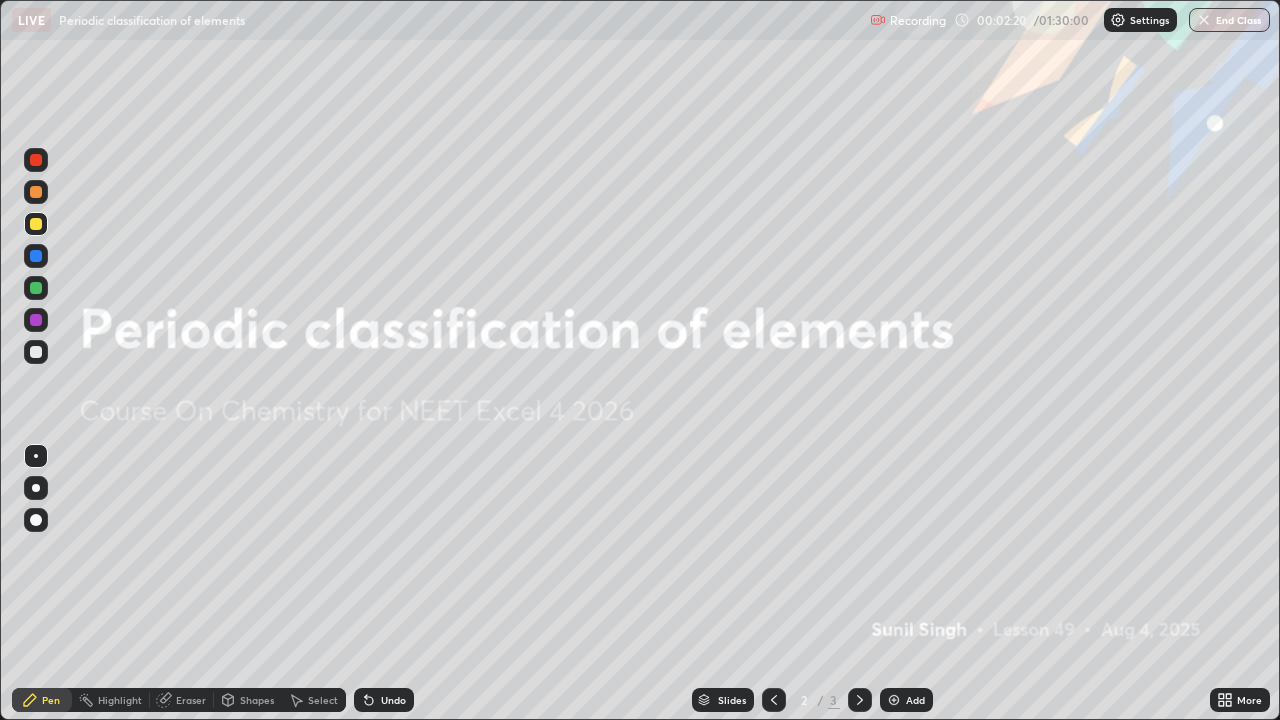 click on "Add" at bounding box center [906, 700] 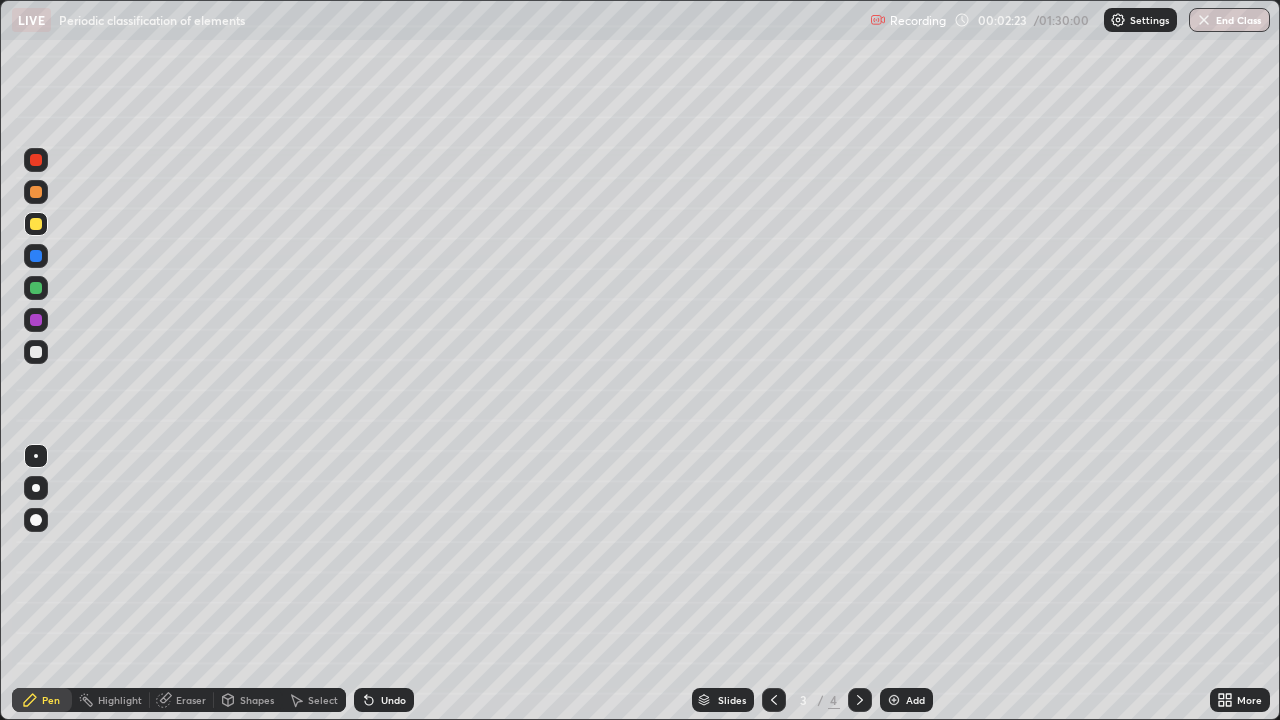 click on "Undo" at bounding box center (393, 700) 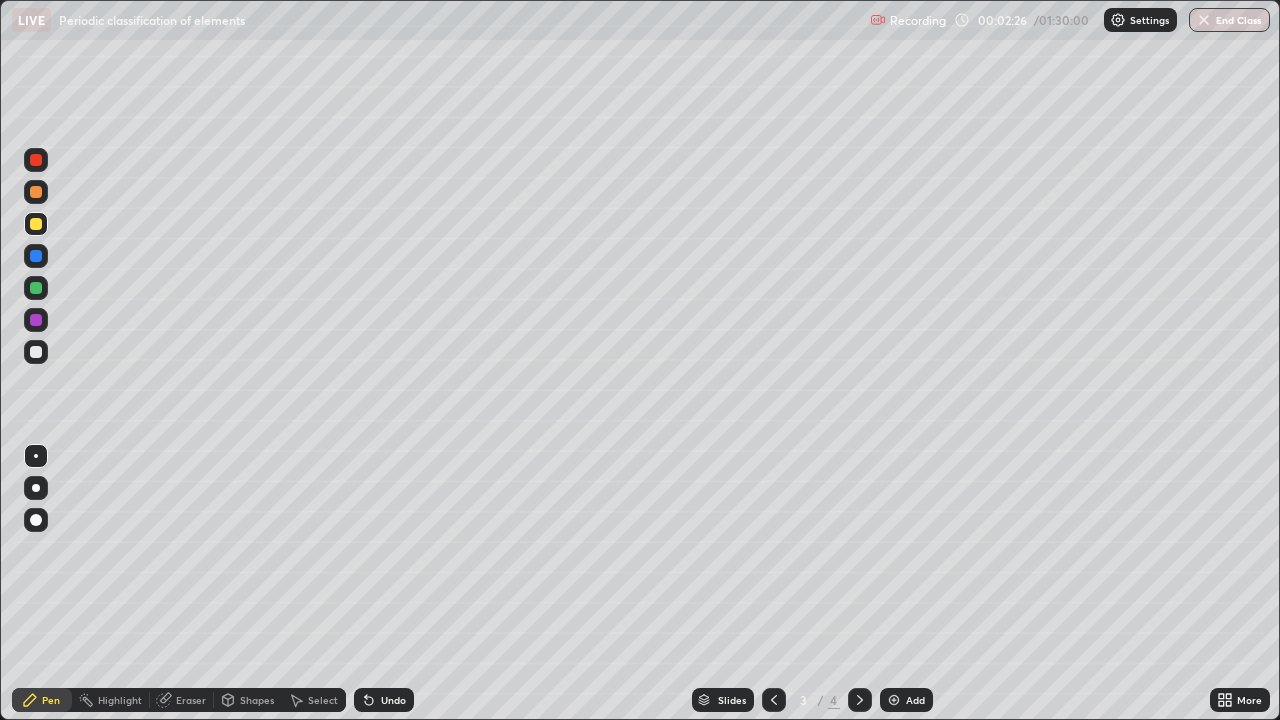 click 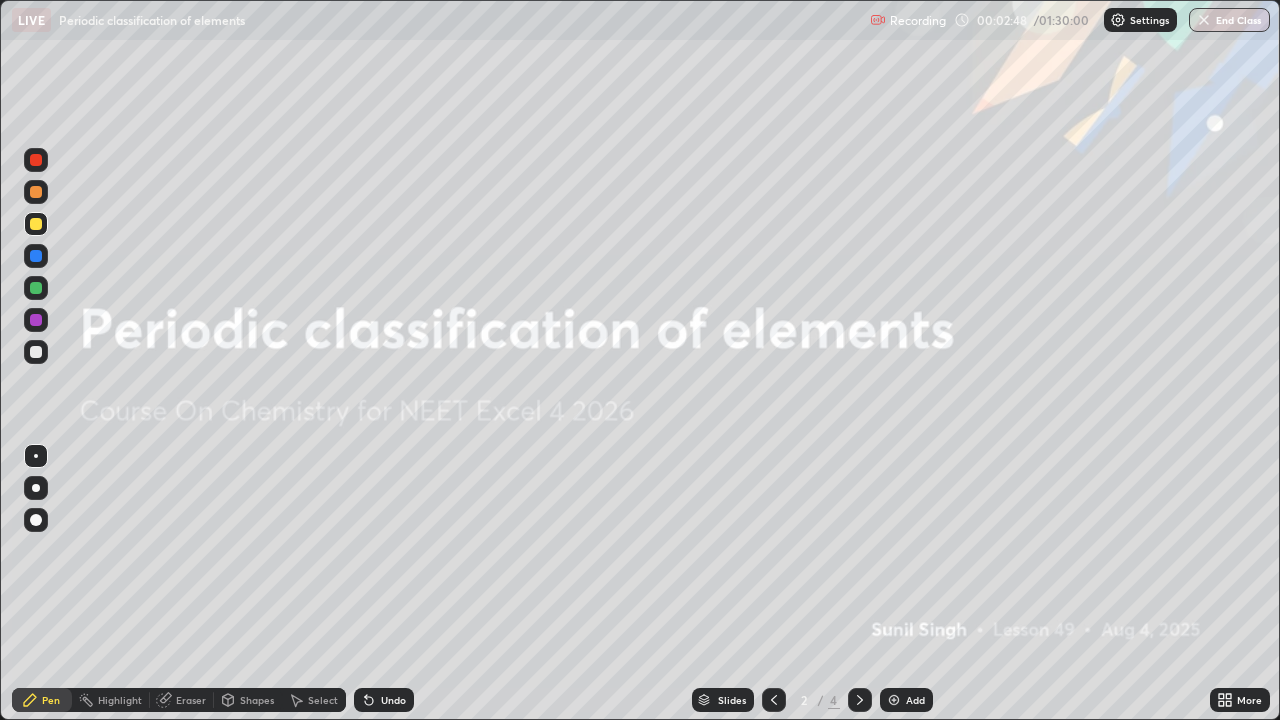 click 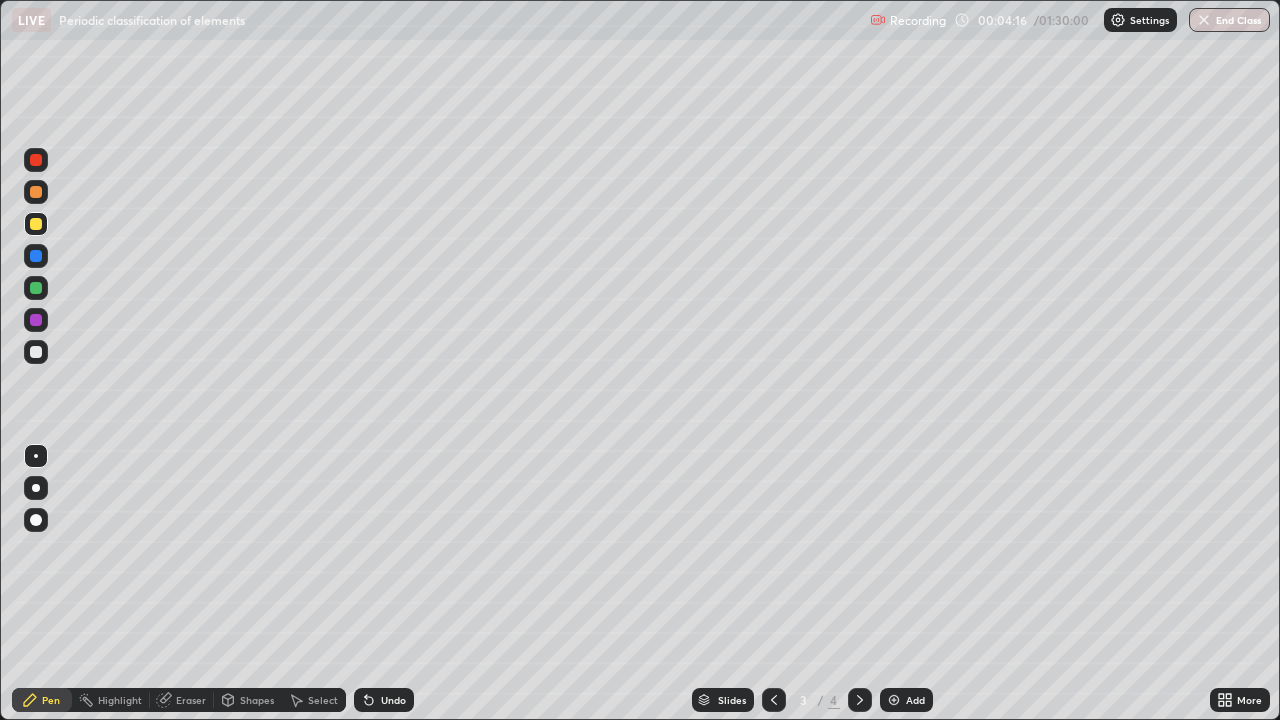 click at bounding box center (36, 320) 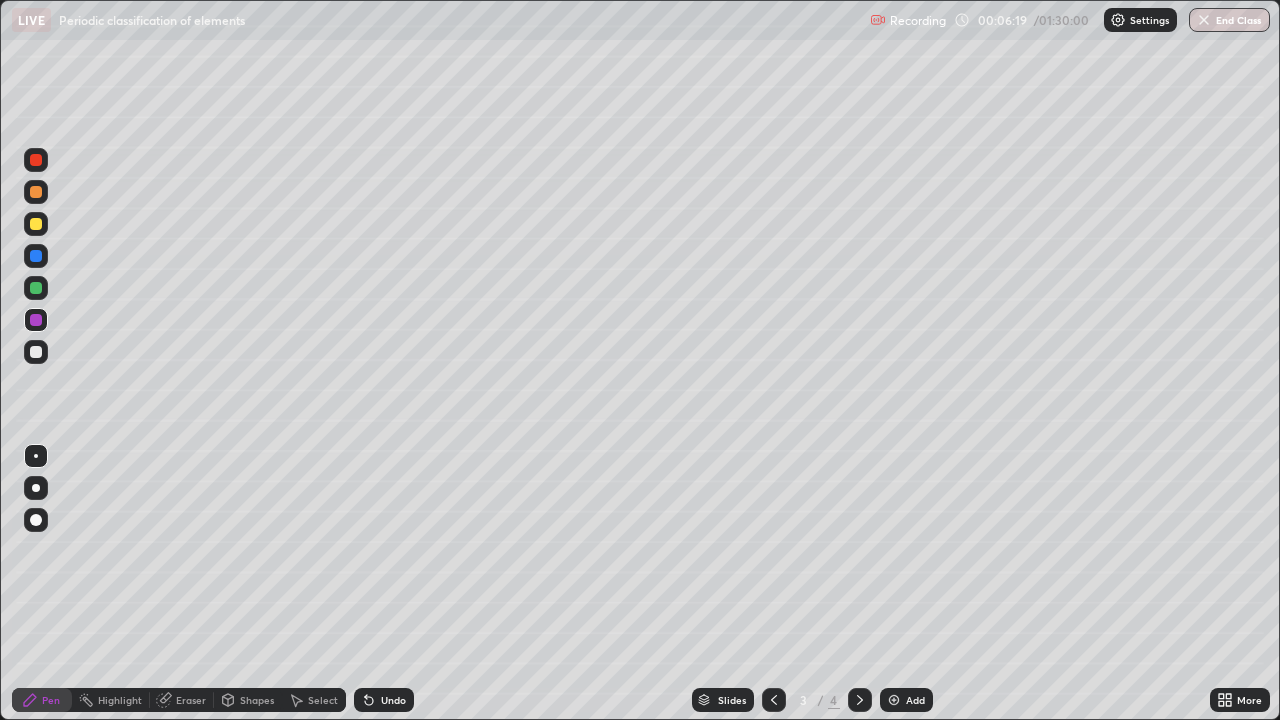 click at bounding box center (36, 288) 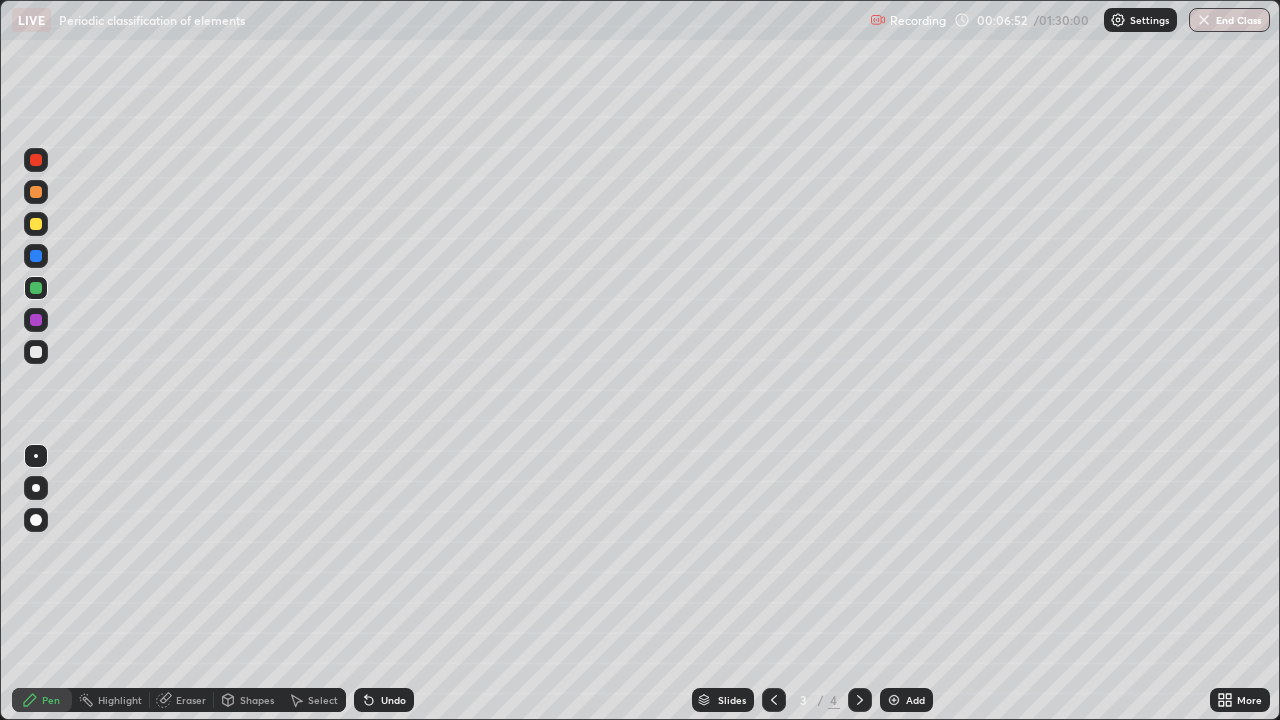 click on "Undo" at bounding box center [393, 700] 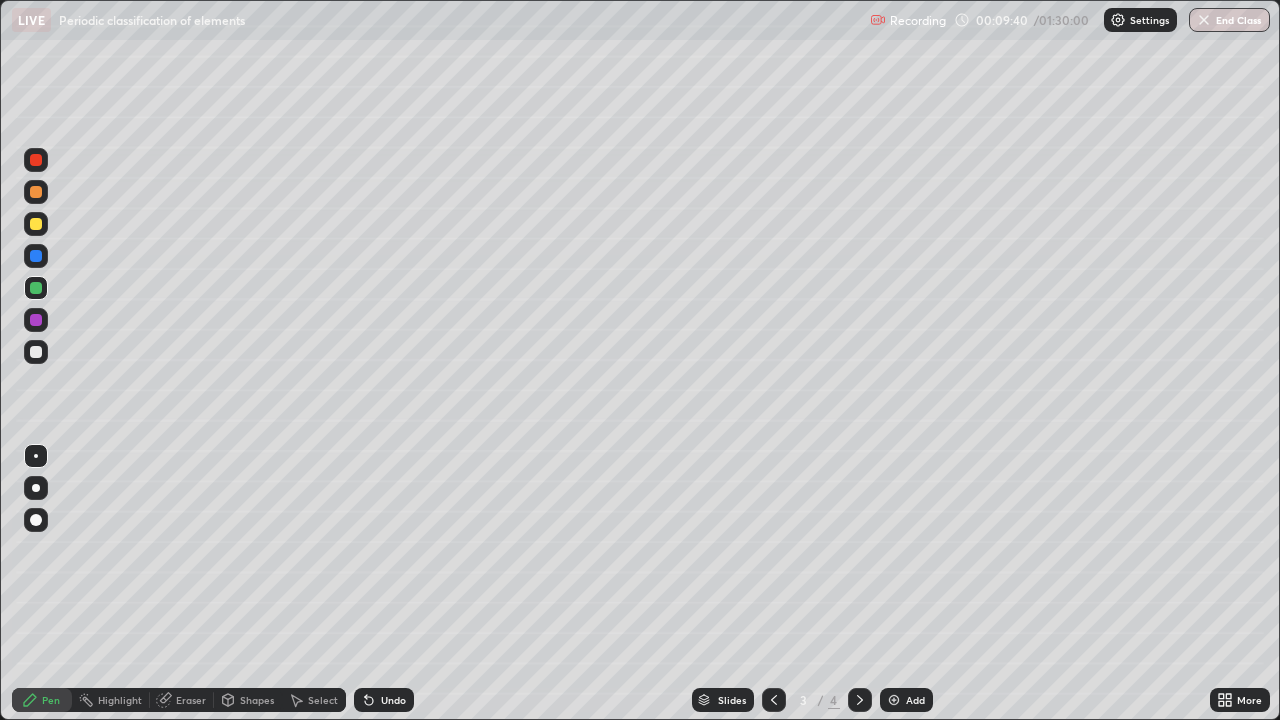 click on "Undo" at bounding box center [384, 700] 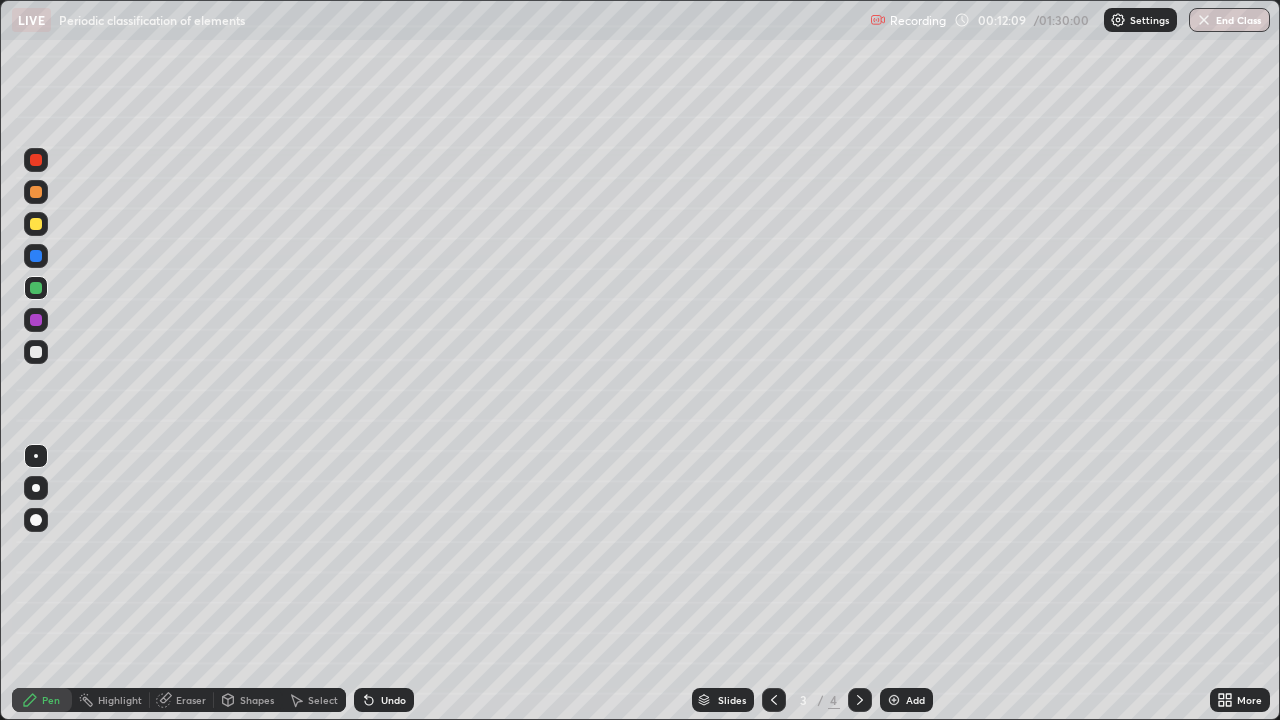 click on "Add" at bounding box center (915, 700) 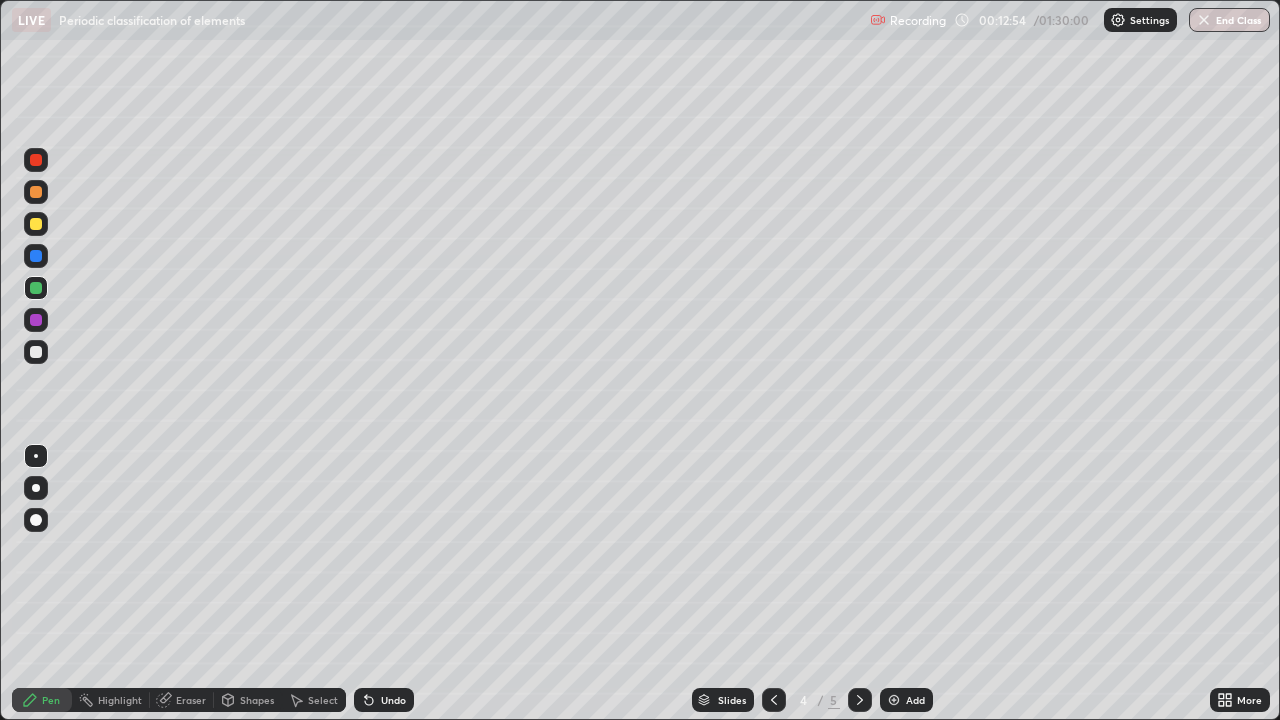 click at bounding box center [36, 352] 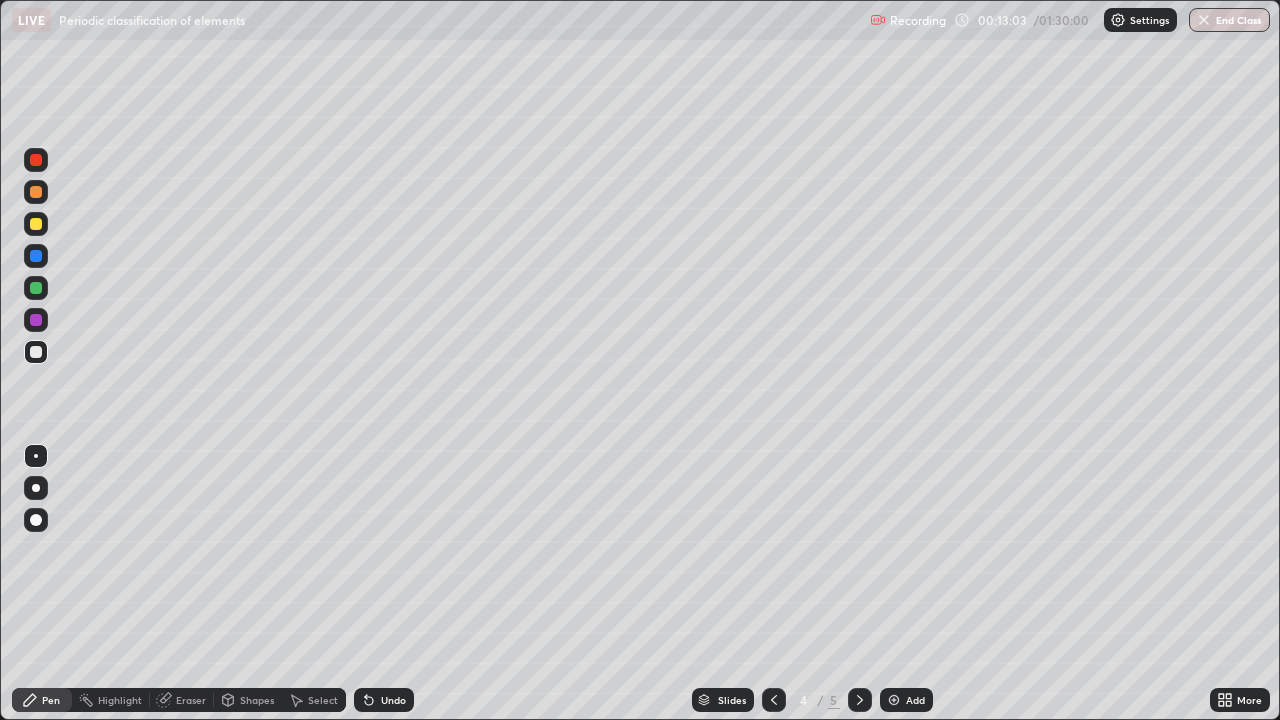 click 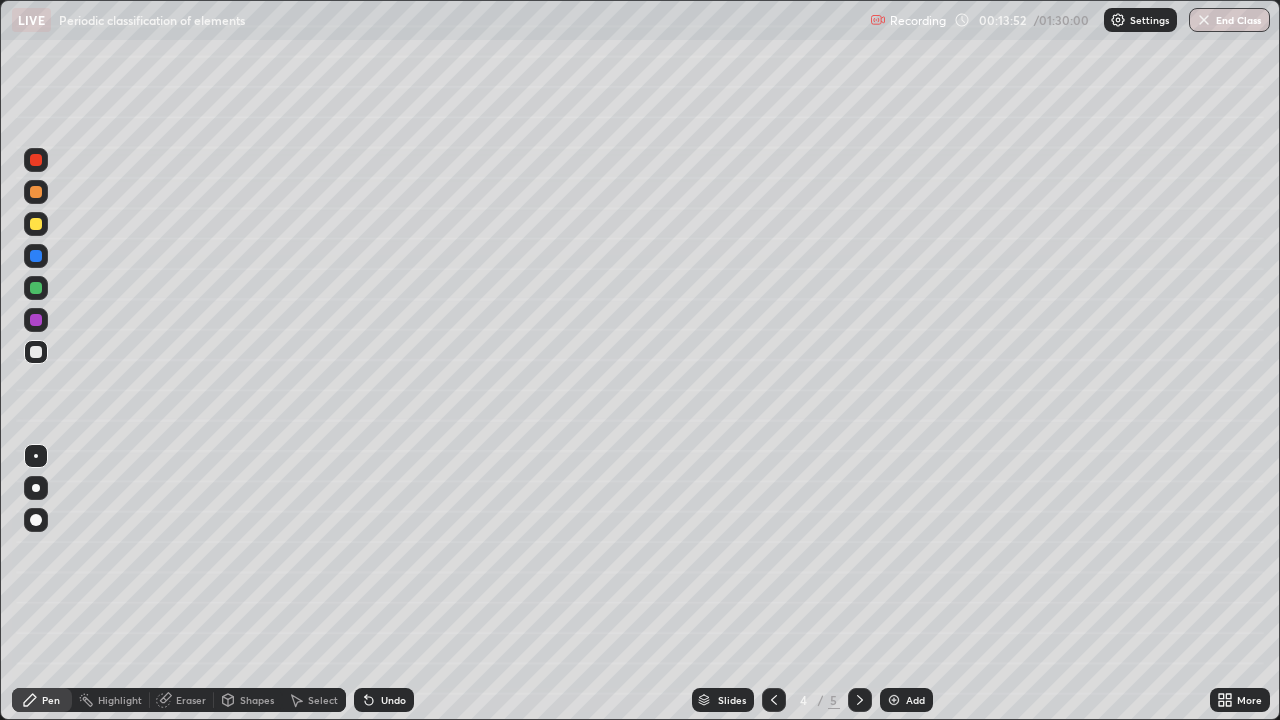 click on "Undo" at bounding box center (393, 700) 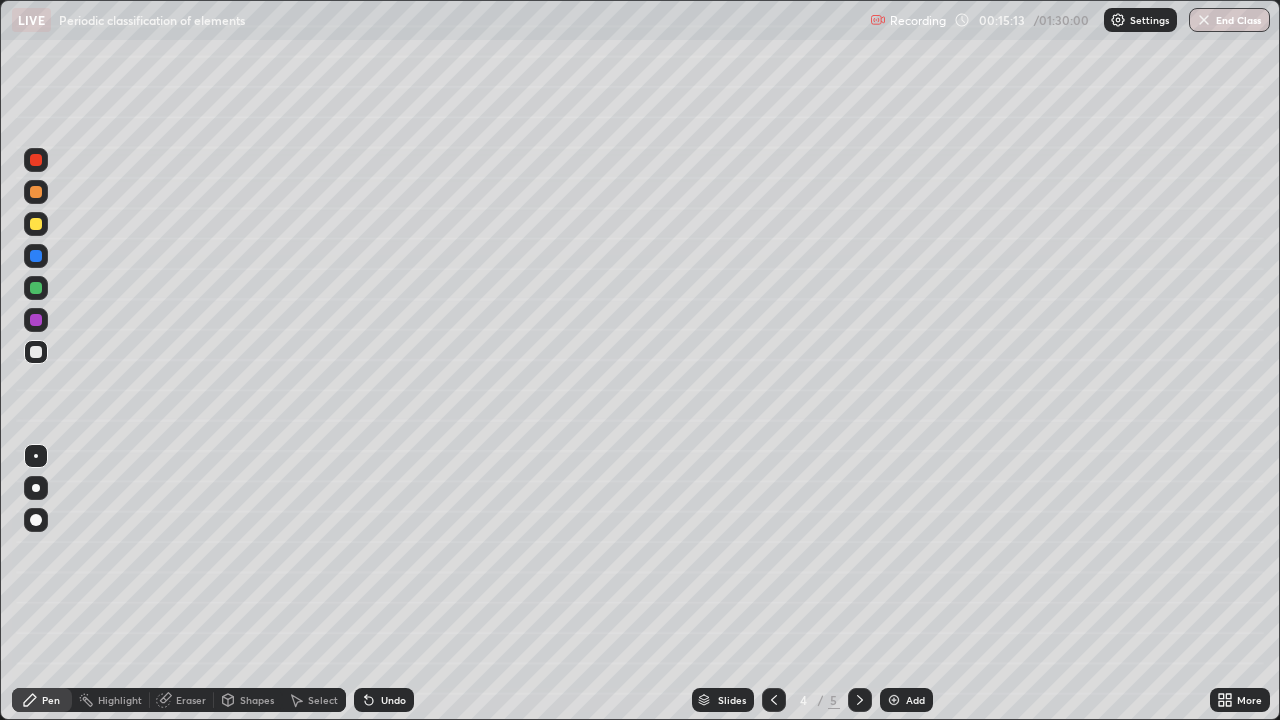 click on "Undo" at bounding box center (384, 700) 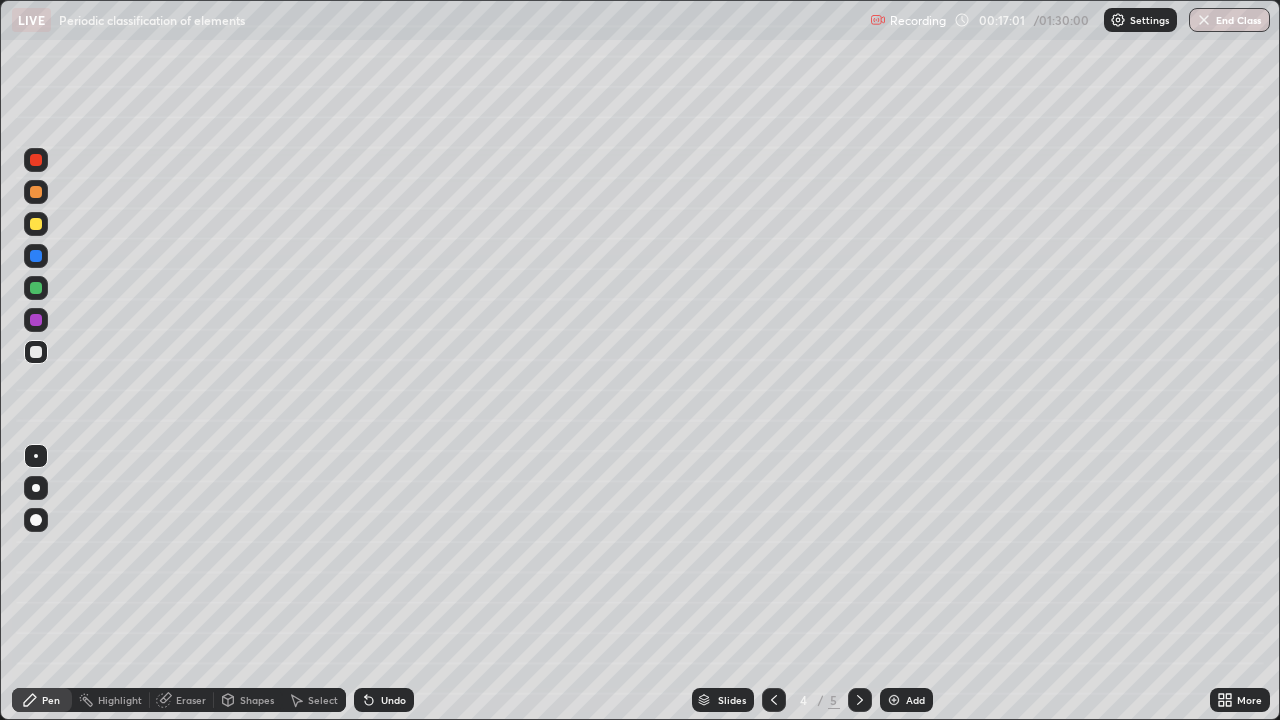 click 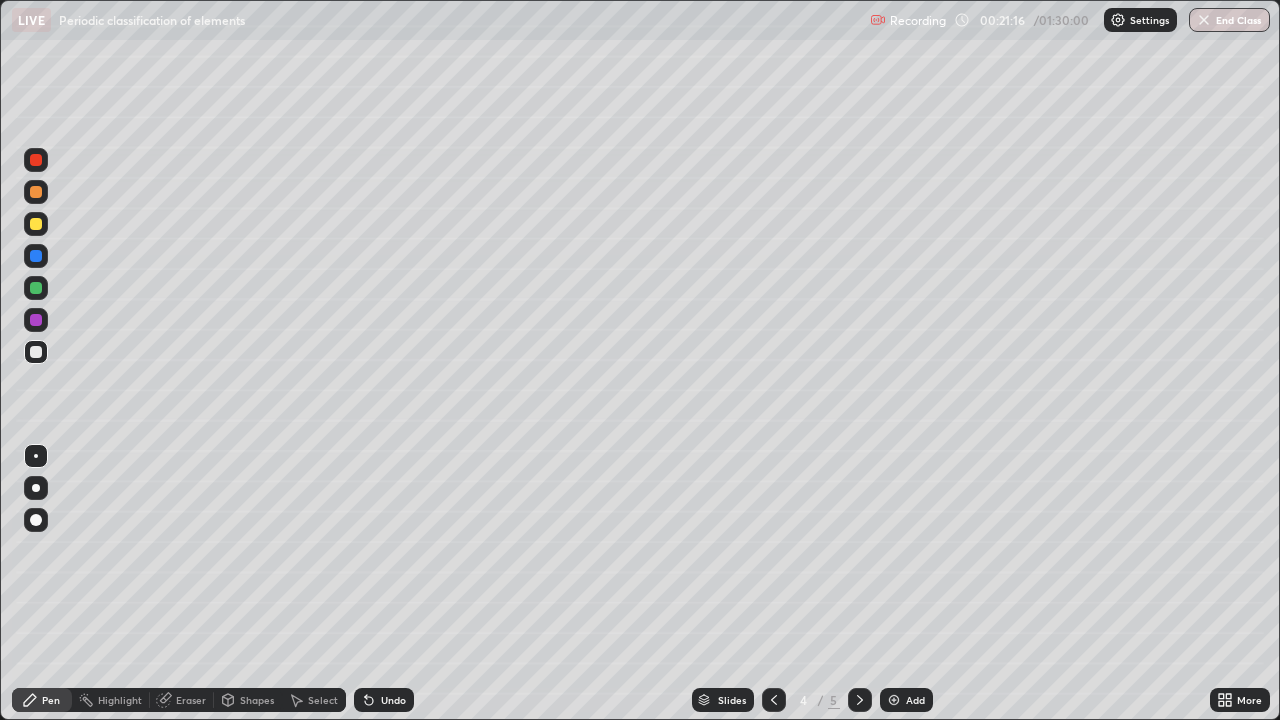 click on "Add" at bounding box center [906, 700] 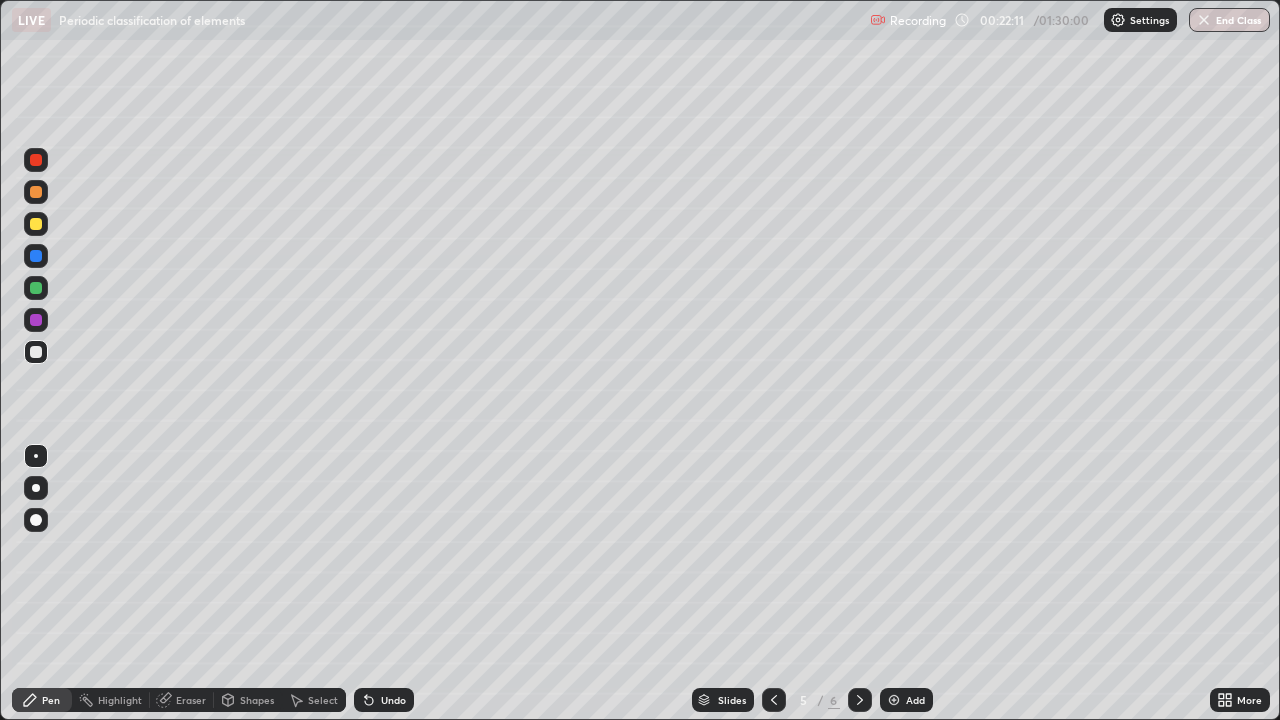 click at bounding box center (36, 224) 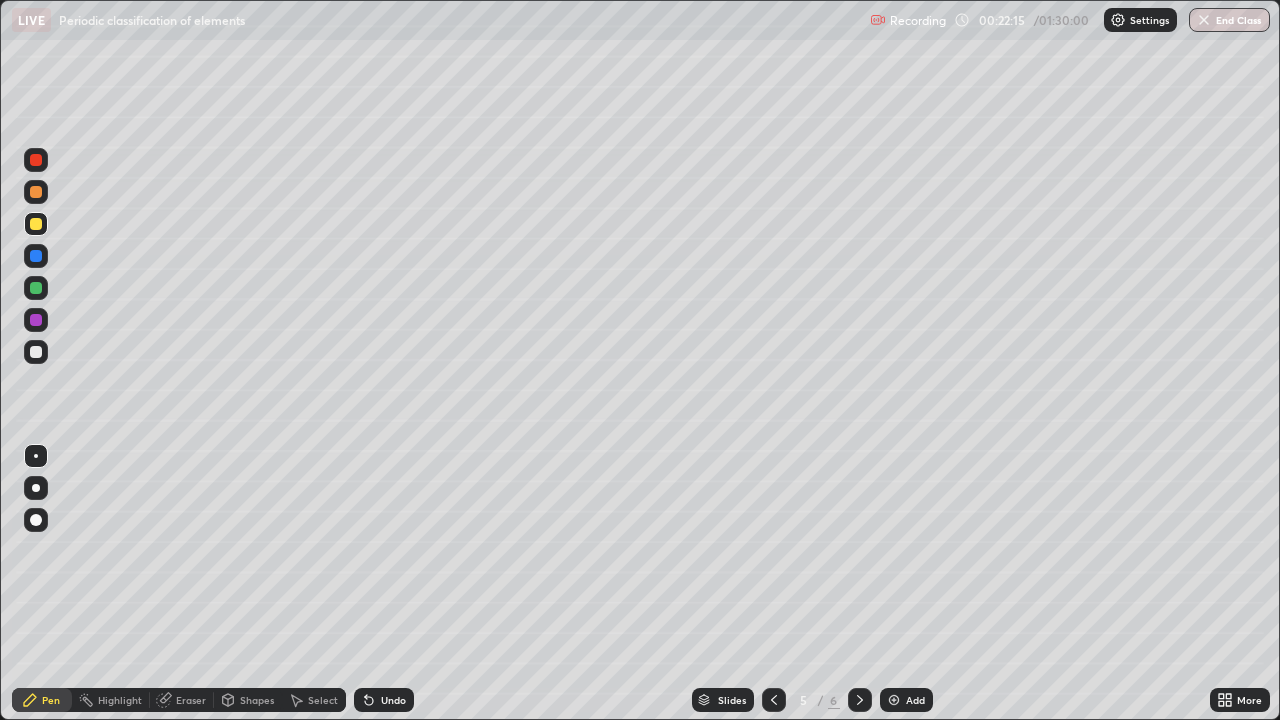 click 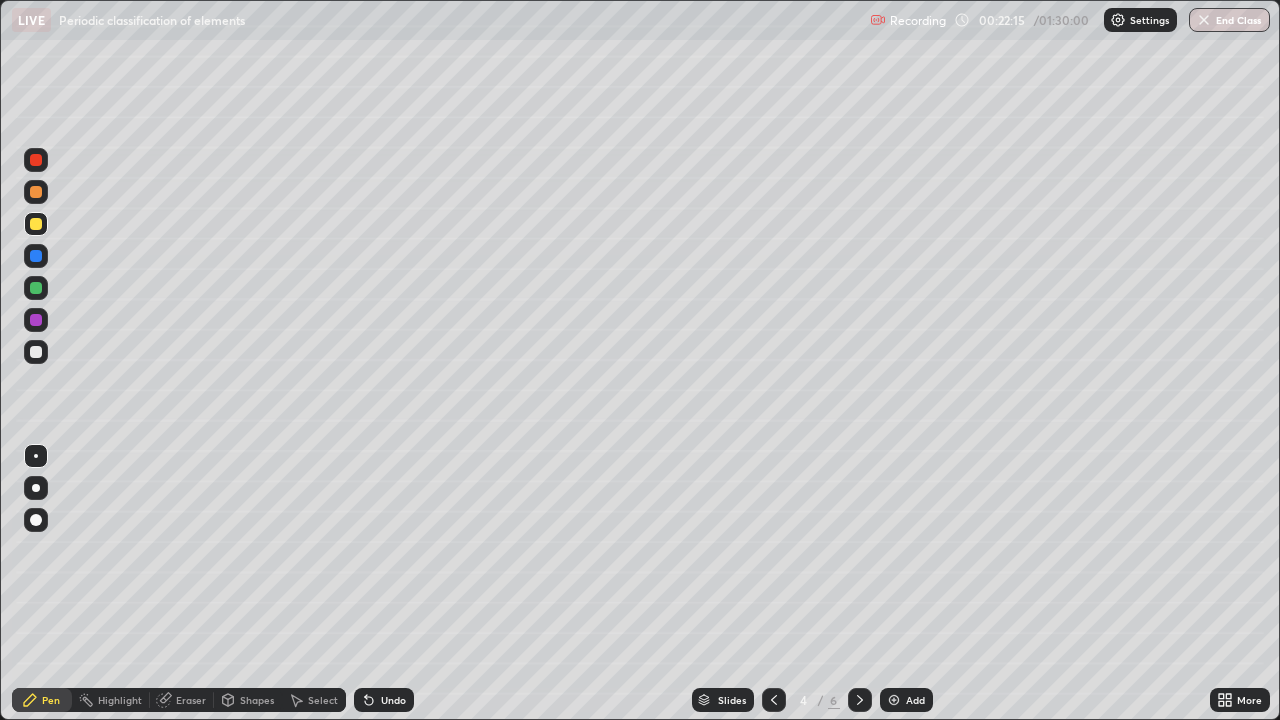click at bounding box center [774, 700] 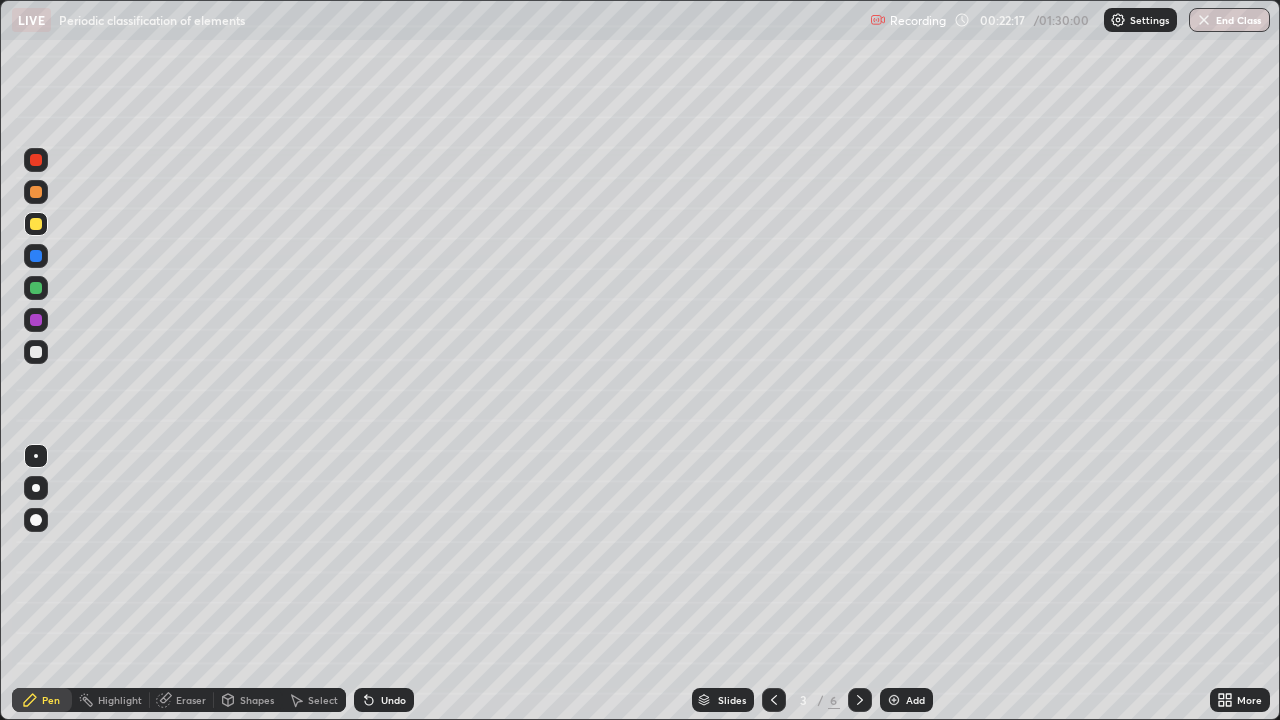 click 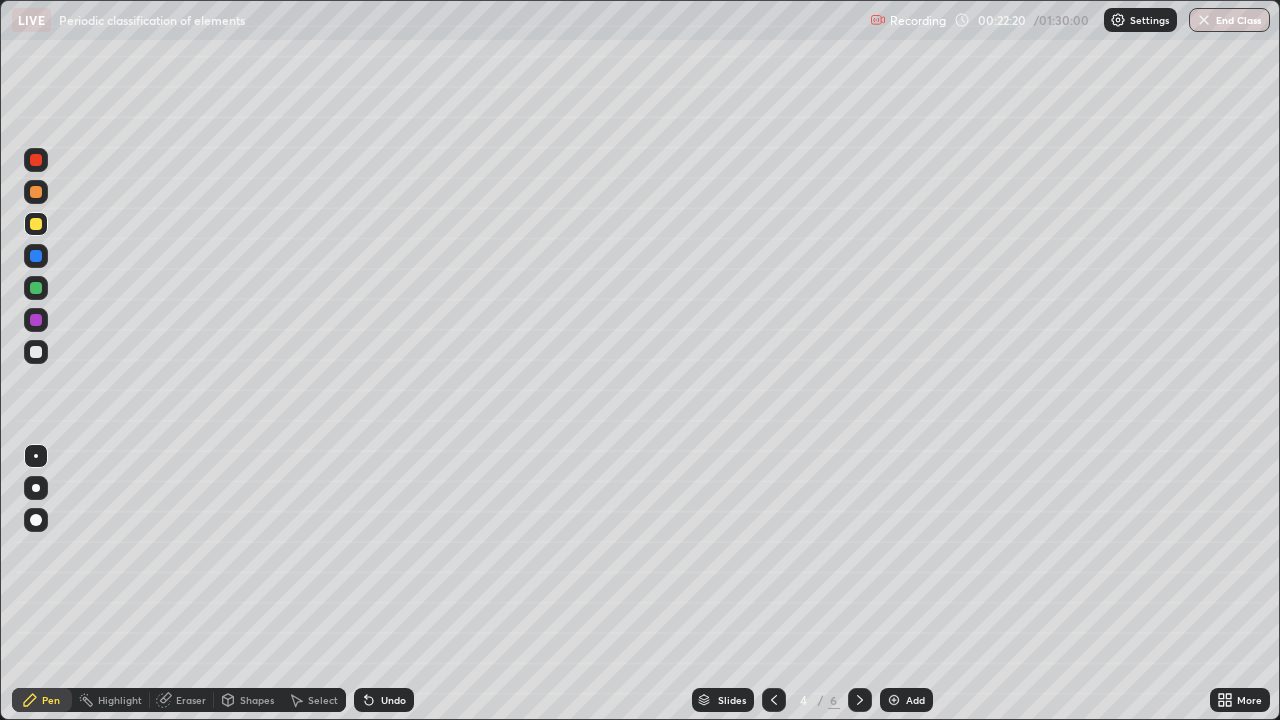 click 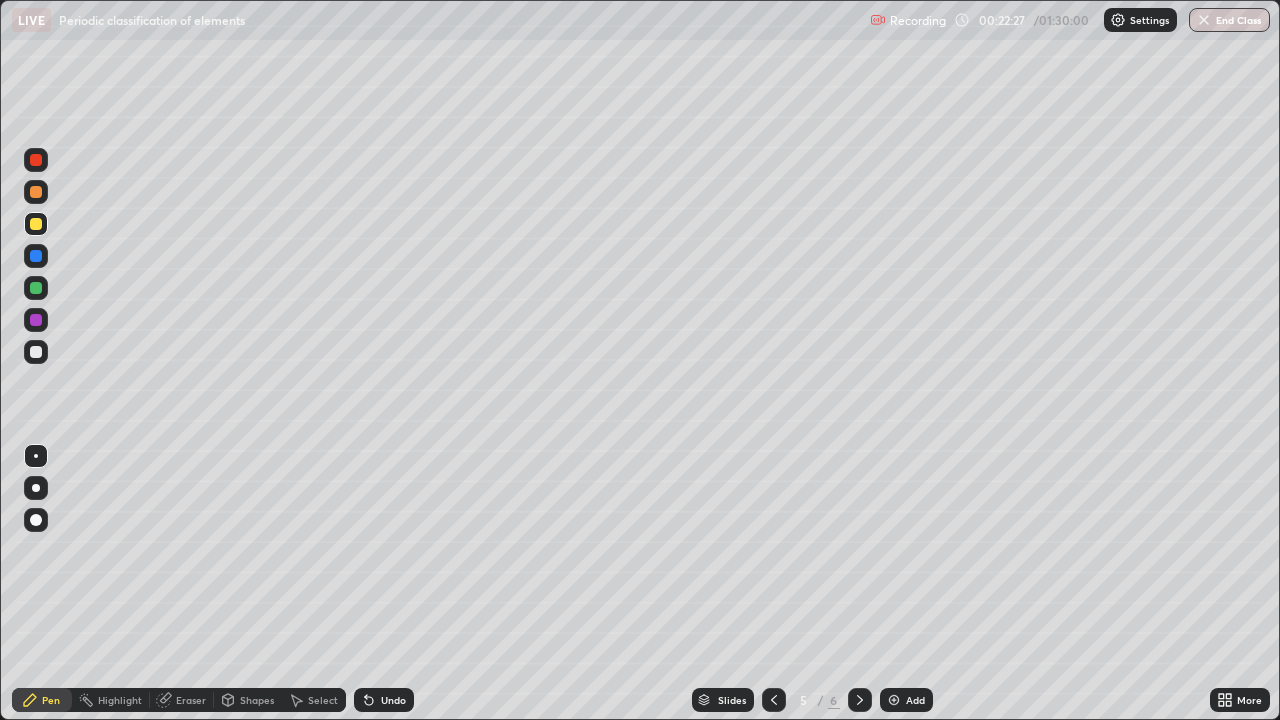 click on "Undo" at bounding box center (384, 700) 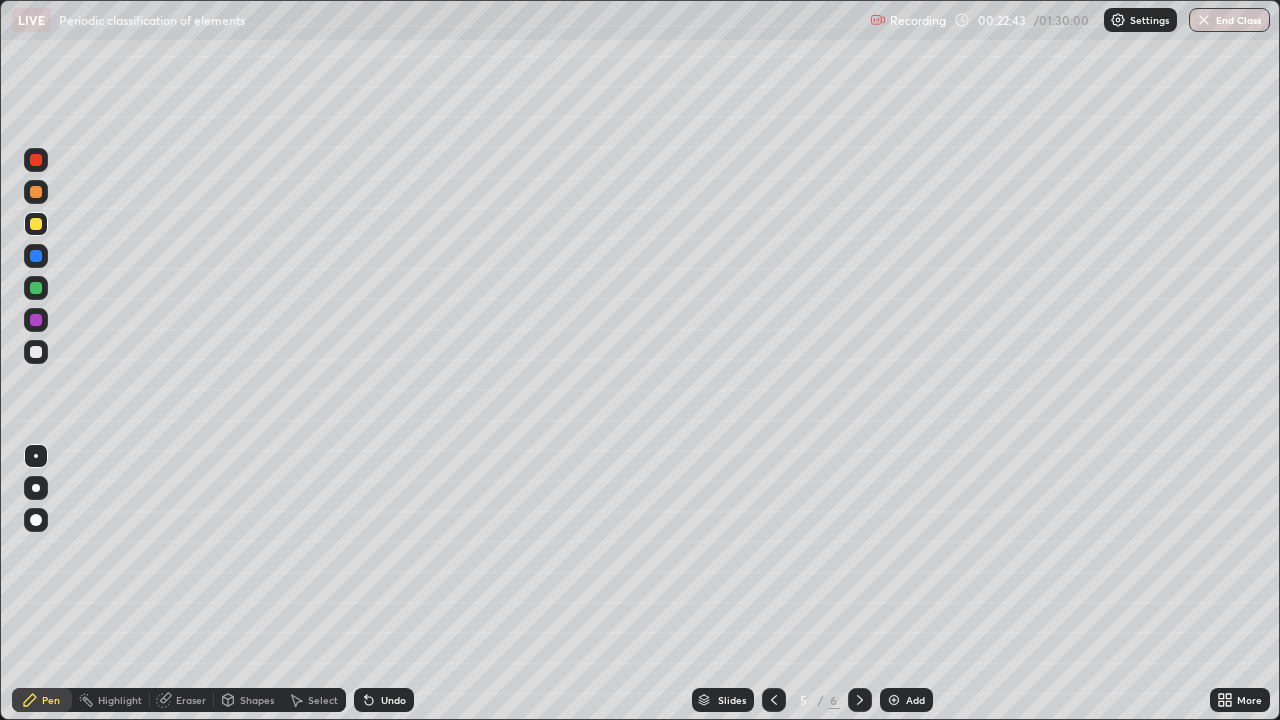 click at bounding box center (36, 288) 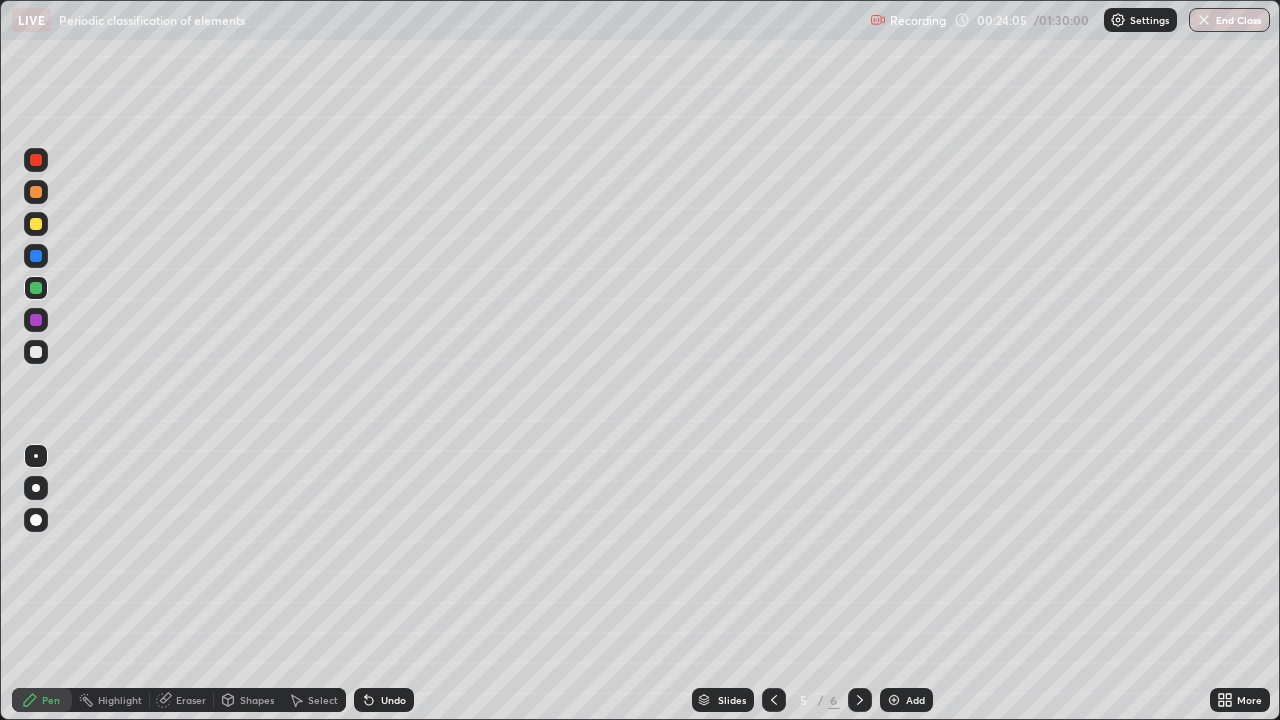 click 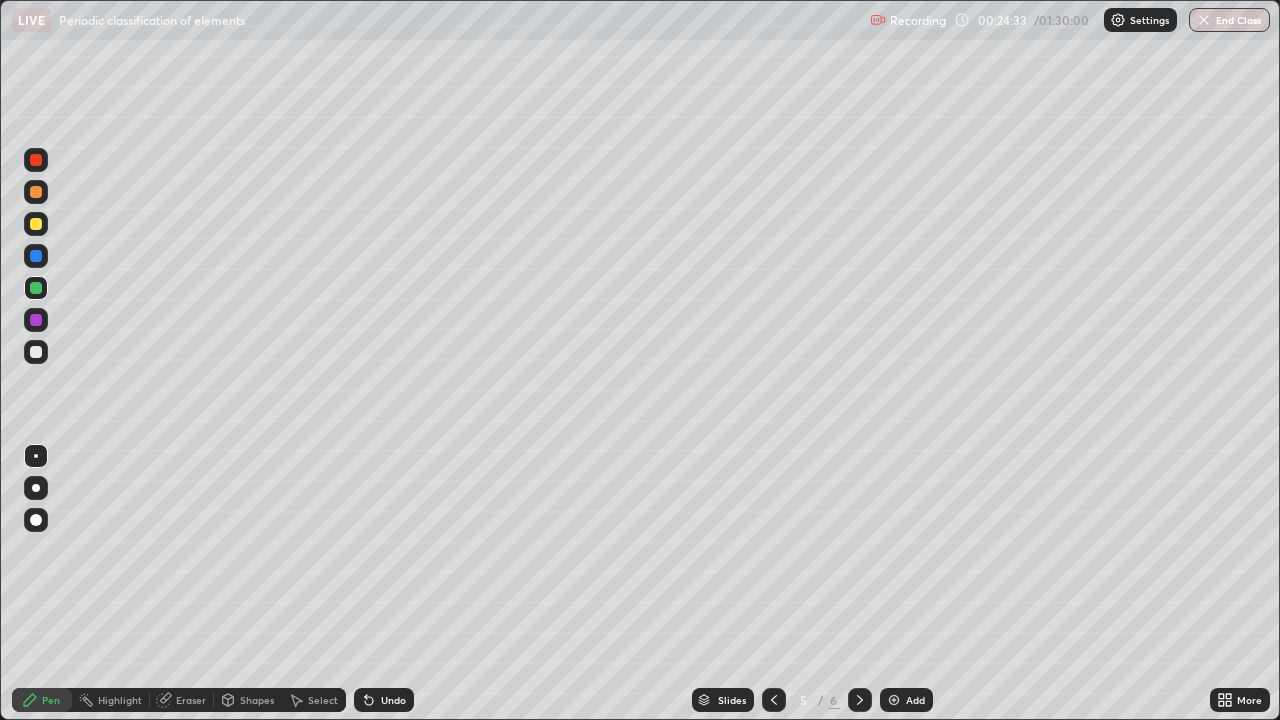 click on "Undo" at bounding box center [393, 700] 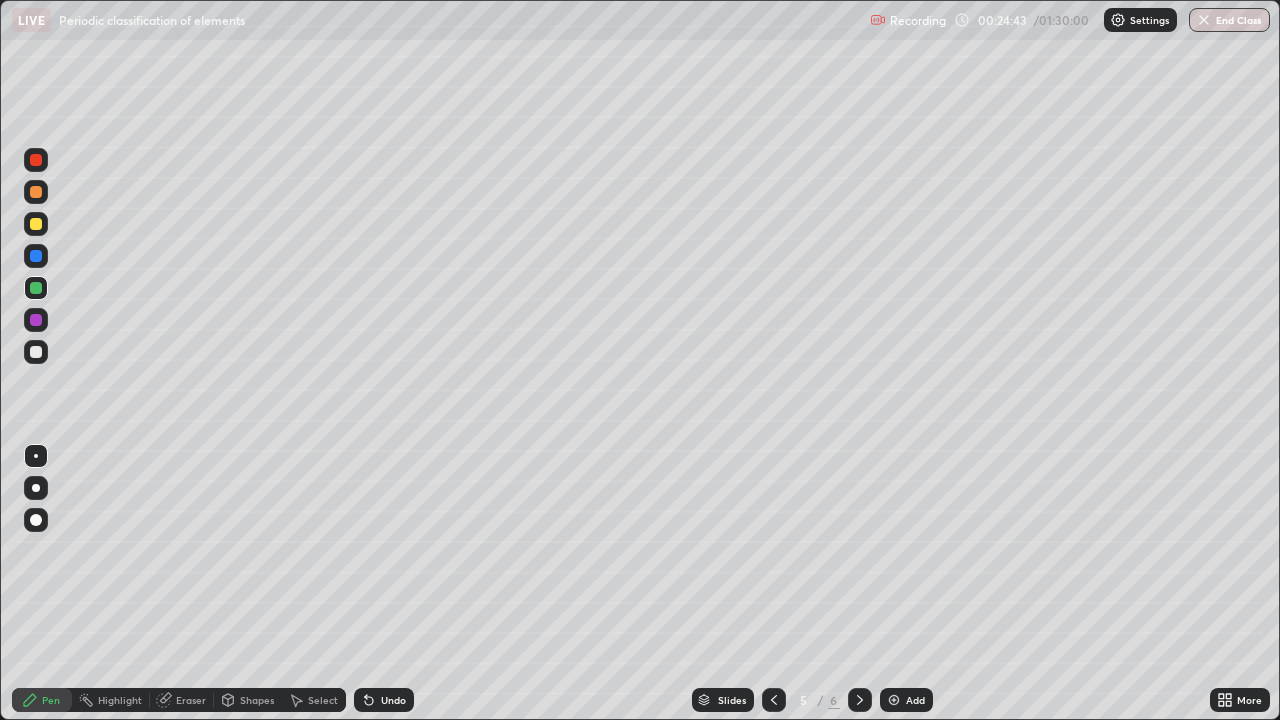 click 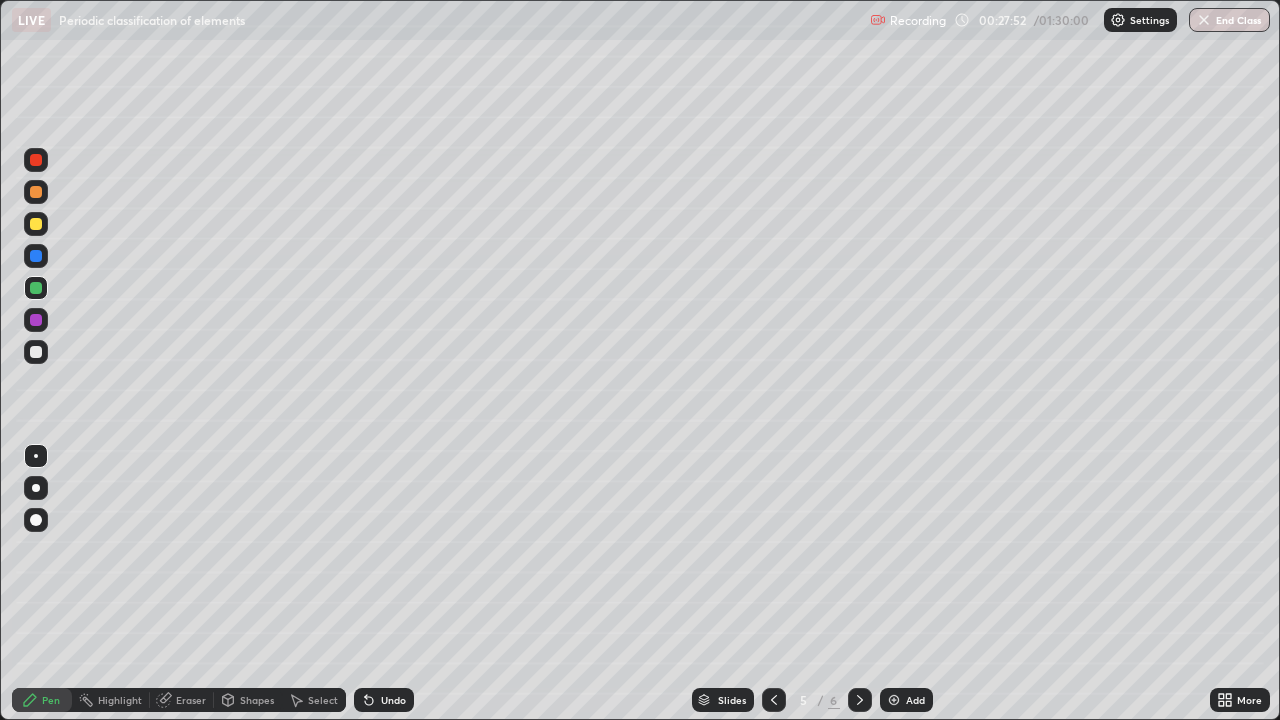 click on "Add" at bounding box center (906, 700) 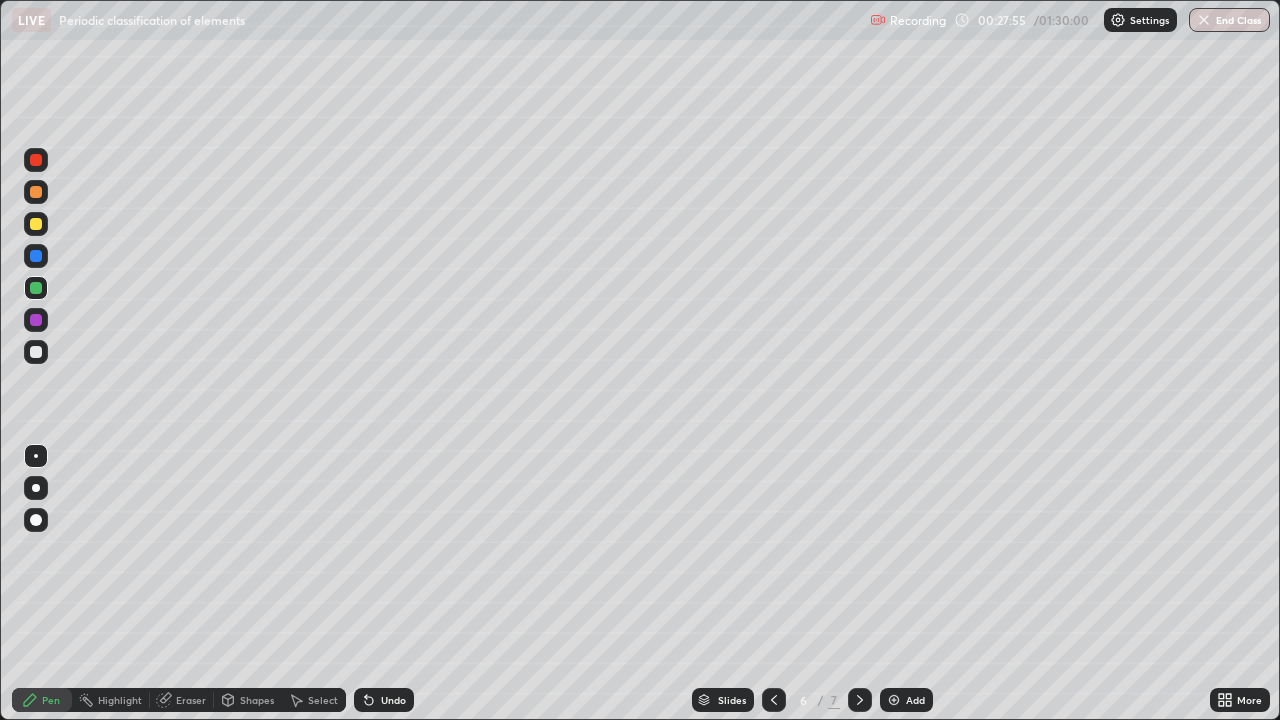 click at bounding box center [36, 352] 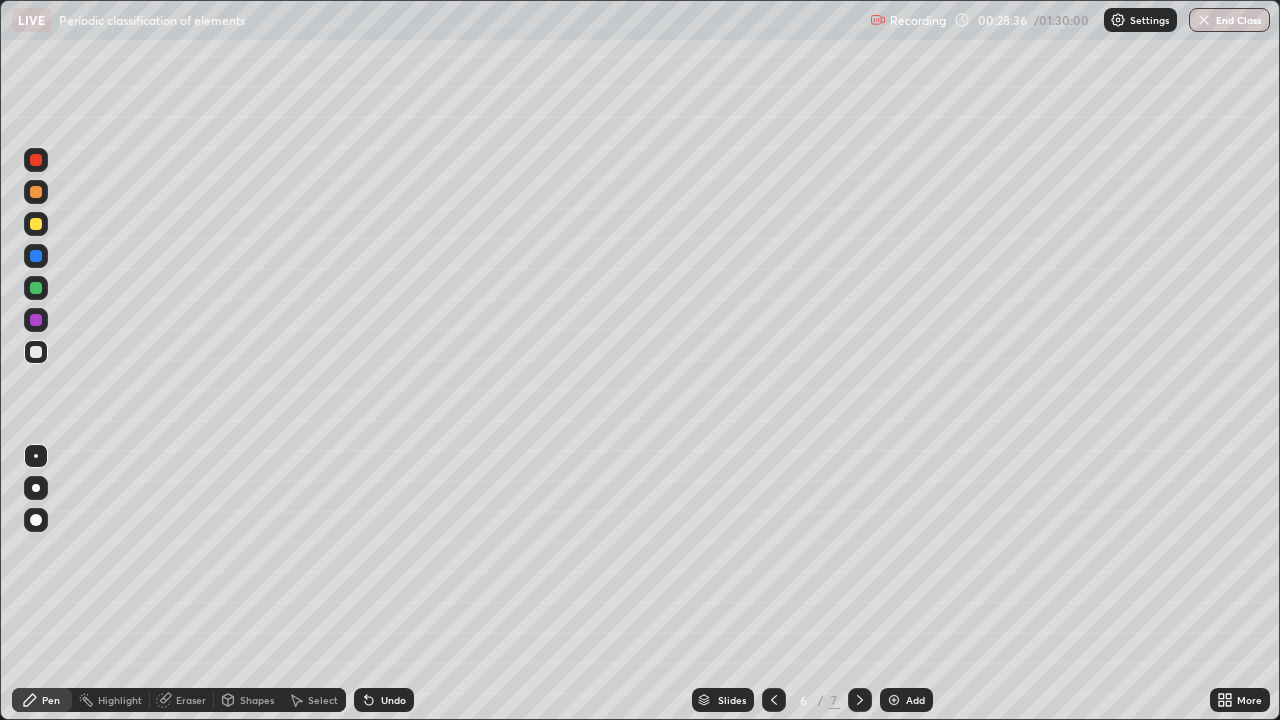 click on "Undo" at bounding box center (393, 700) 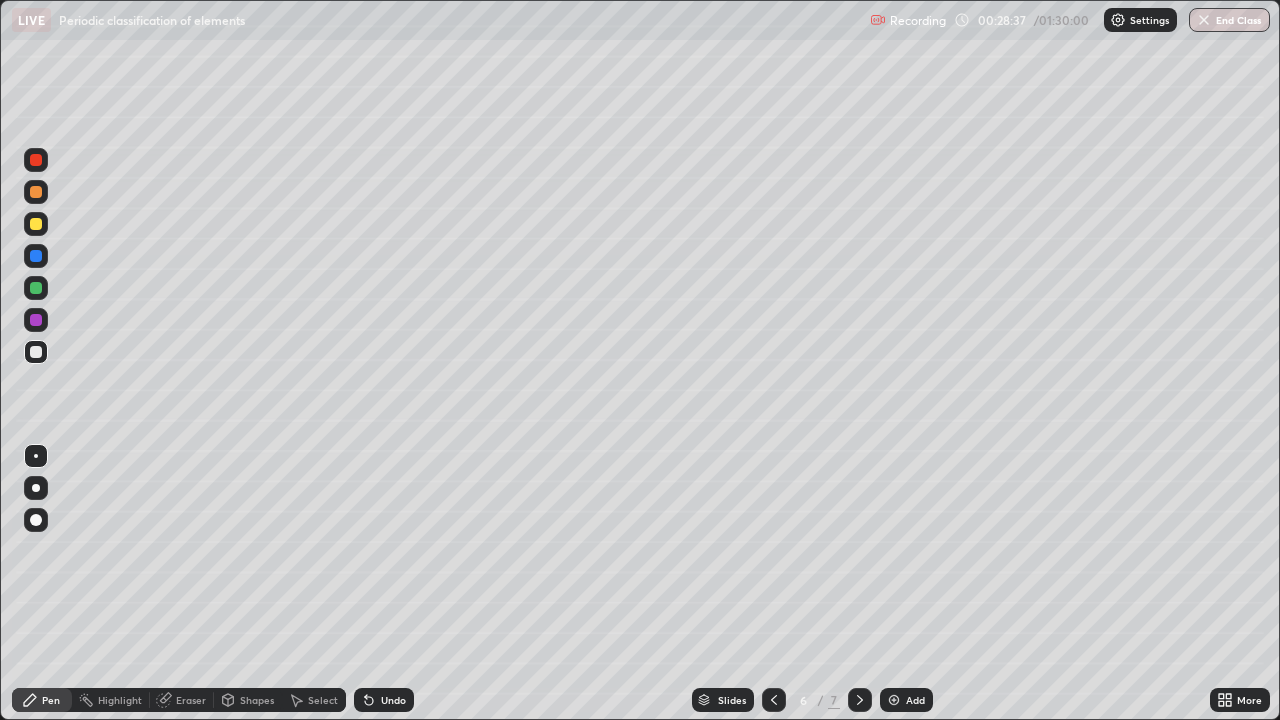 click on "Undo" at bounding box center (384, 700) 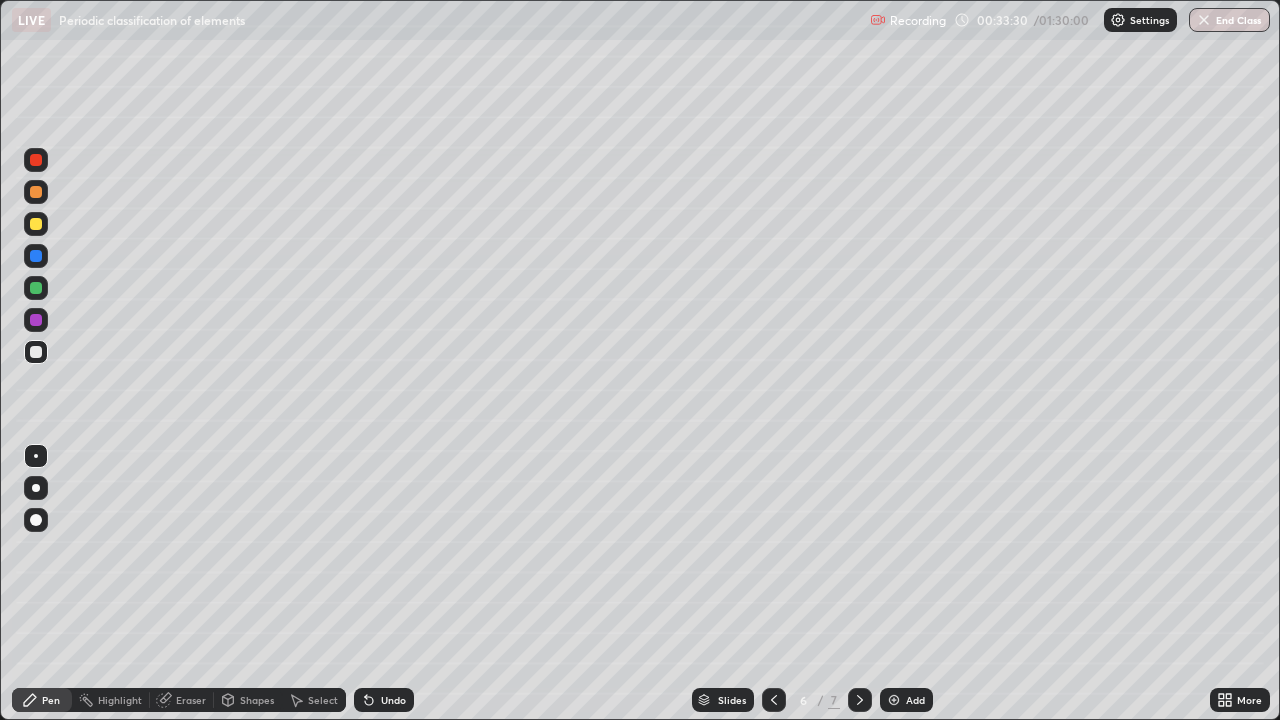 click at bounding box center (36, 320) 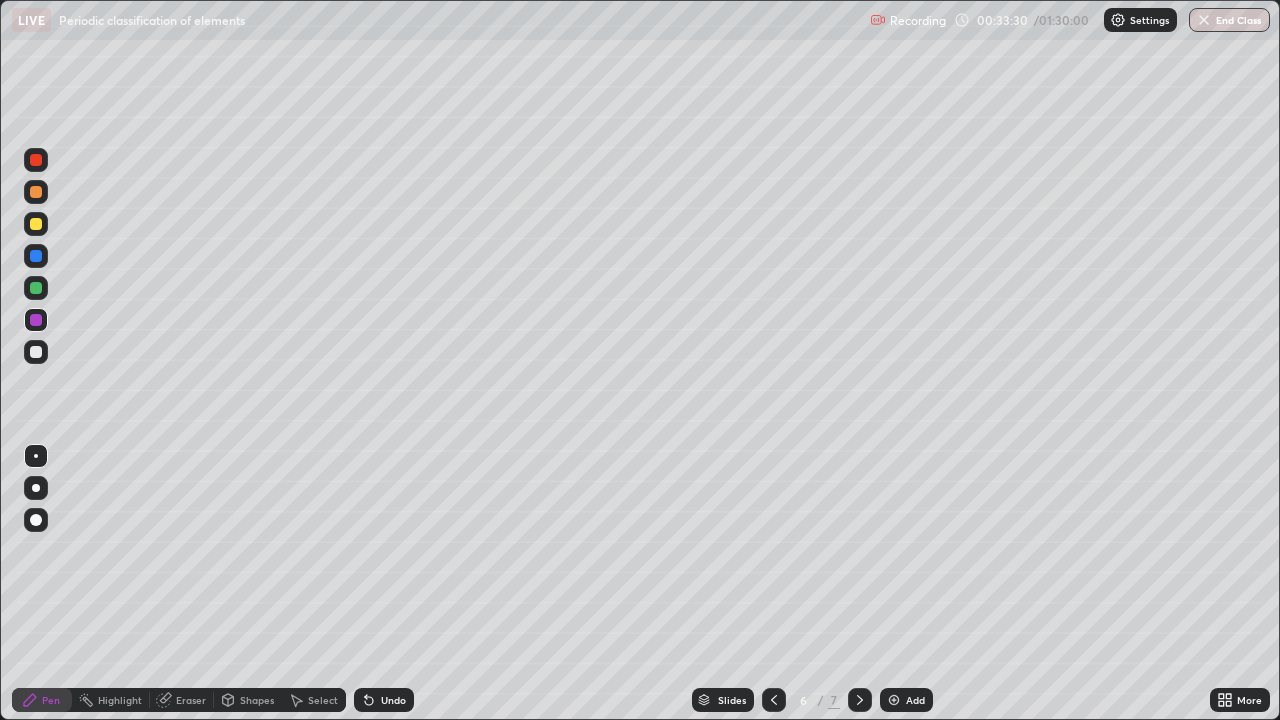 click at bounding box center [36, 352] 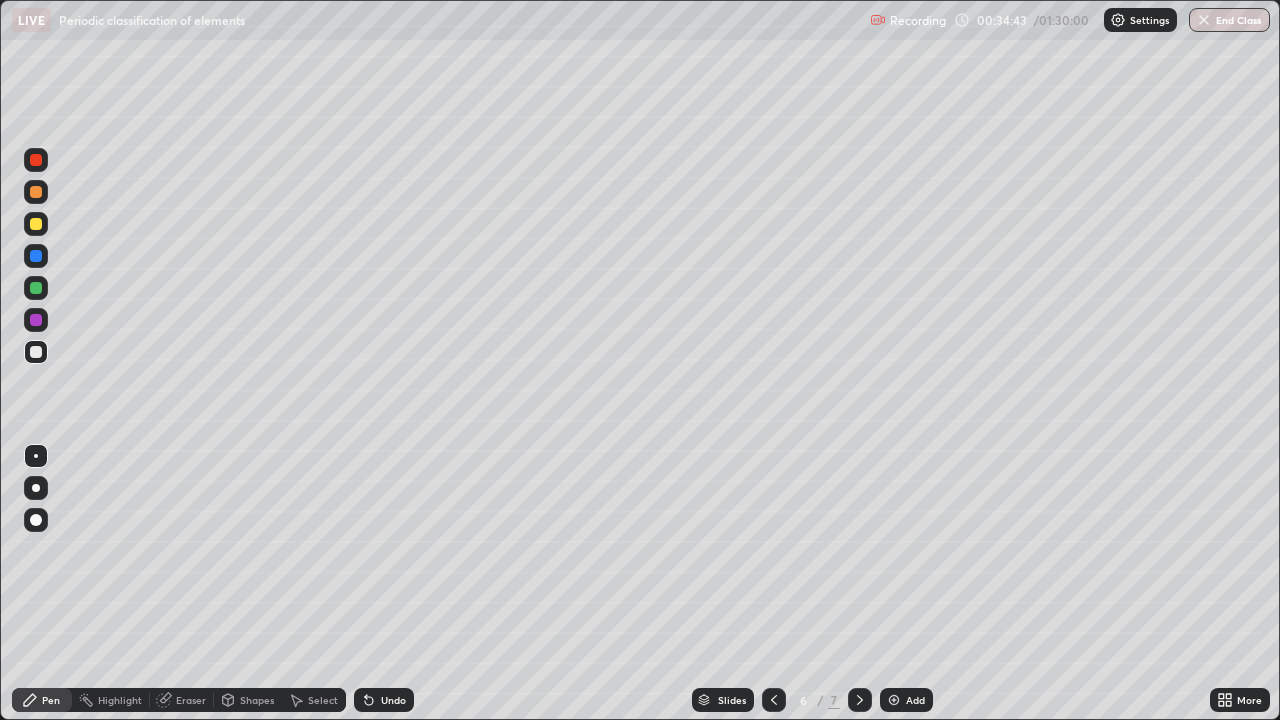 click at bounding box center [36, 224] 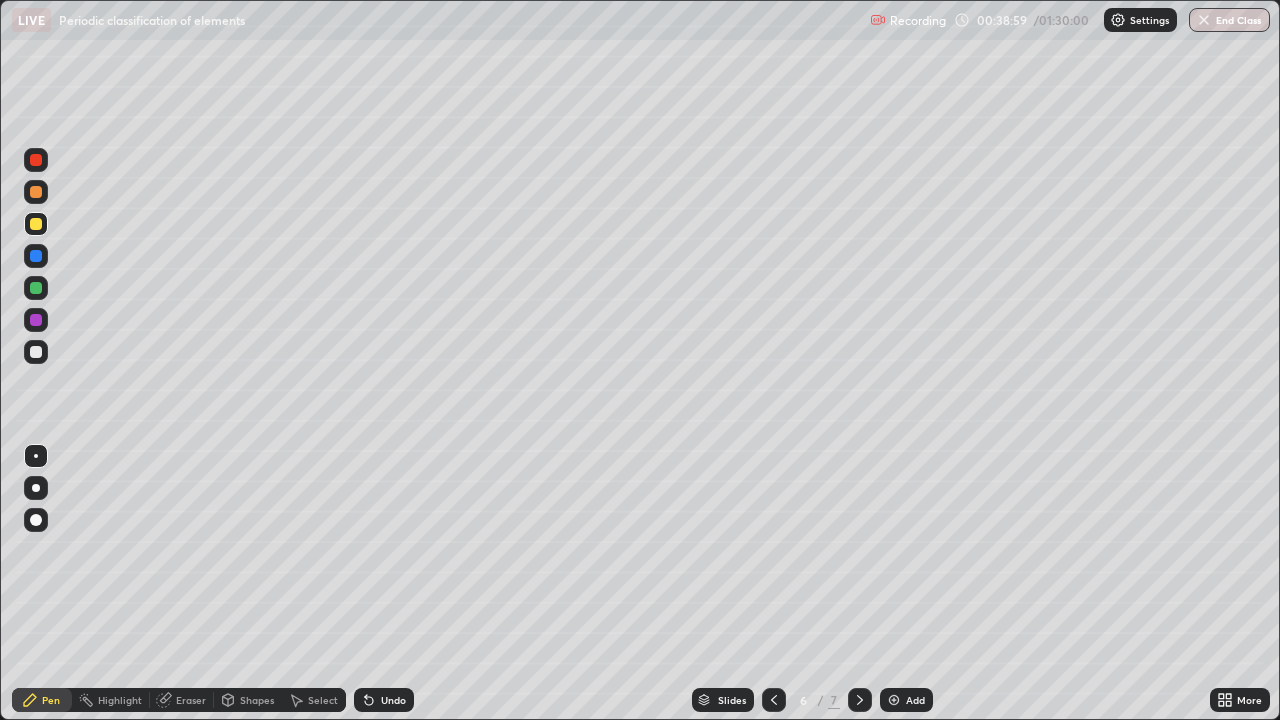 click on "Add" at bounding box center [915, 700] 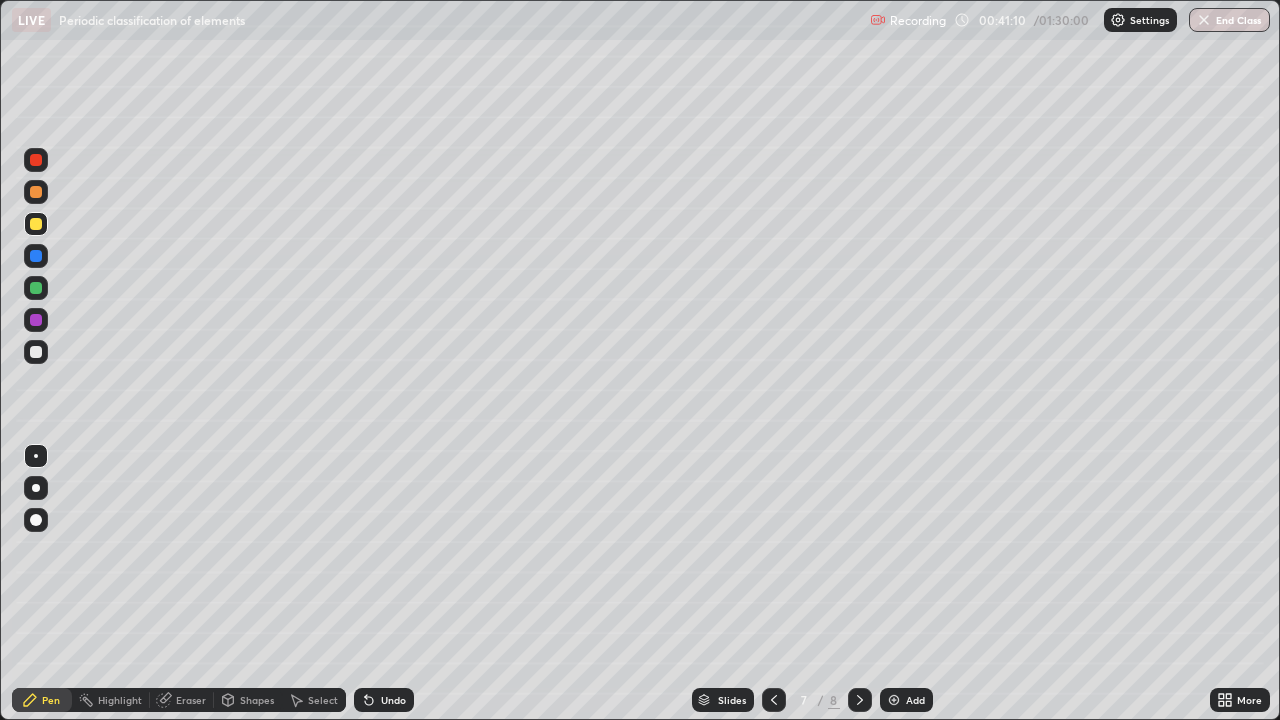 click at bounding box center (36, 352) 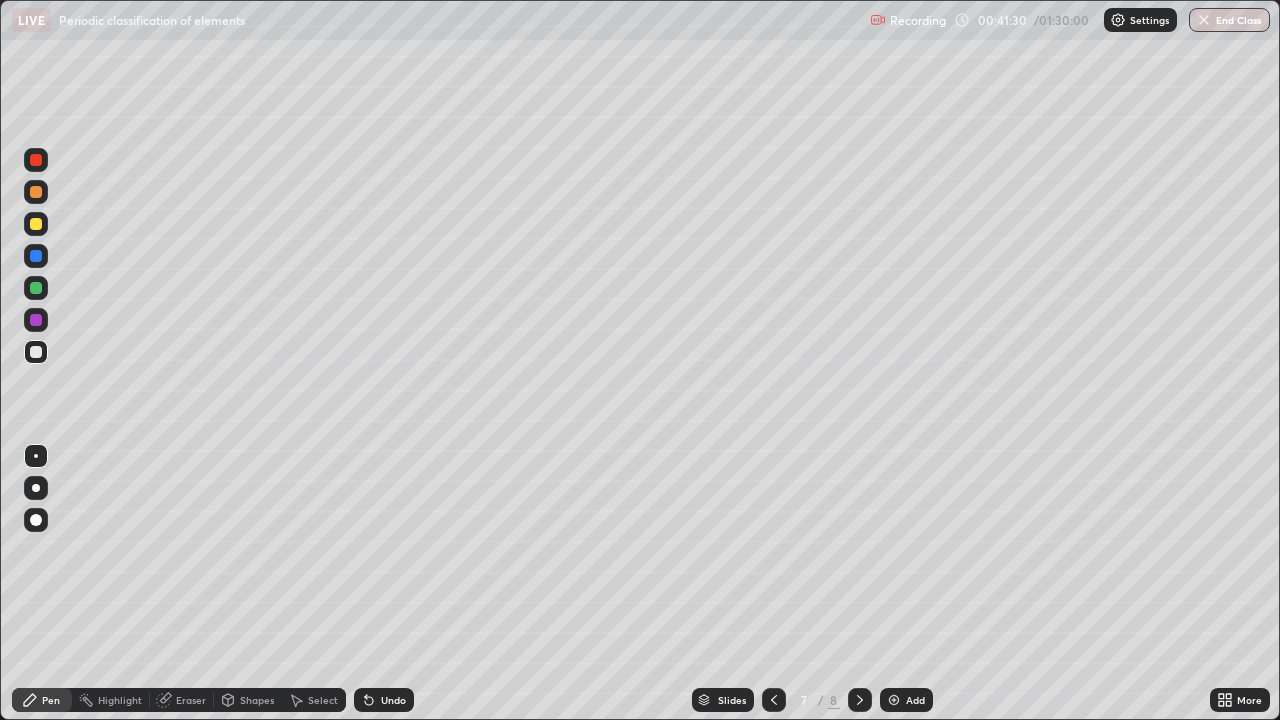 click 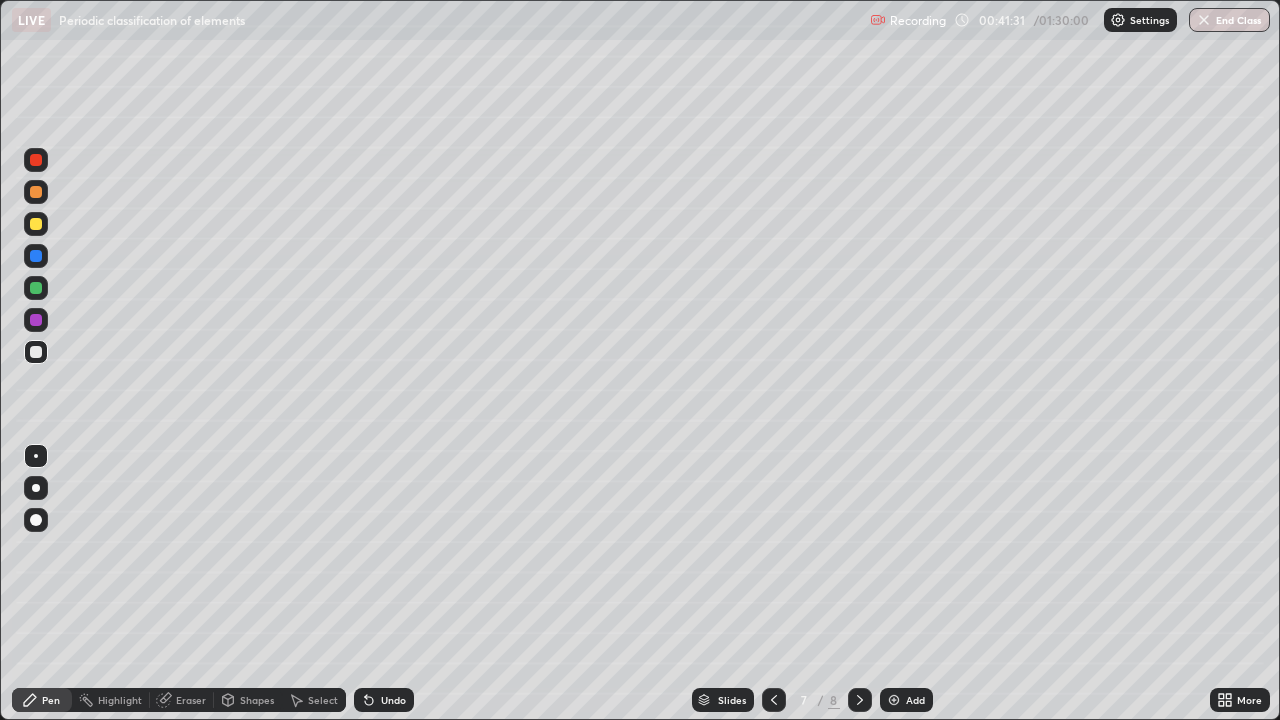 click on "Undo" at bounding box center (393, 700) 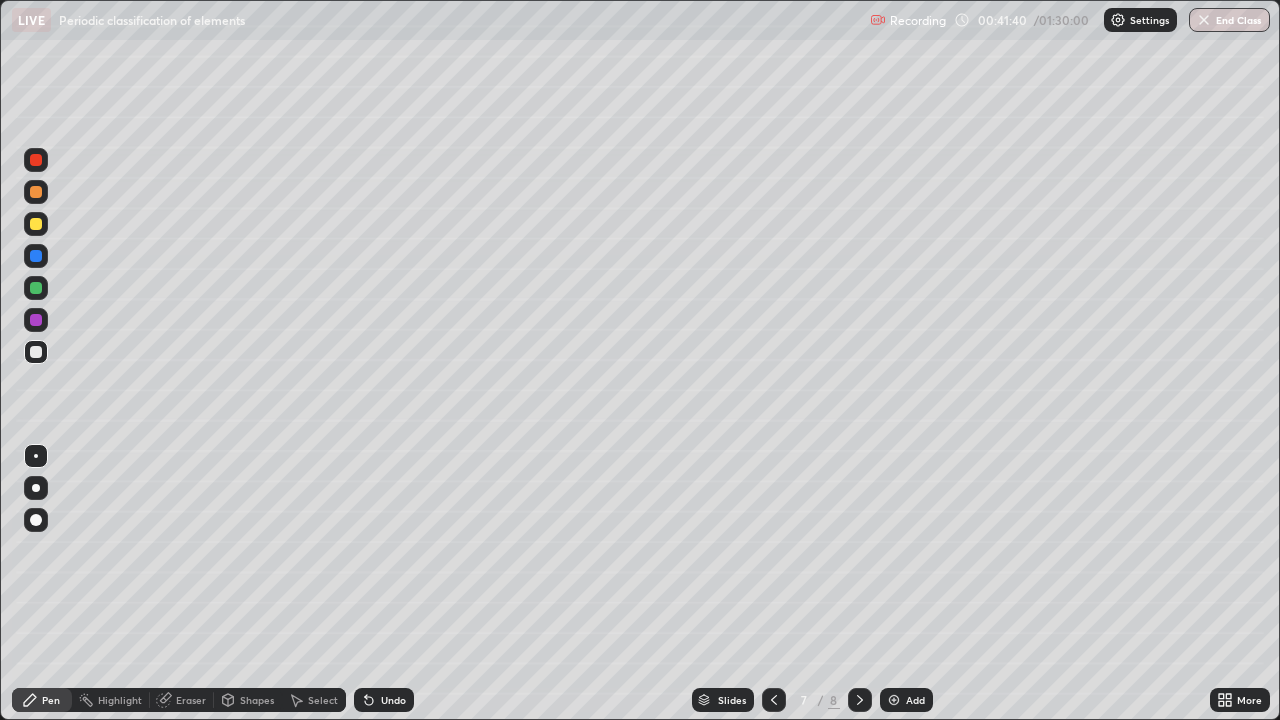 click at bounding box center [36, 224] 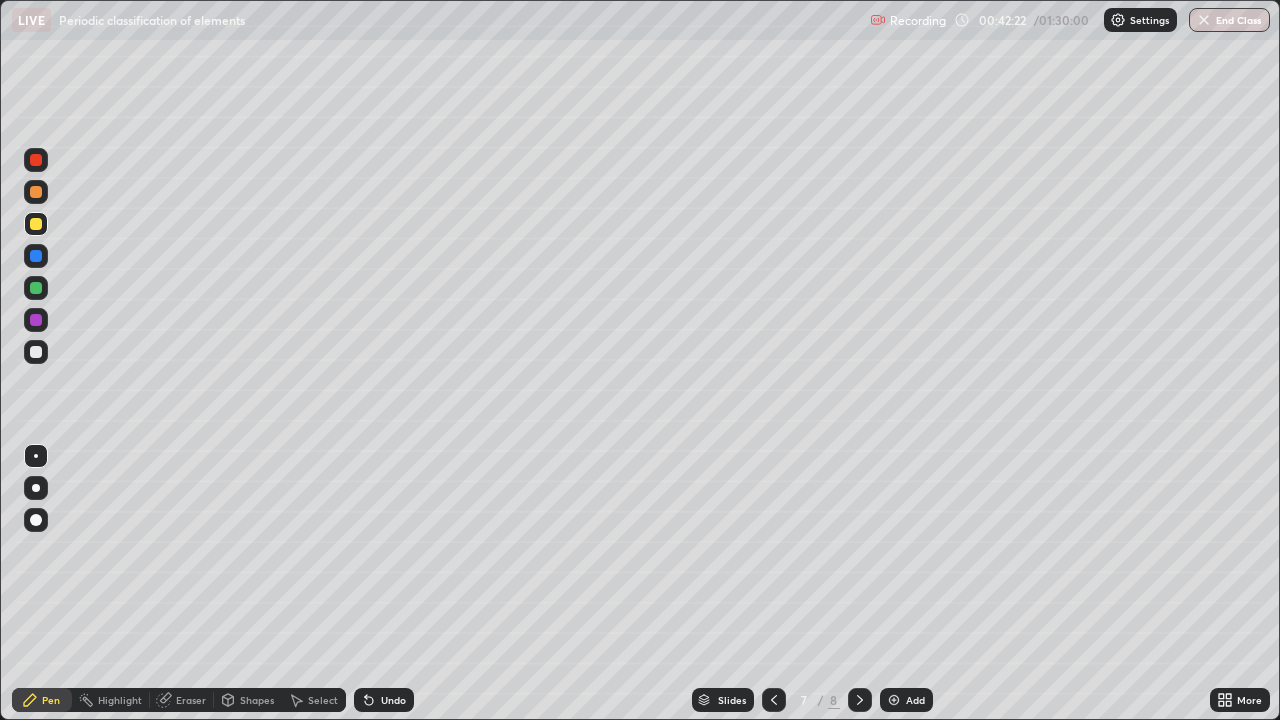 click 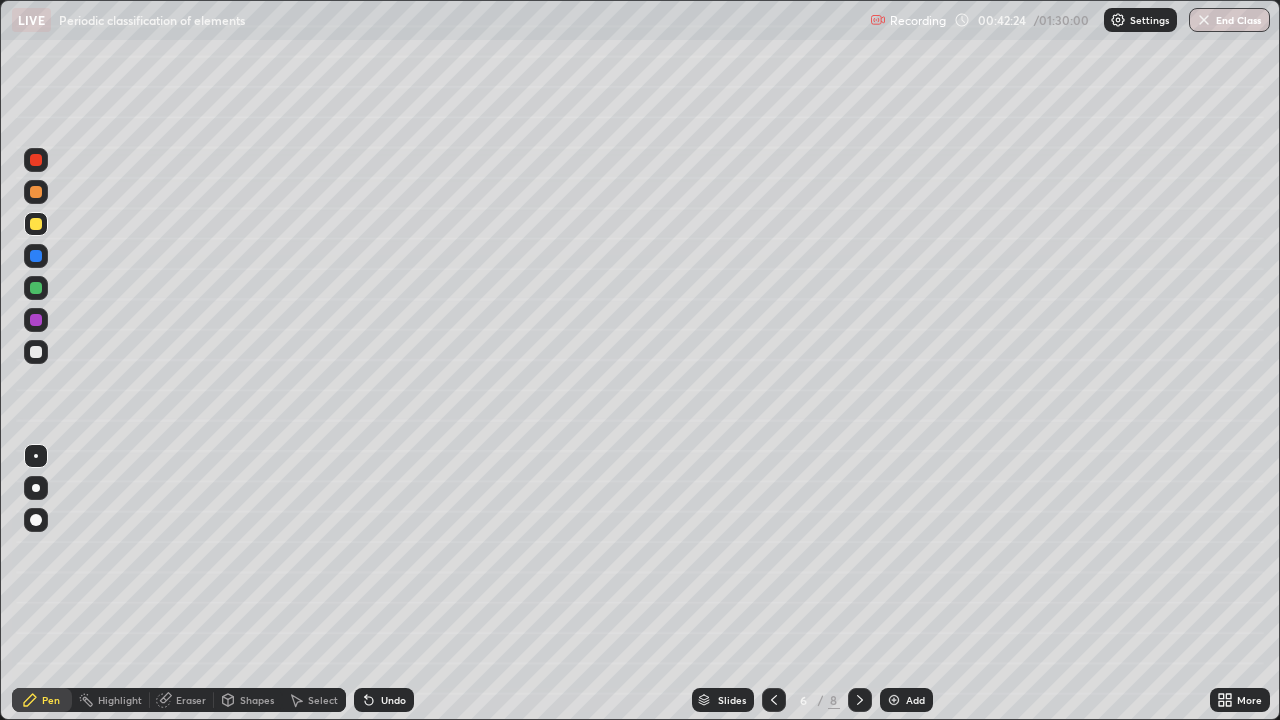 click 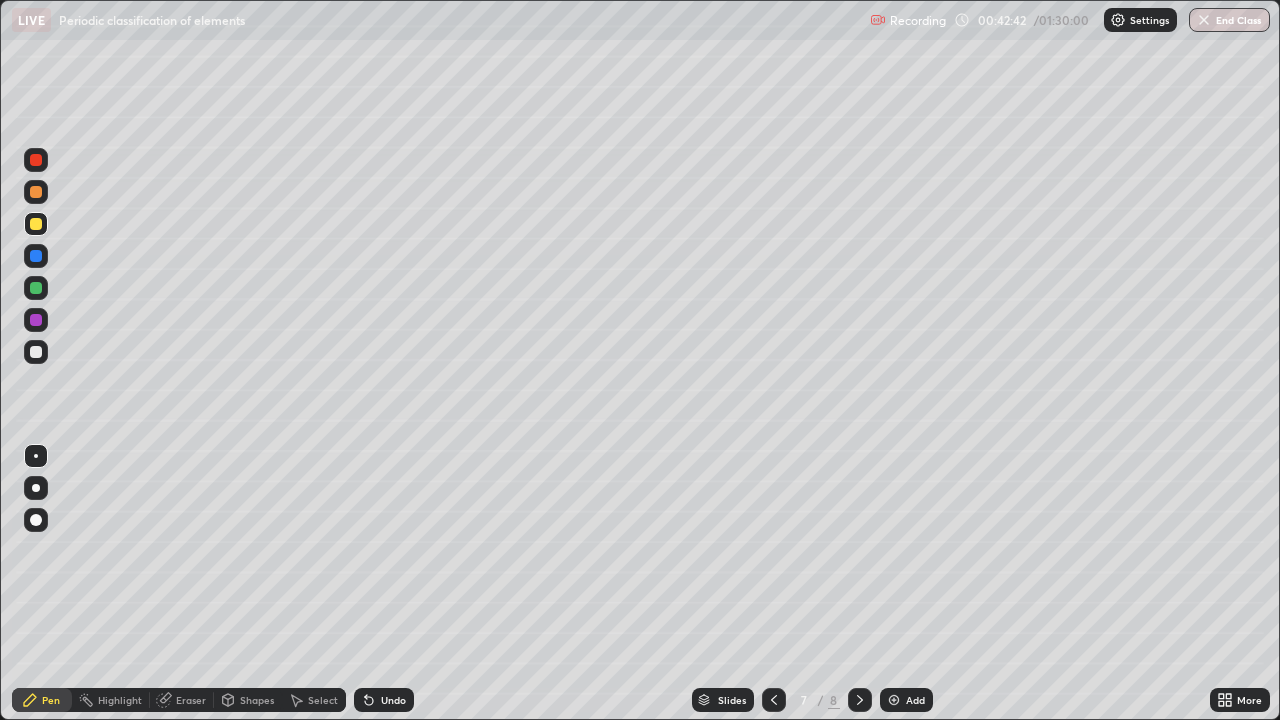 click on "Eraser" at bounding box center (191, 700) 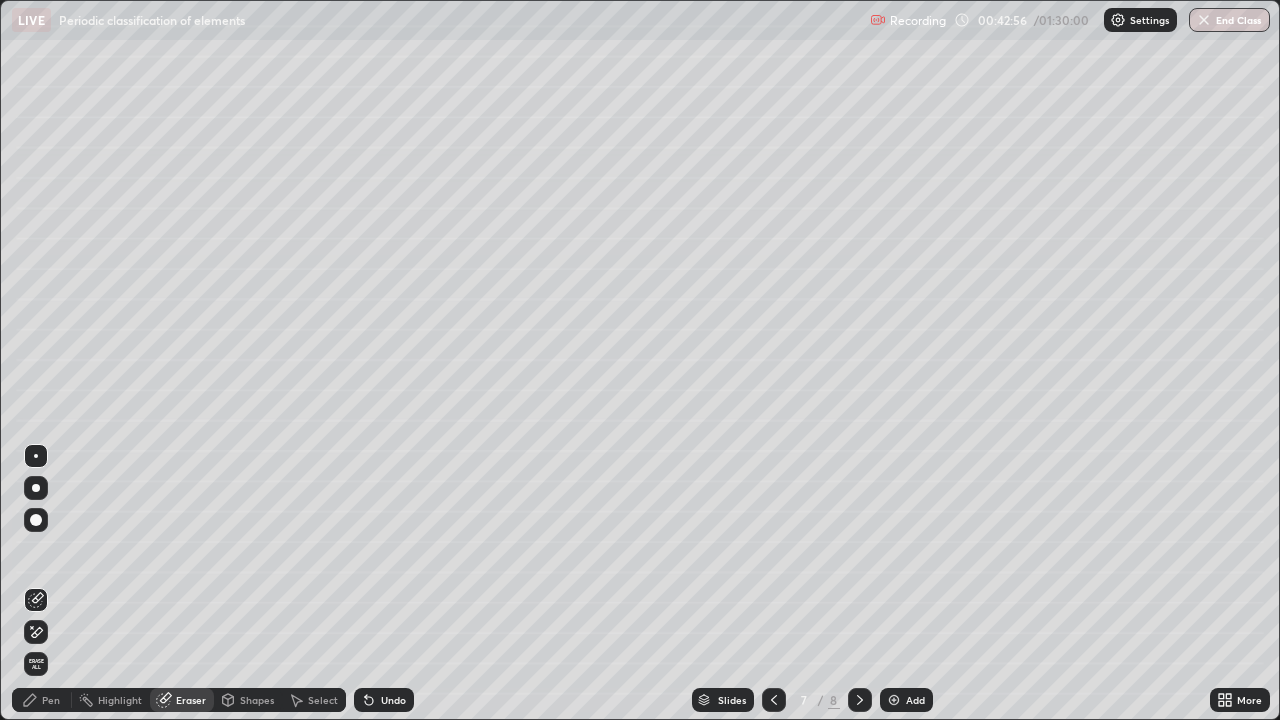 click 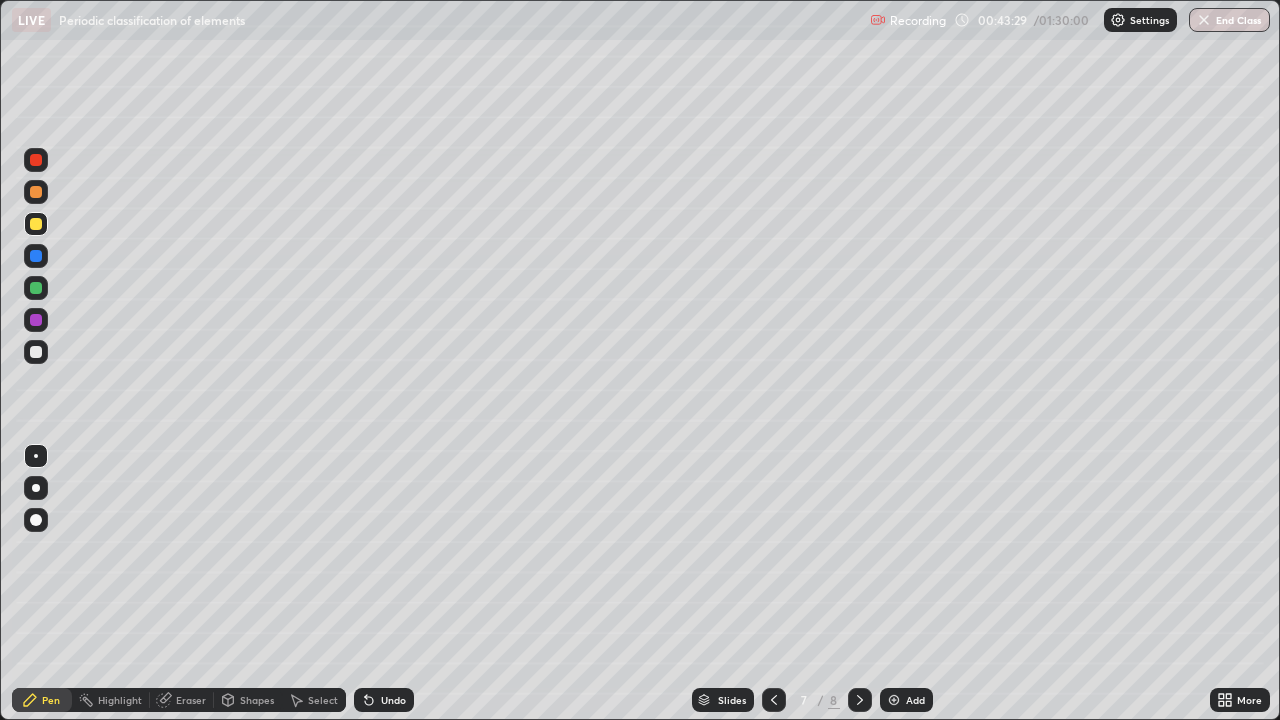 click at bounding box center (36, 352) 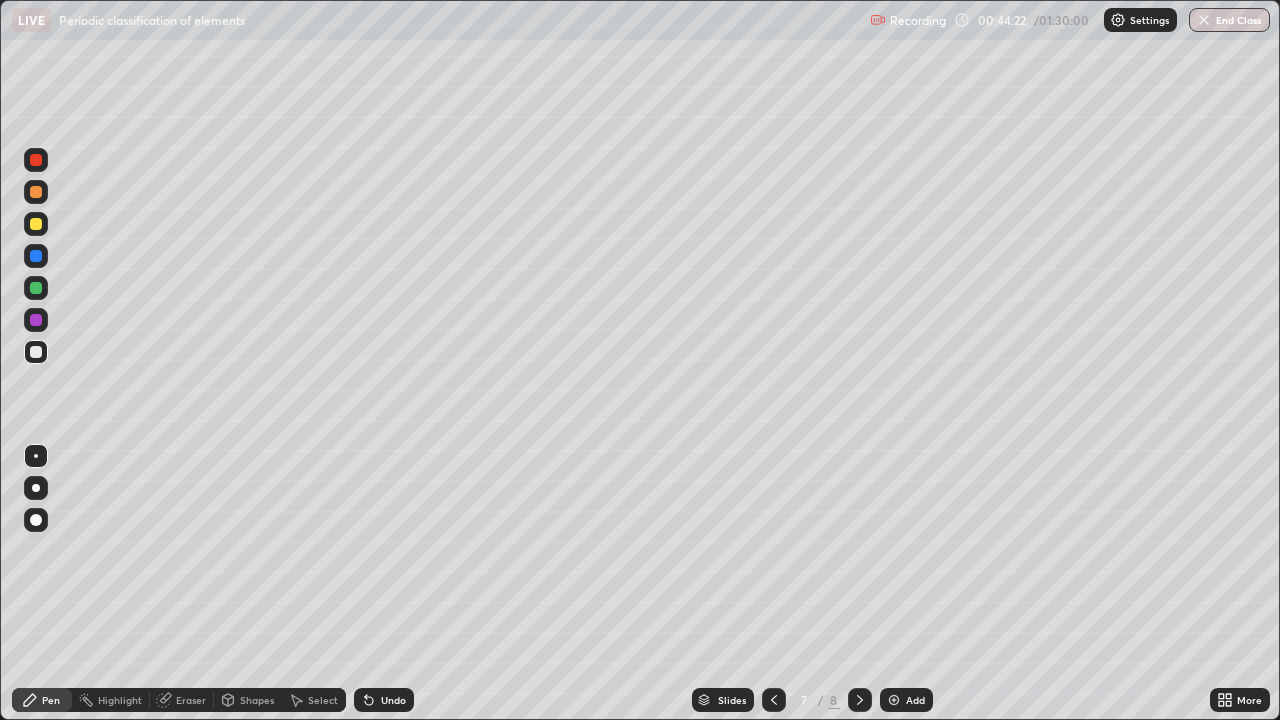 click on "Undo" at bounding box center (384, 700) 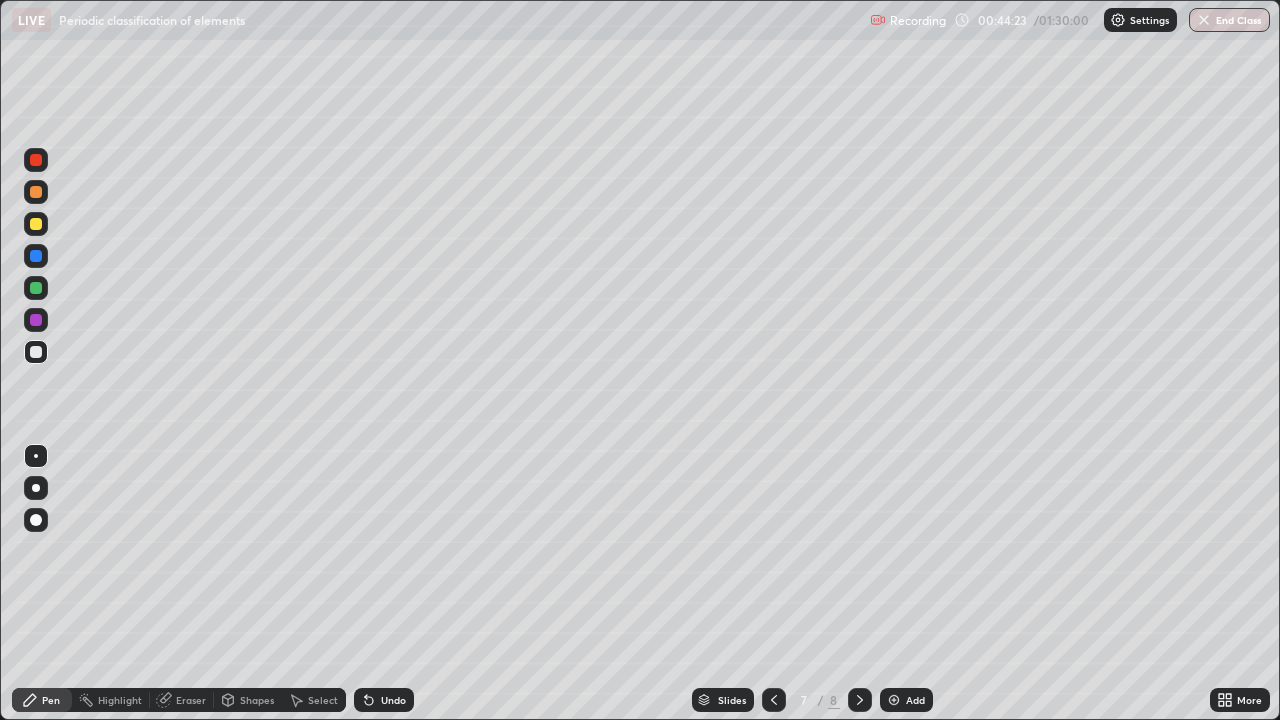 click on "Undo" at bounding box center (384, 700) 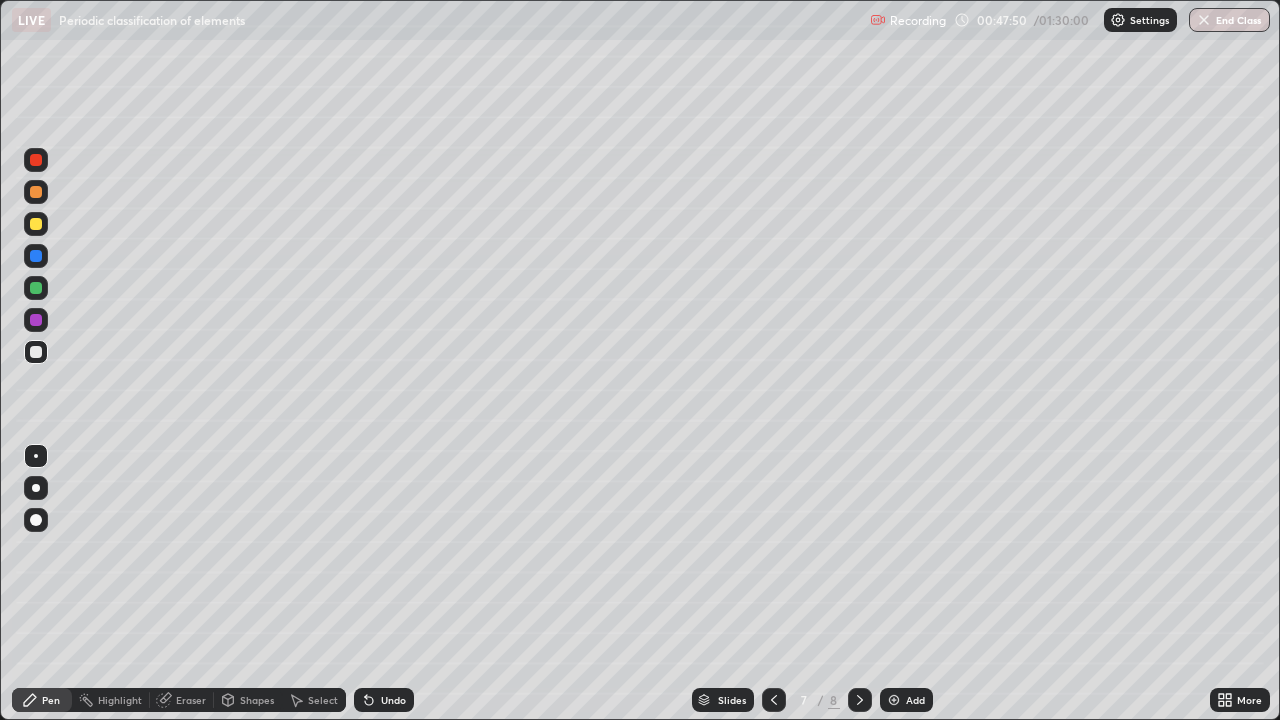 click at bounding box center (860, 700) 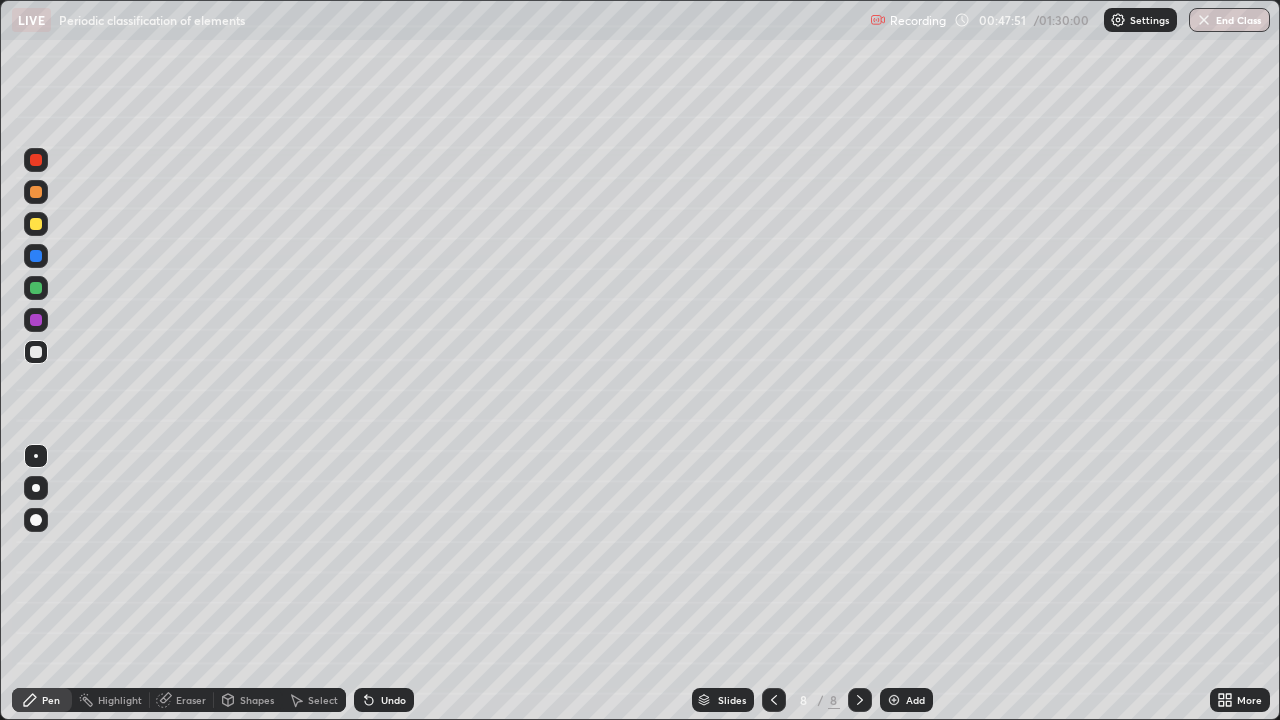 click 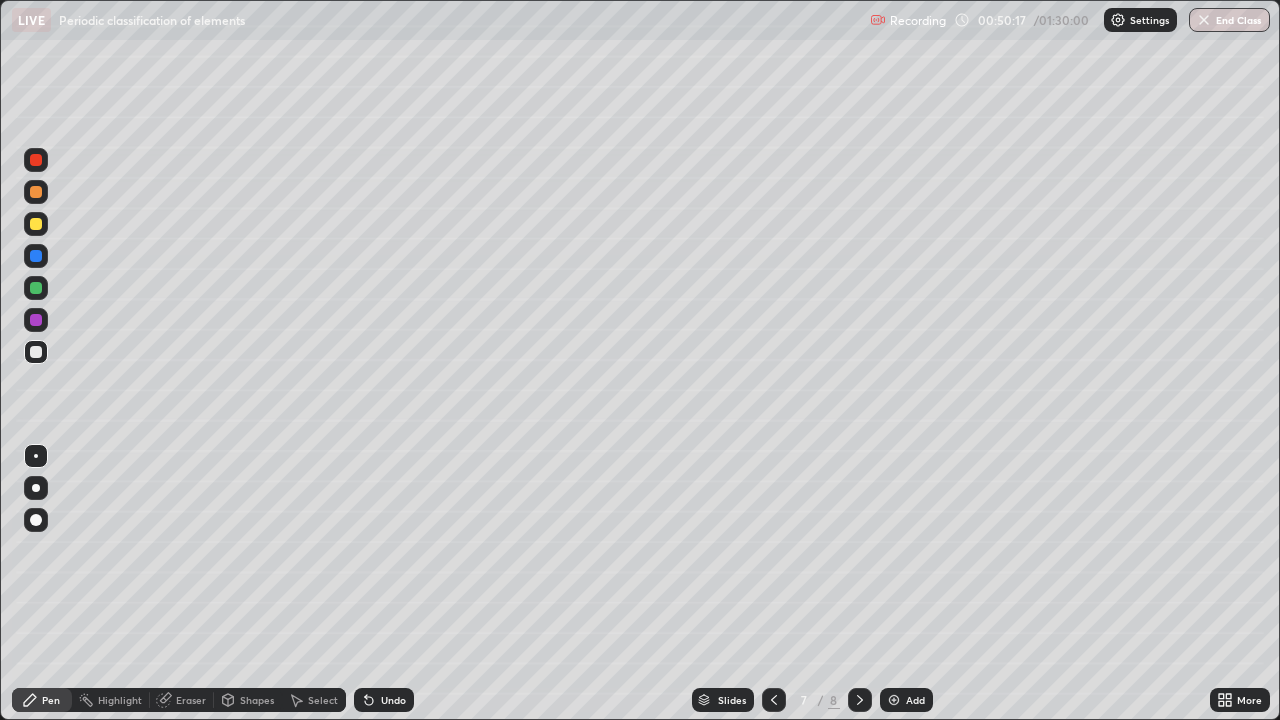 click 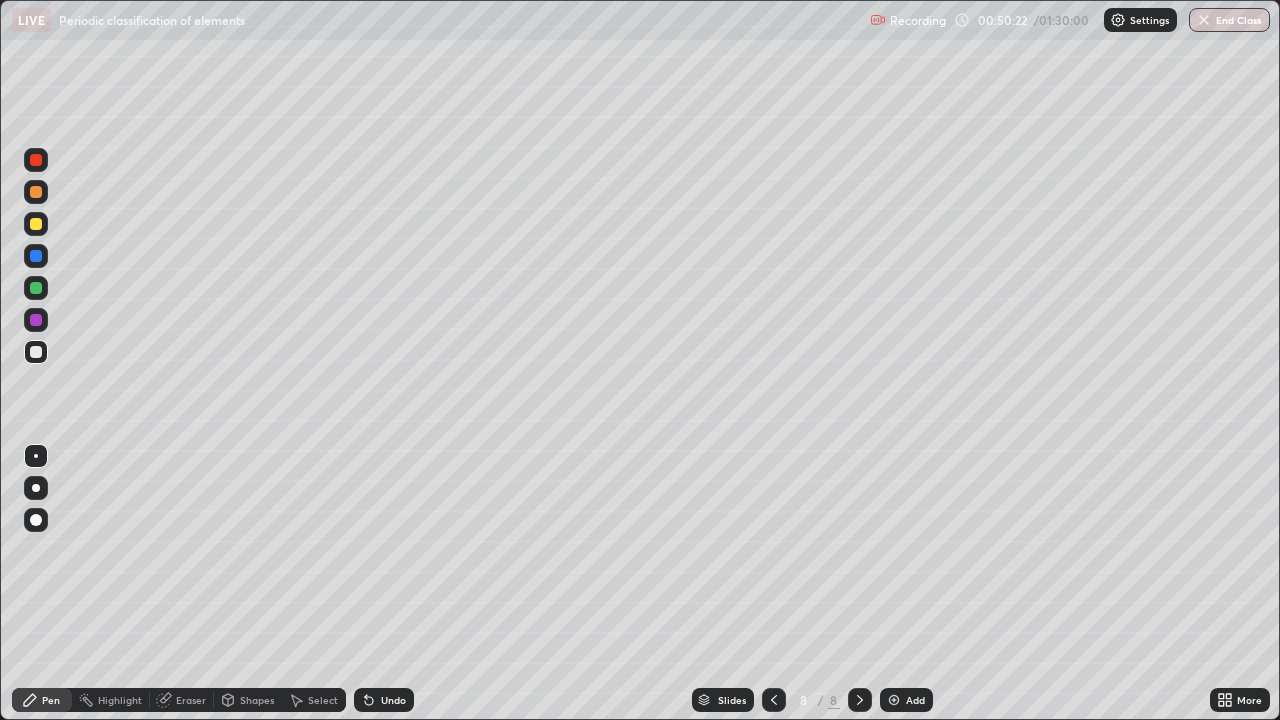 click at bounding box center [774, 700] 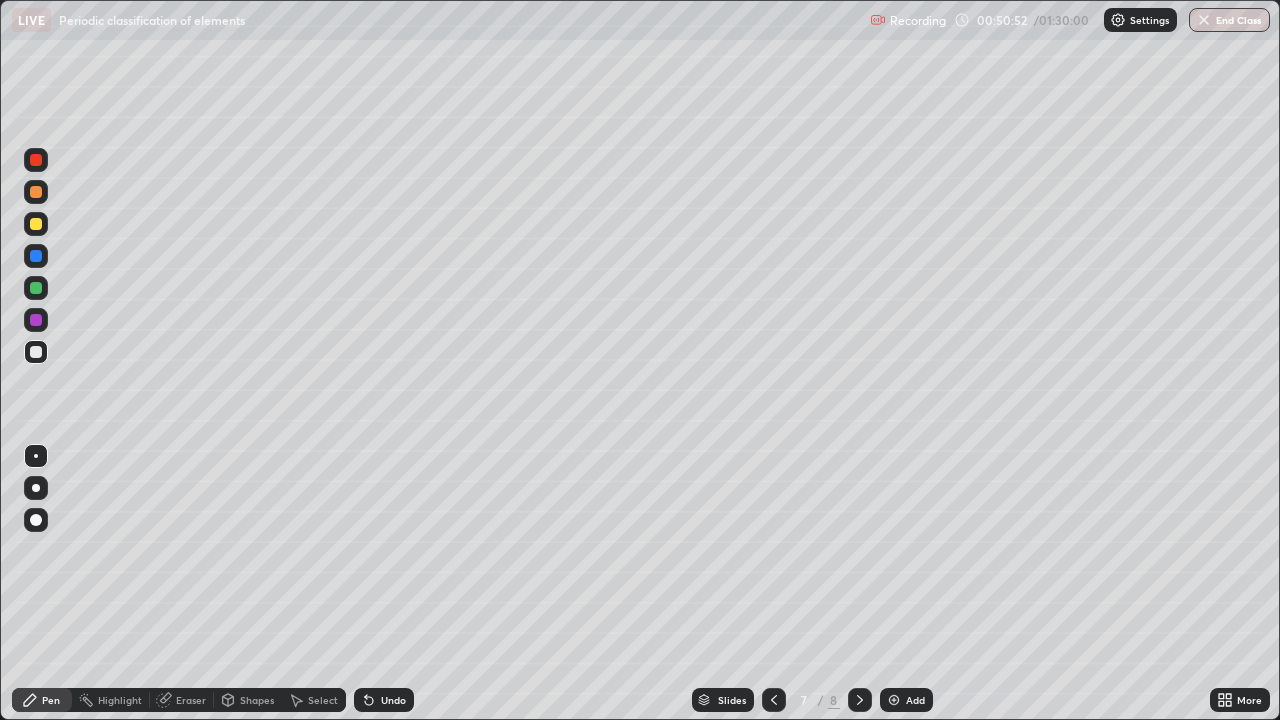 click 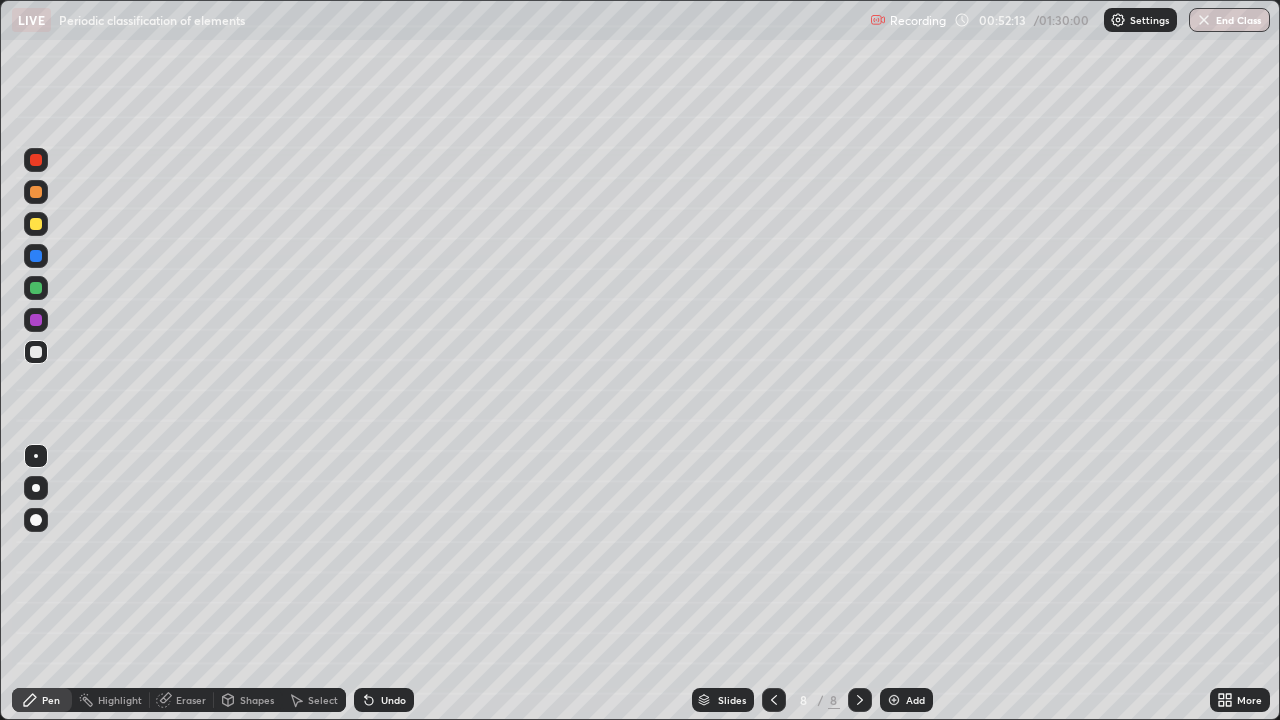 click at bounding box center (36, 224) 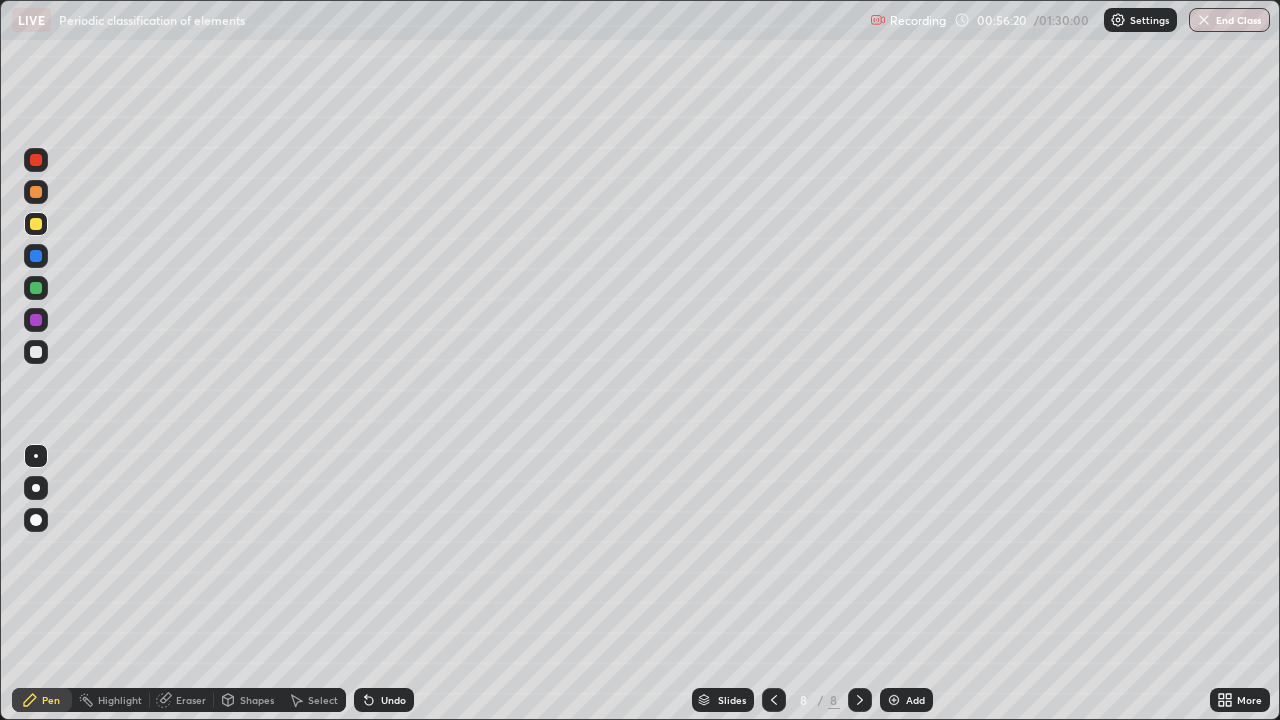 click on "Undo" at bounding box center (393, 700) 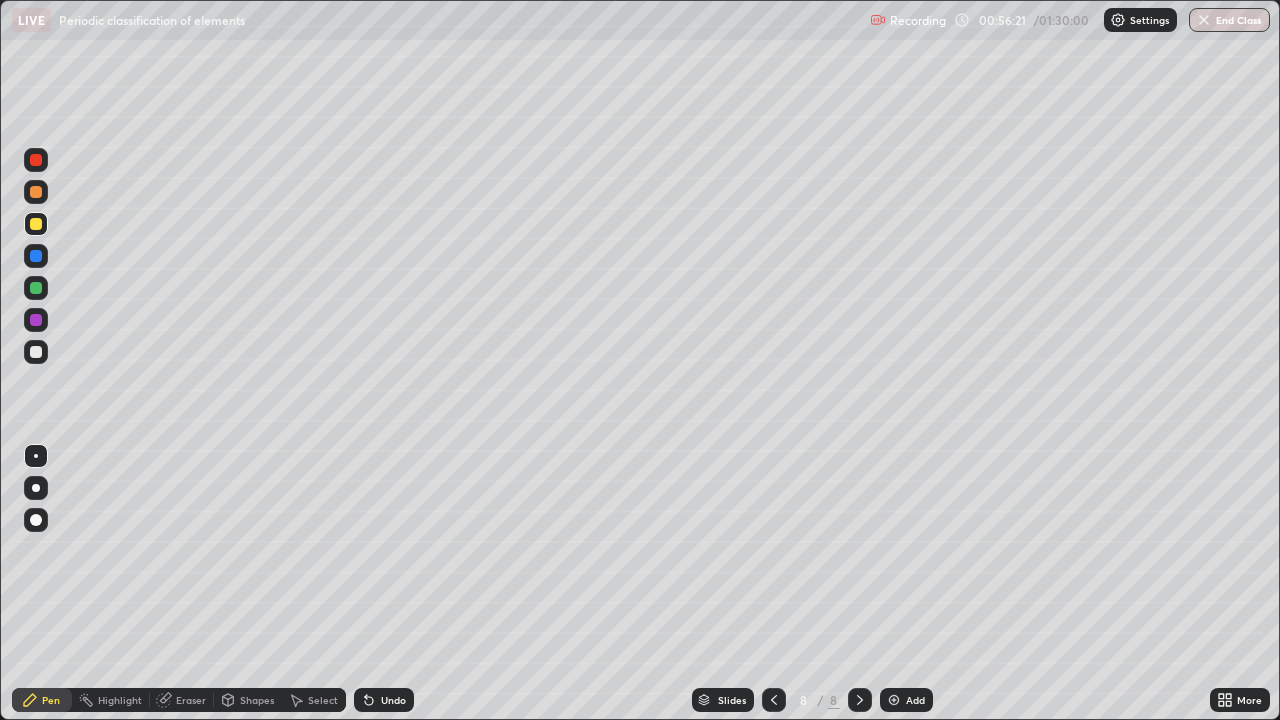 click on "Undo" at bounding box center [393, 700] 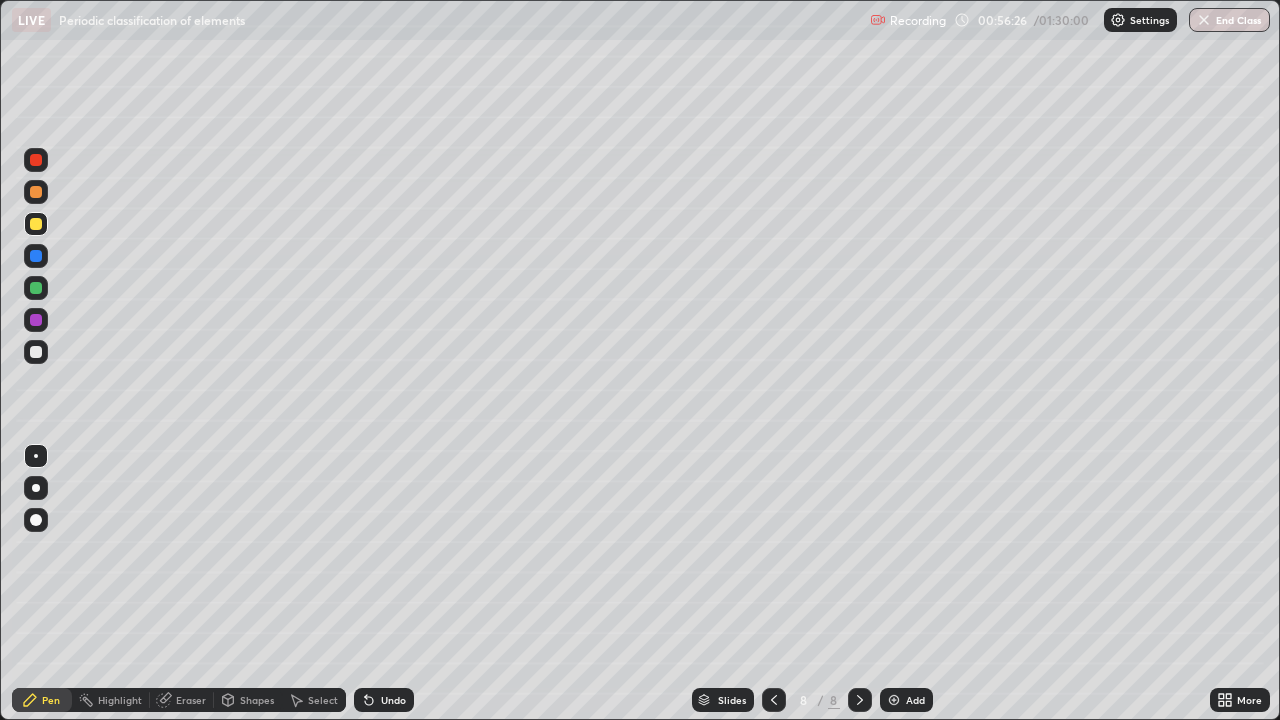 click at bounding box center (36, 352) 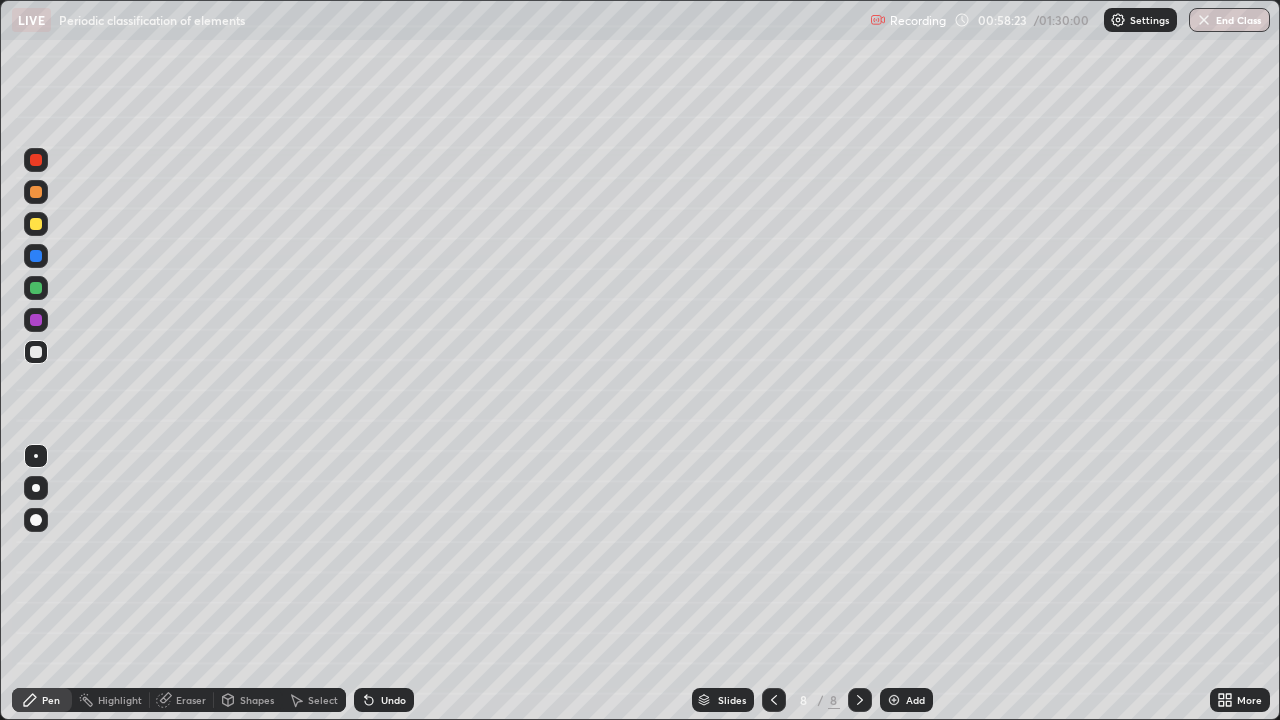 click 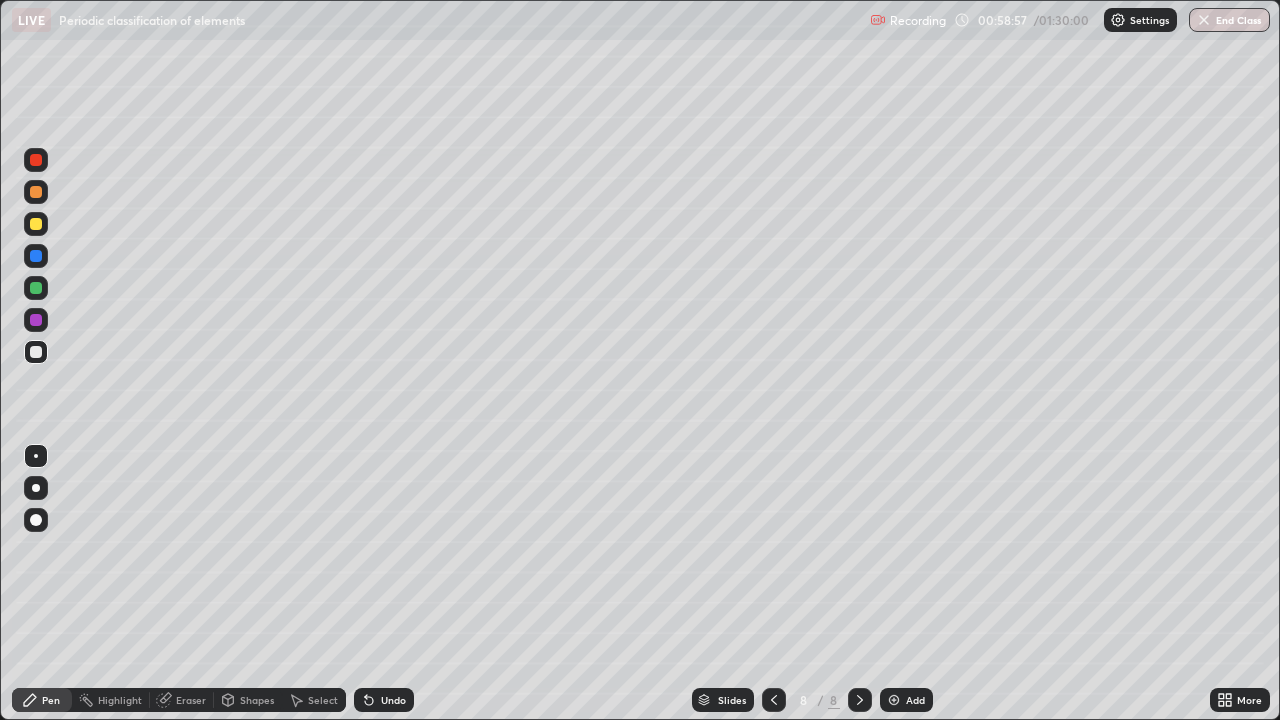 click on "More" at bounding box center (1240, 700) 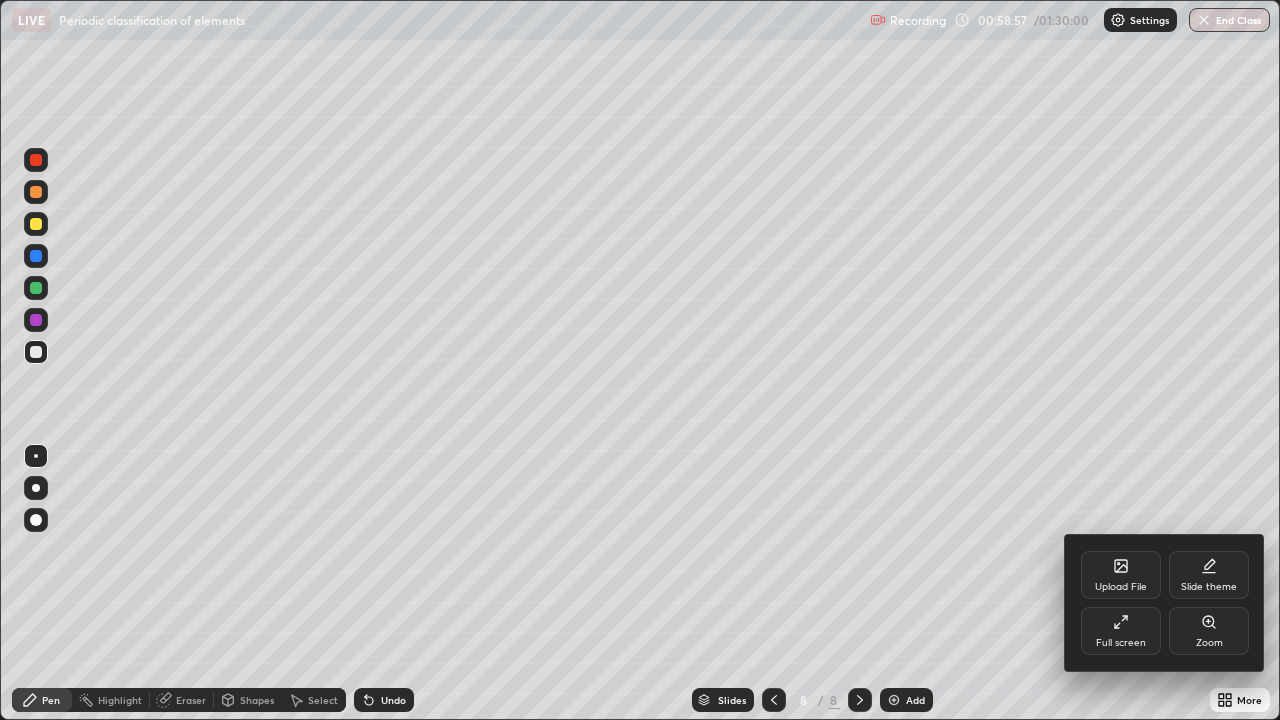 click on "Upload File Slide theme Full screen Zoom" at bounding box center [1165, 603] 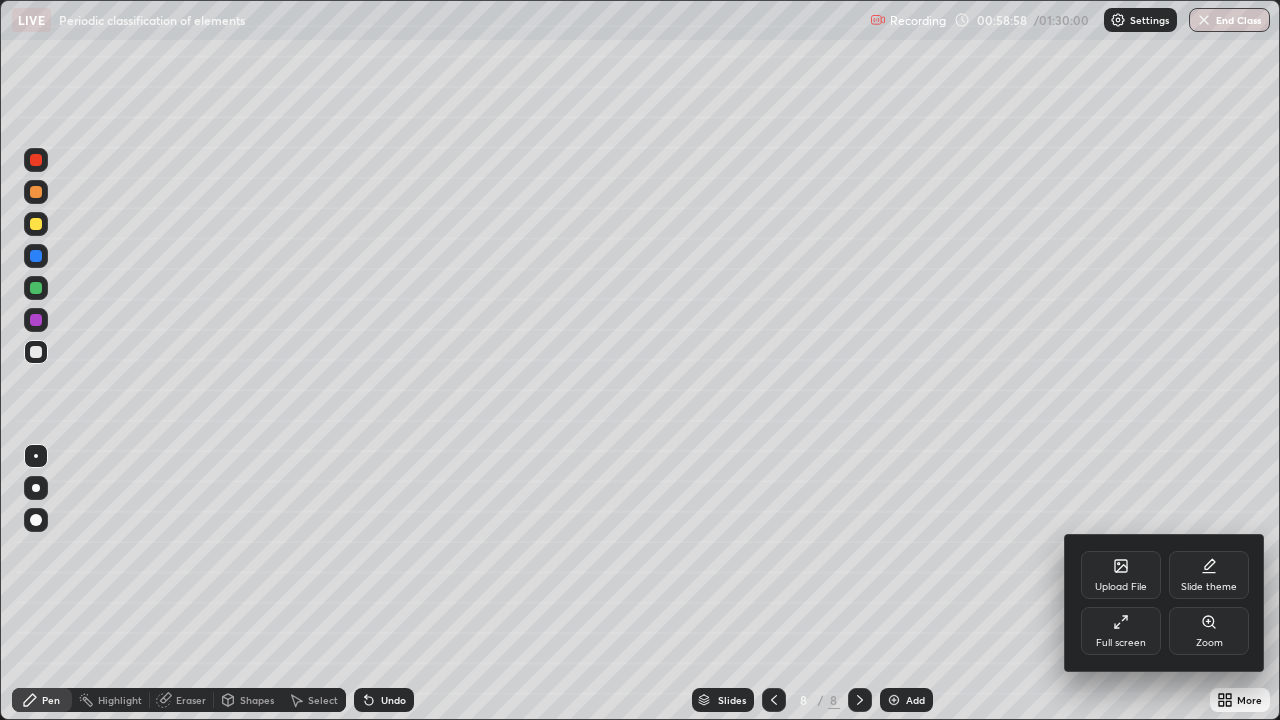 click on "Upload File Slide theme Full screen Zoom" at bounding box center [1165, 603] 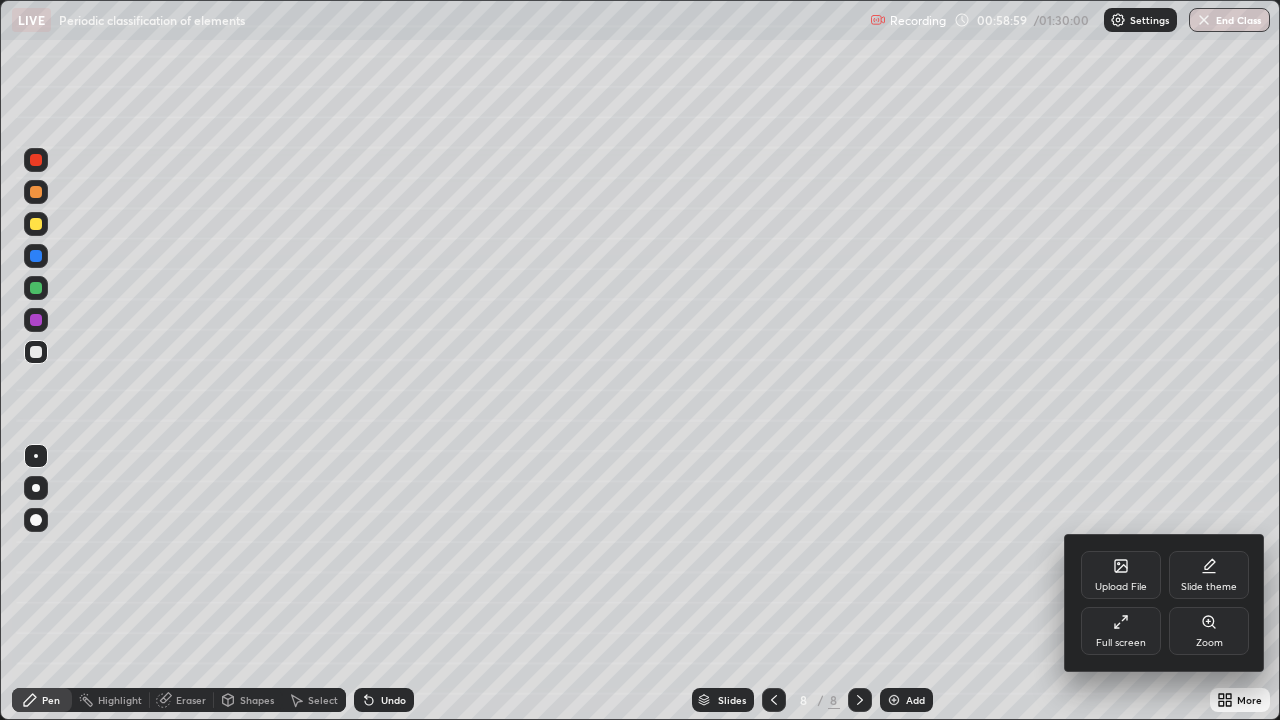 click at bounding box center [640, 360] 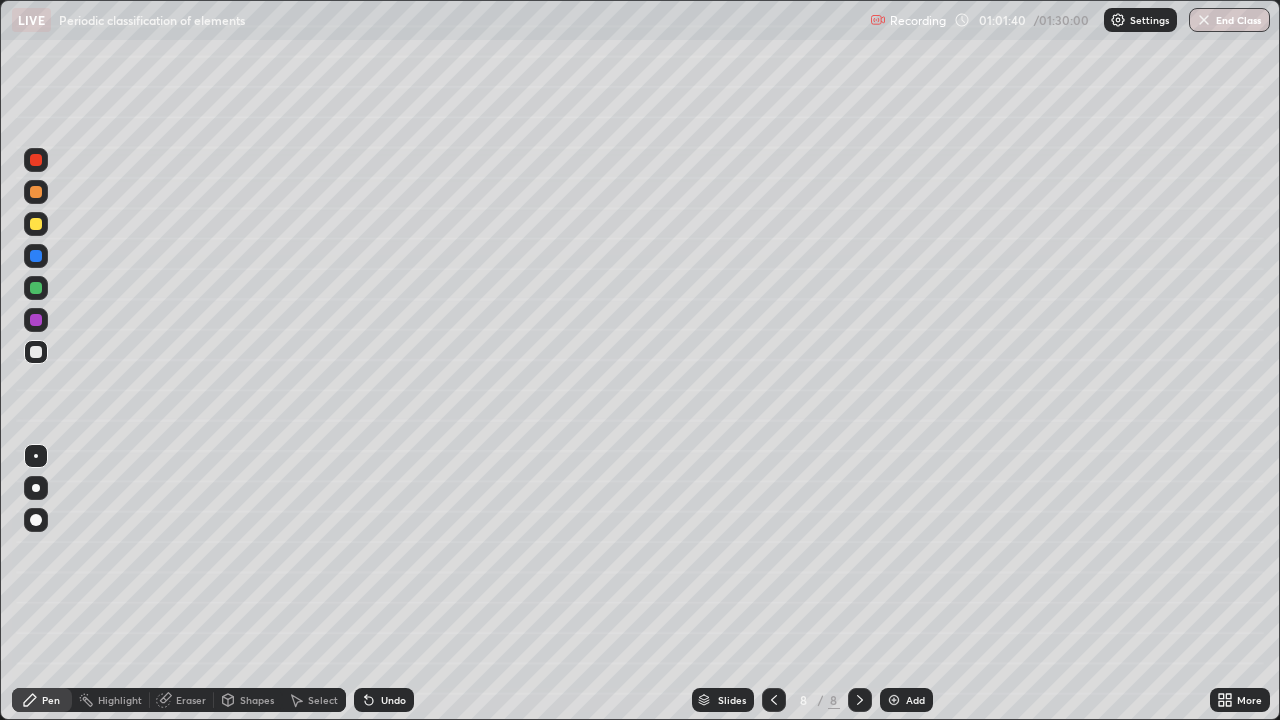 click on "Eraser" at bounding box center (191, 700) 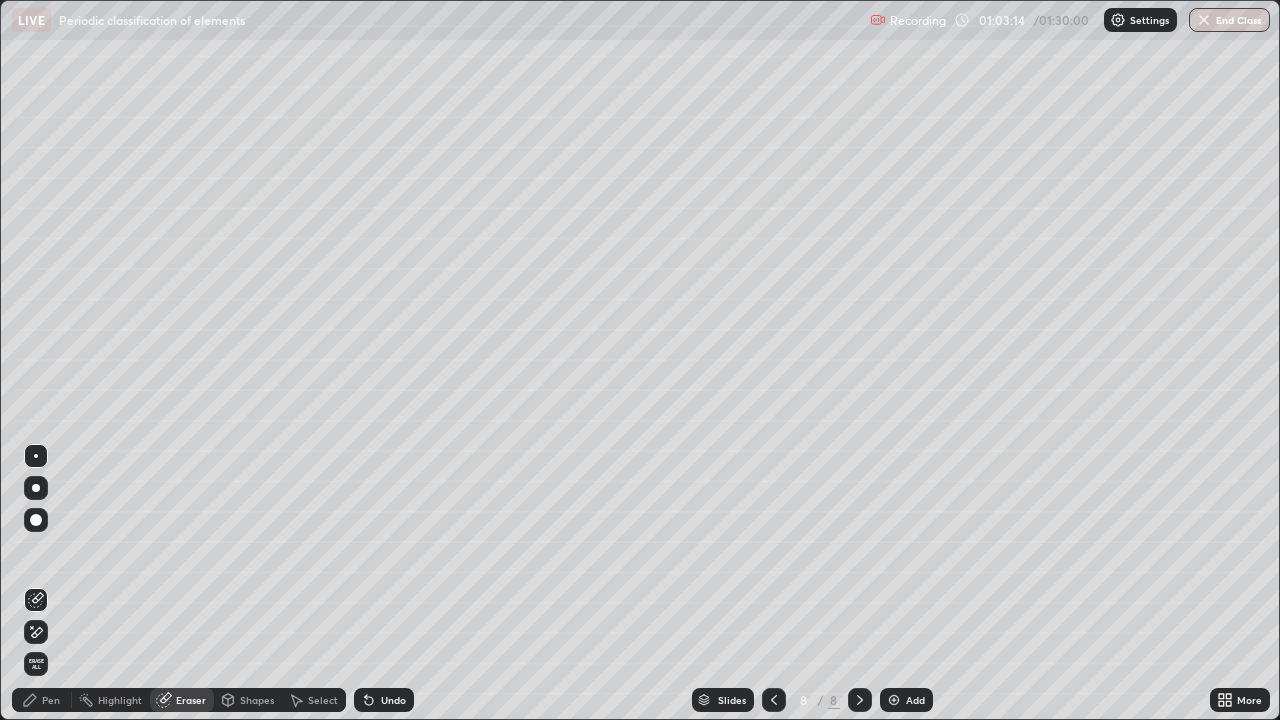 click on "Eraser" at bounding box center (182, 700) 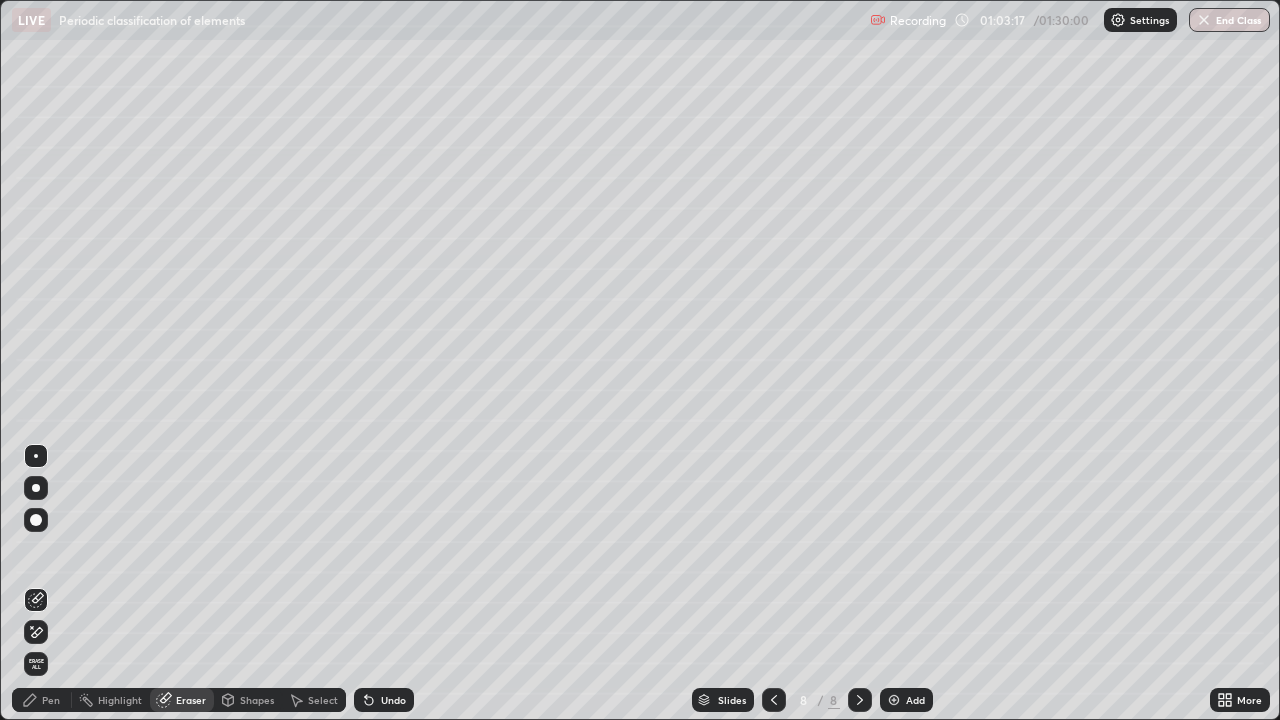 click on "Pen" at bounding box center [42, 700] 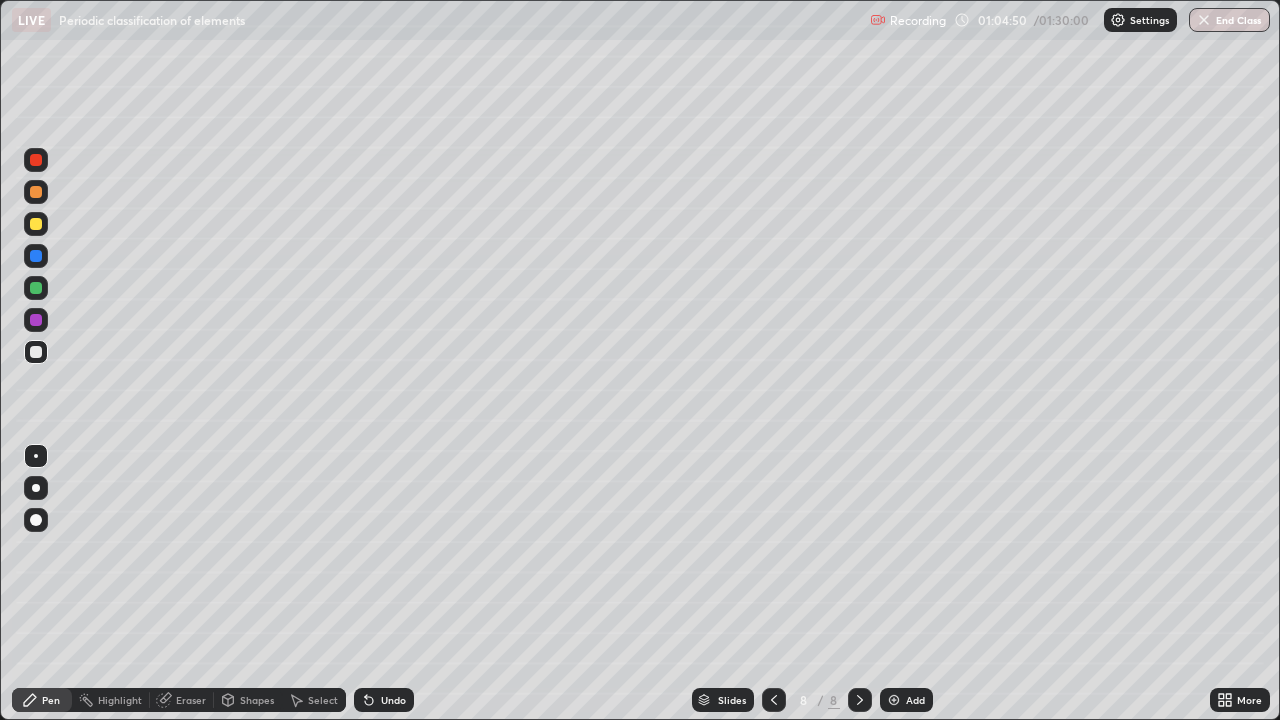 click on "Add" at bounding box center (906, 700) 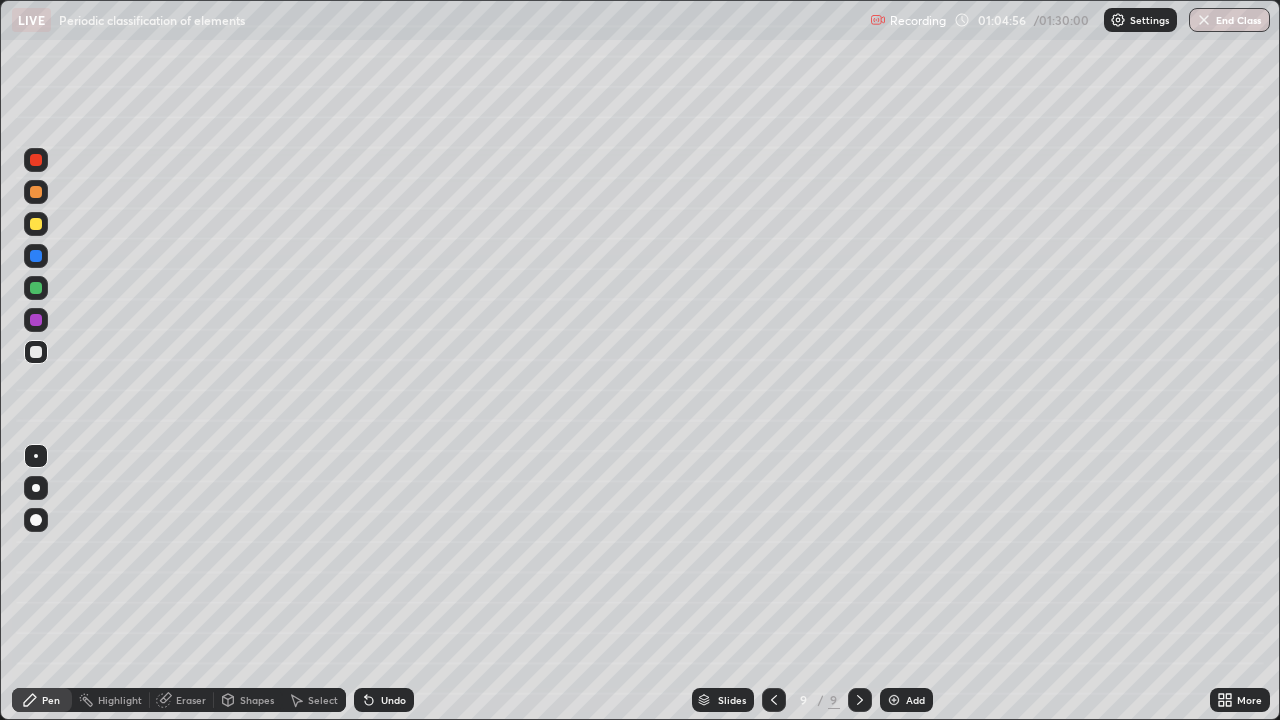 click on "Undo" at bounding box center [393, 700] 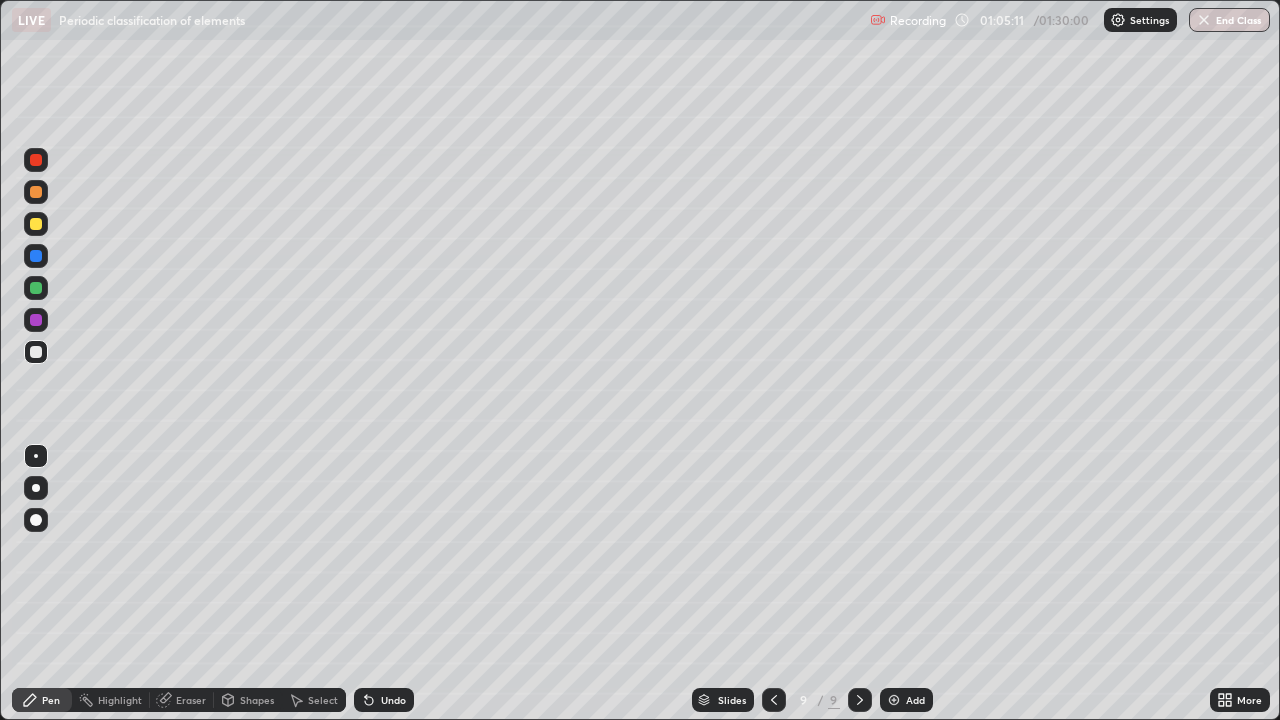 click at bounding box center (36, 224) 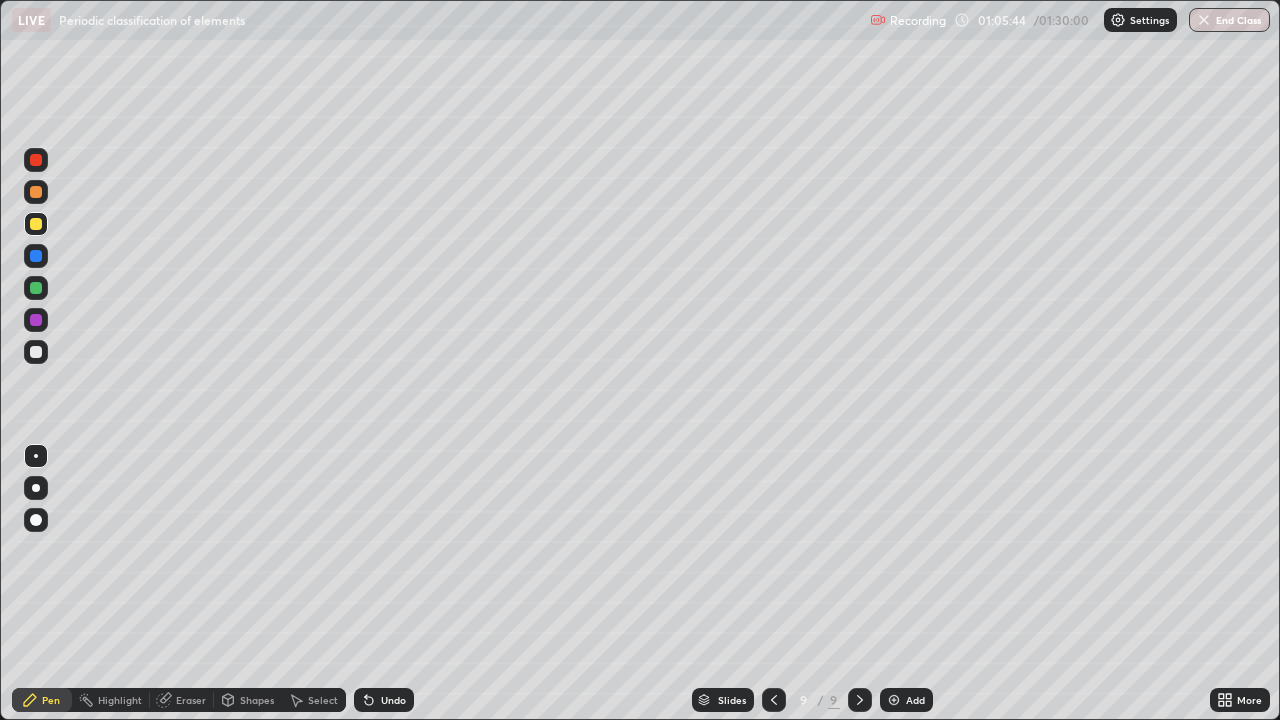 click at bounding box center (36, 288) 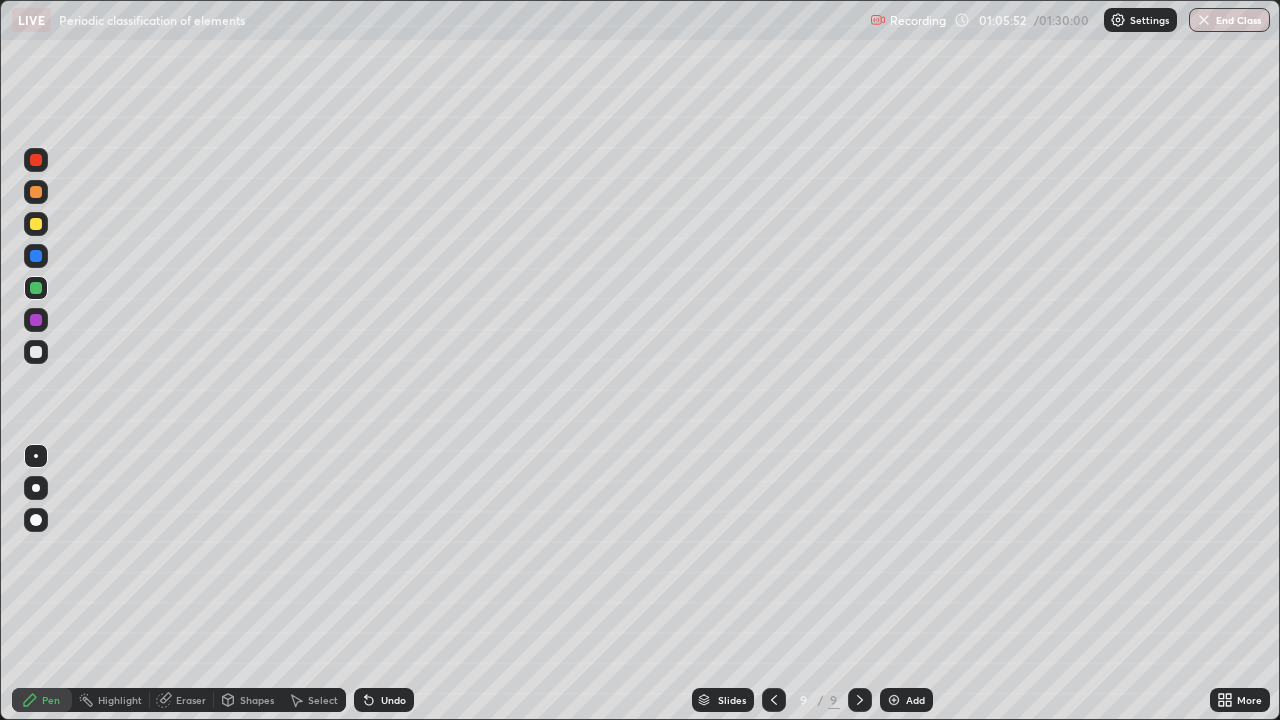 click on "Undo" at bounding box center [393, 700] 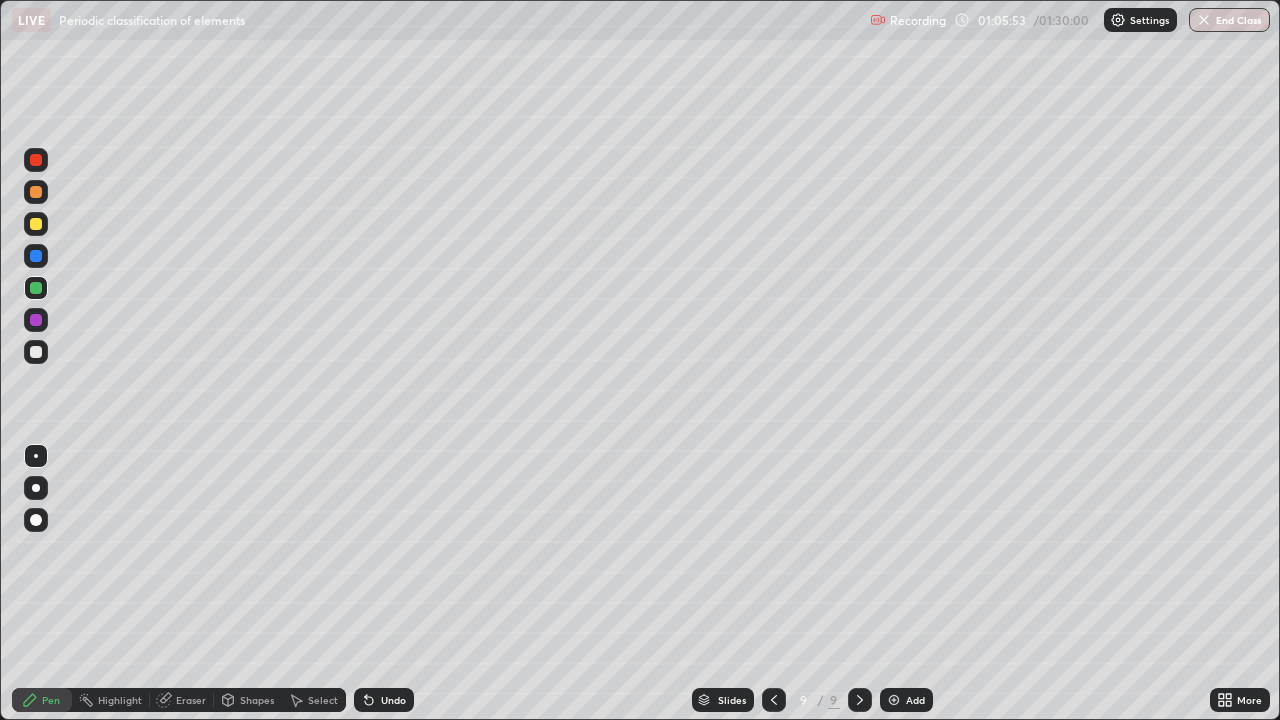 click on "Undo" at bounding box center [393, 700] 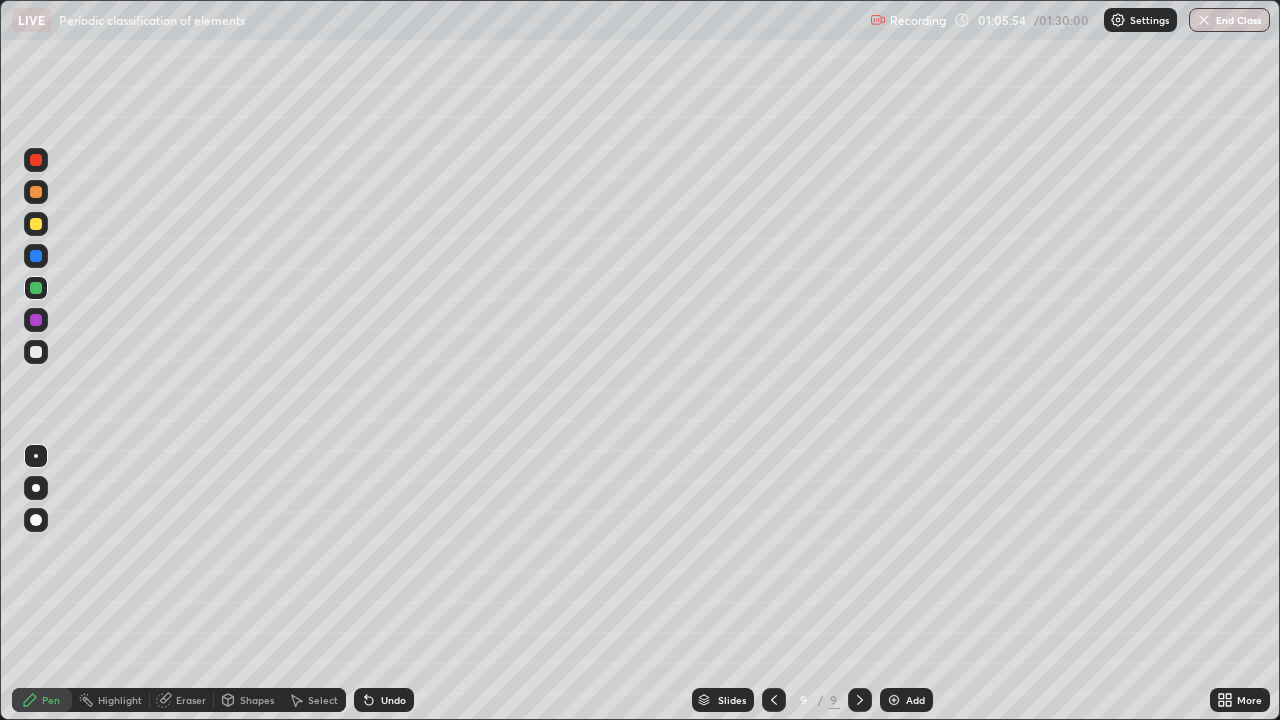 click on "Undo" at bounding box center [384, 700] 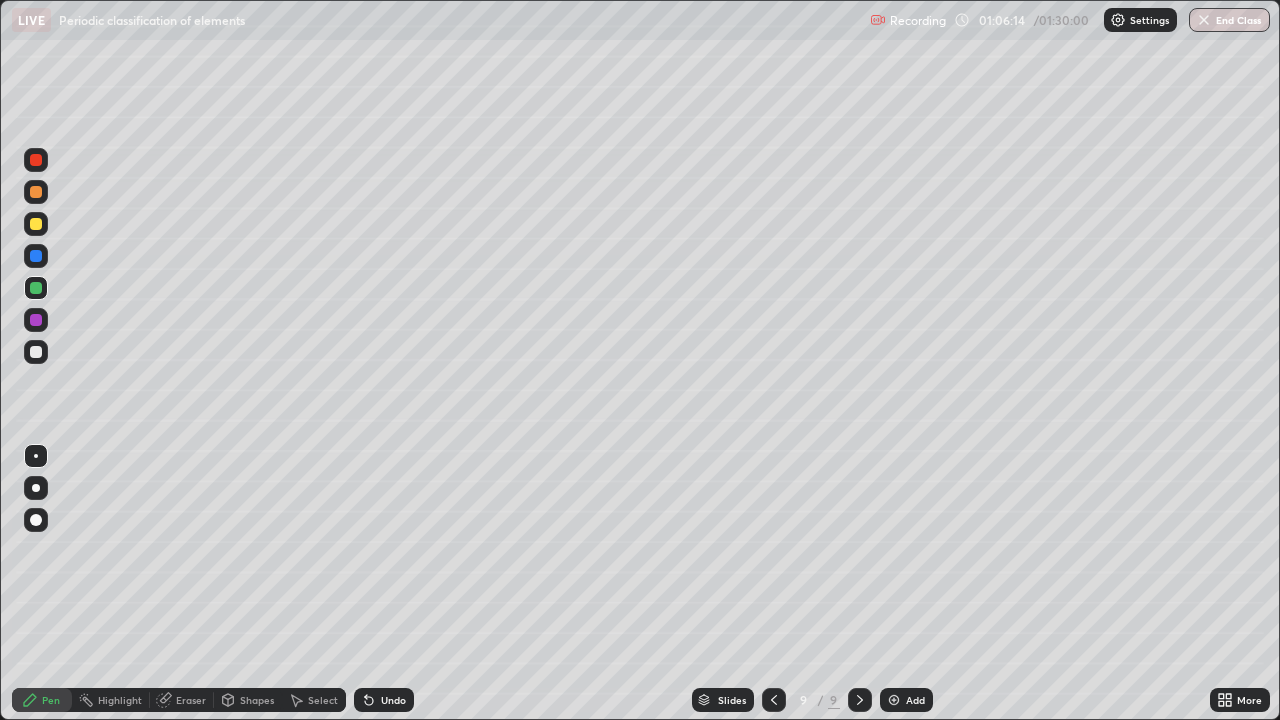 click on "Undo" at bounding box center [393, 700] 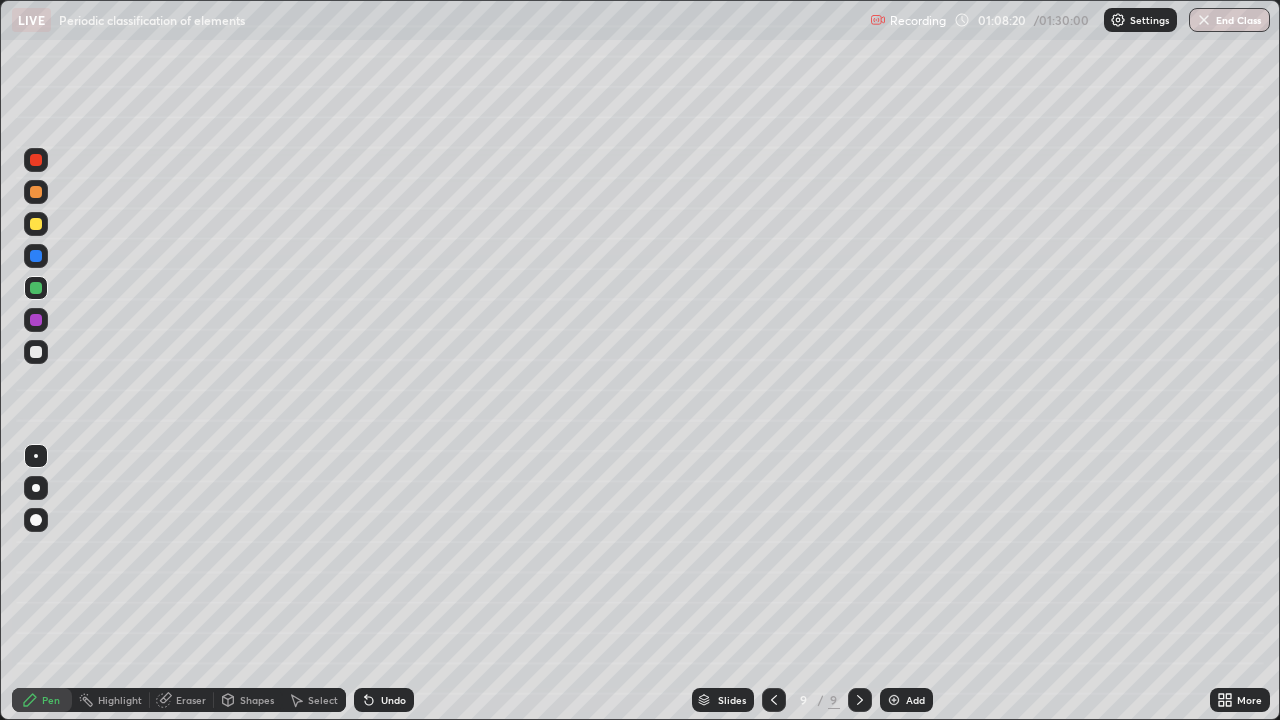 click on "Undo" at bounding box center [384, 700] 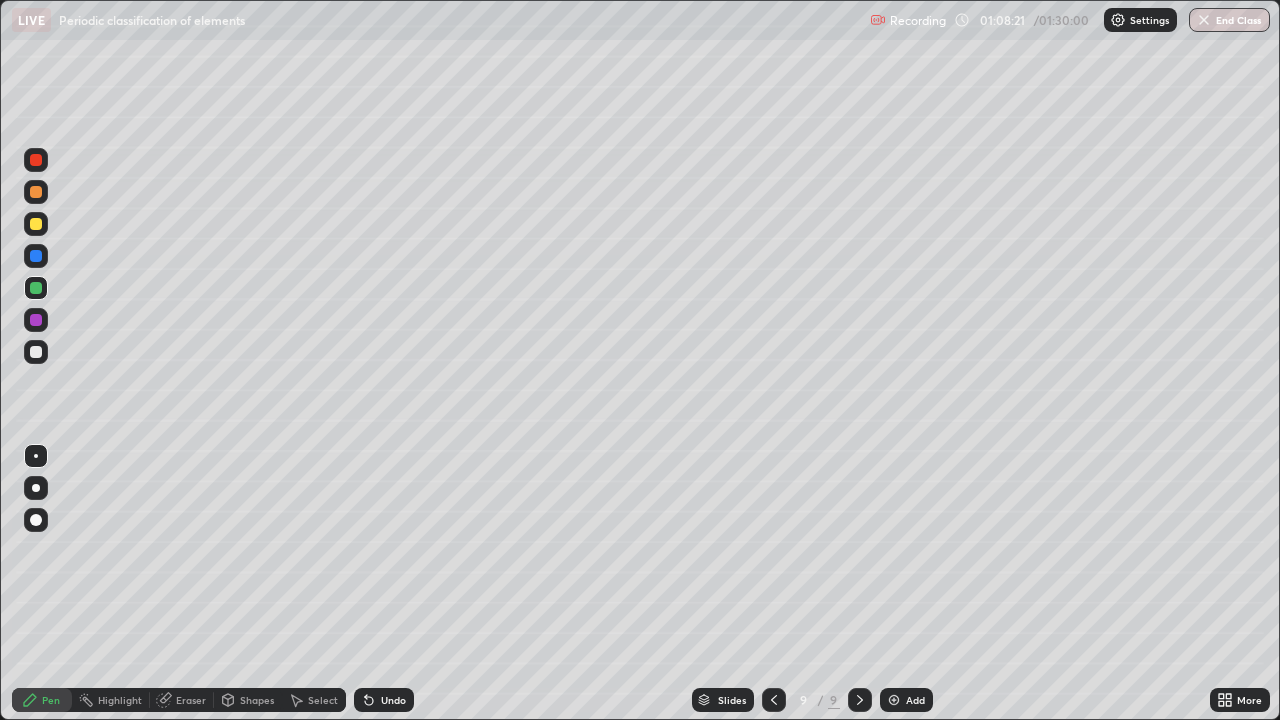 click on "Undo" at bounding box center (384, 700) 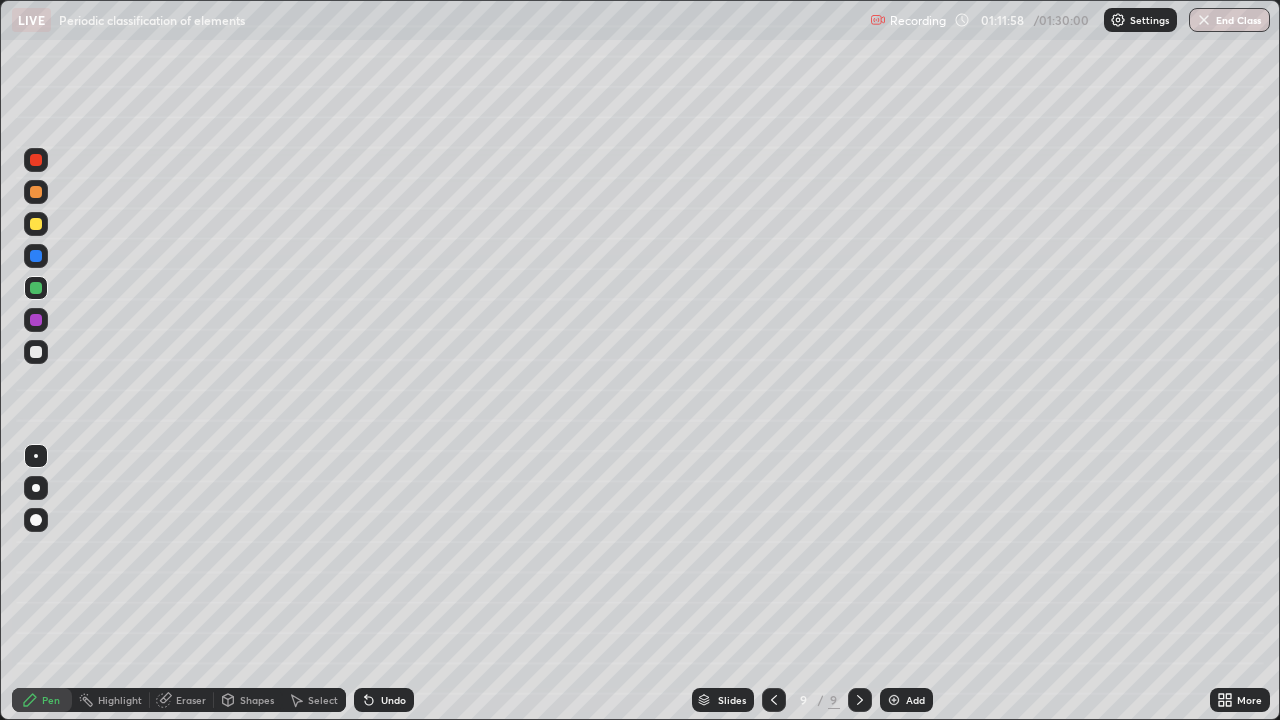 click at bounding box center (860, 700) 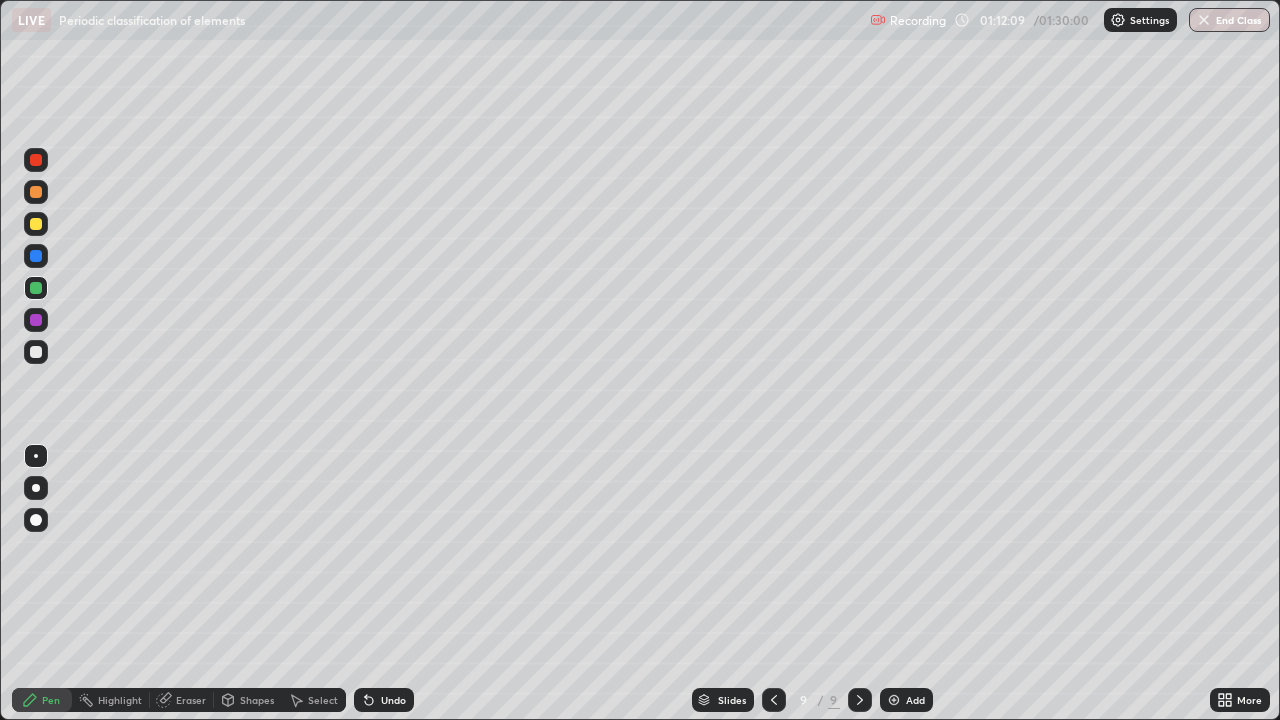 click on "Add" at bounding box center (906, 700) 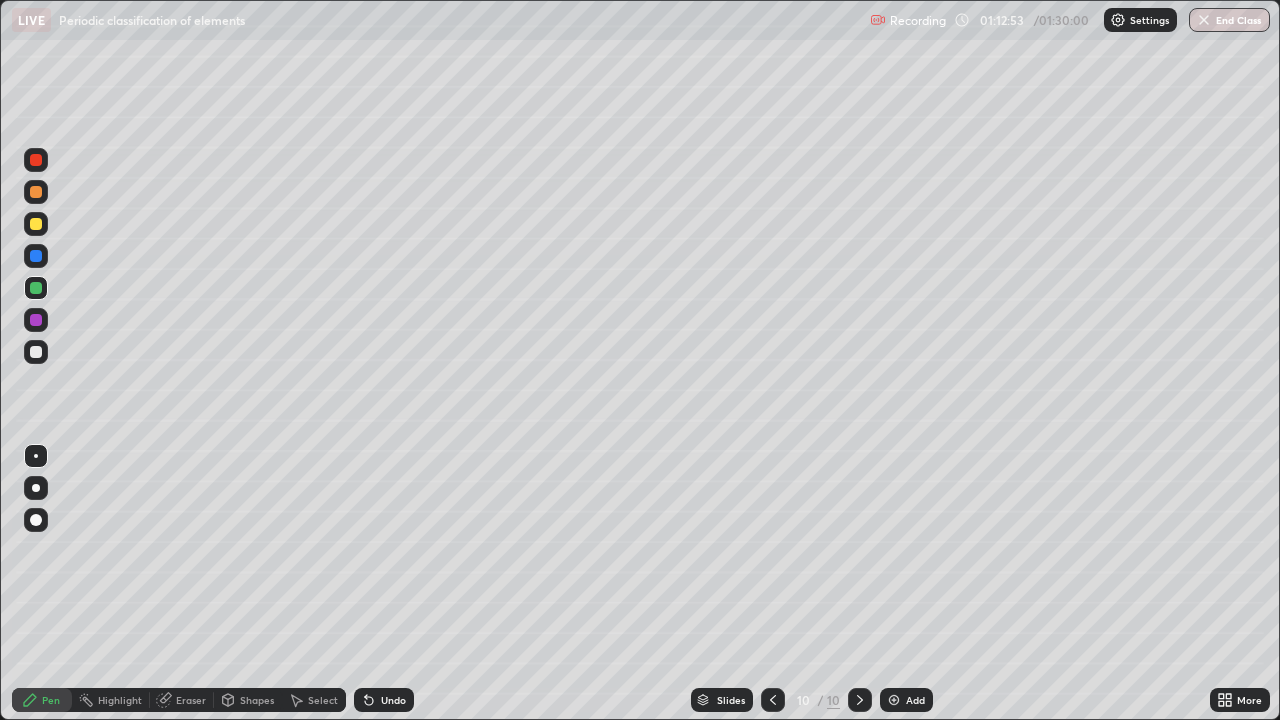 click at bounding box center (36, 224) 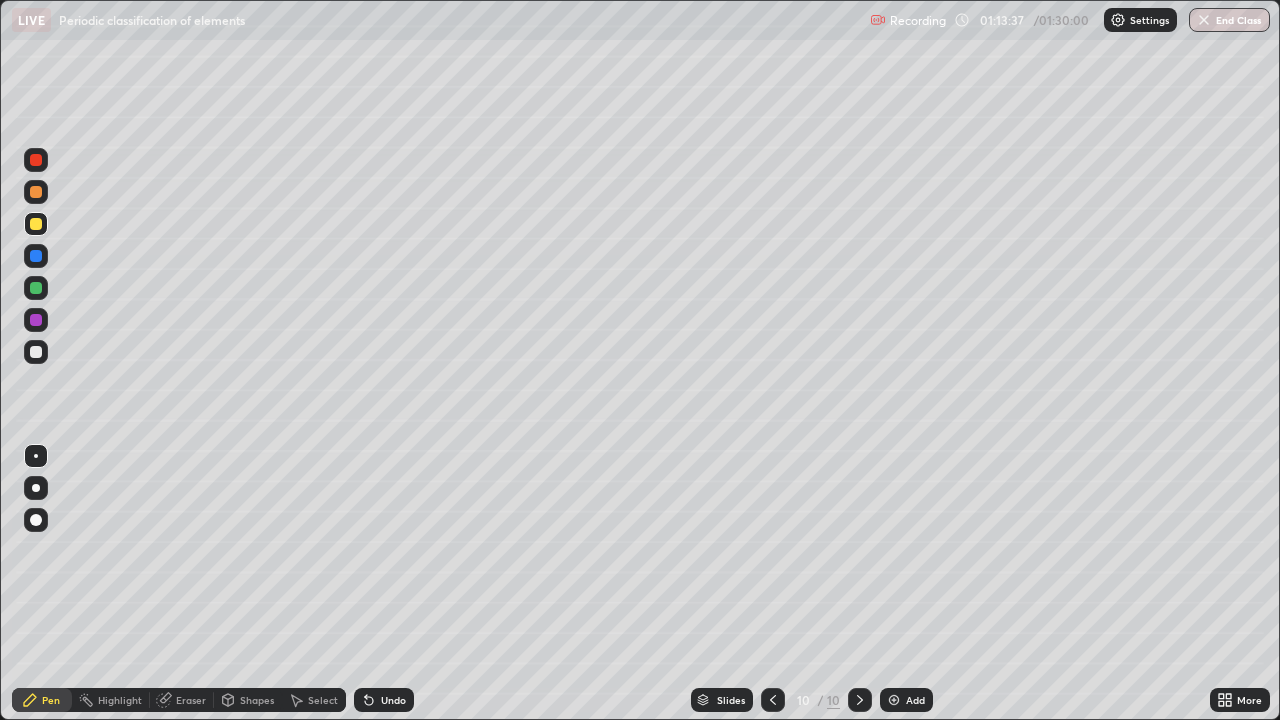 click at bounding box center [36, 288] 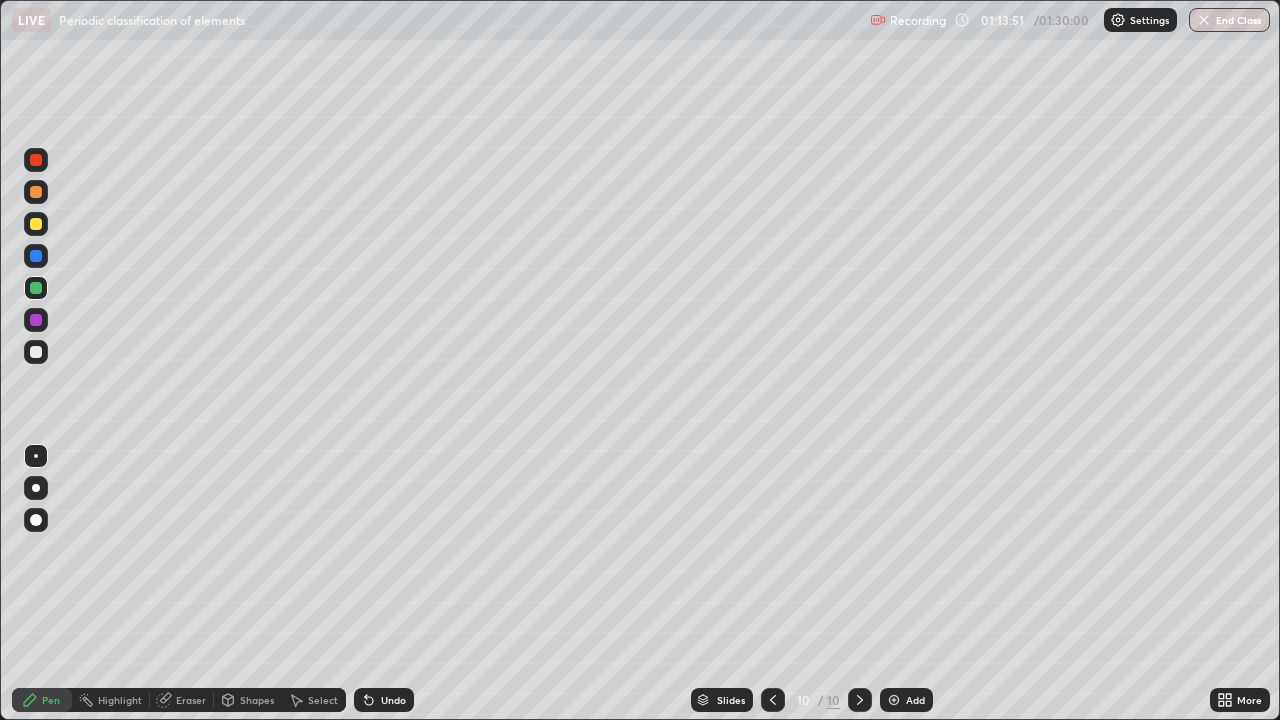 click on "Undo" at bounding box center (384, 700) 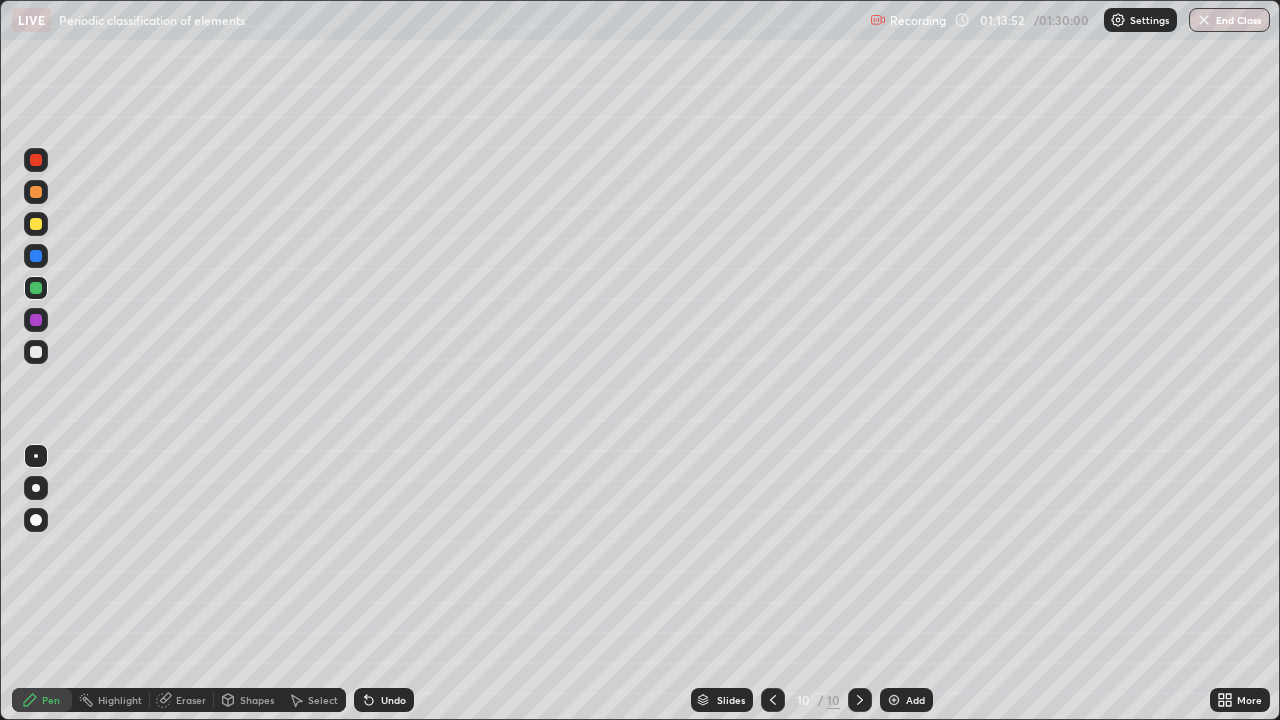click on "Undo" at bounding box center (393, 700) 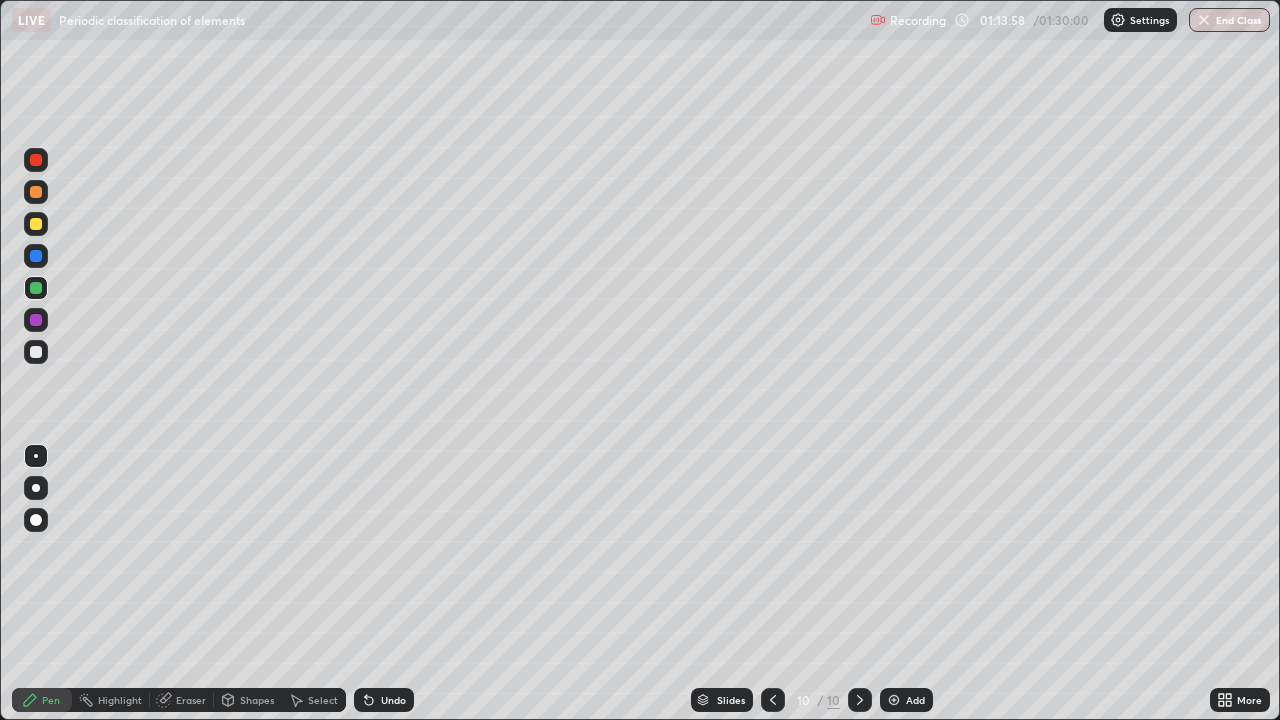 click at bounding box center (36, 352) 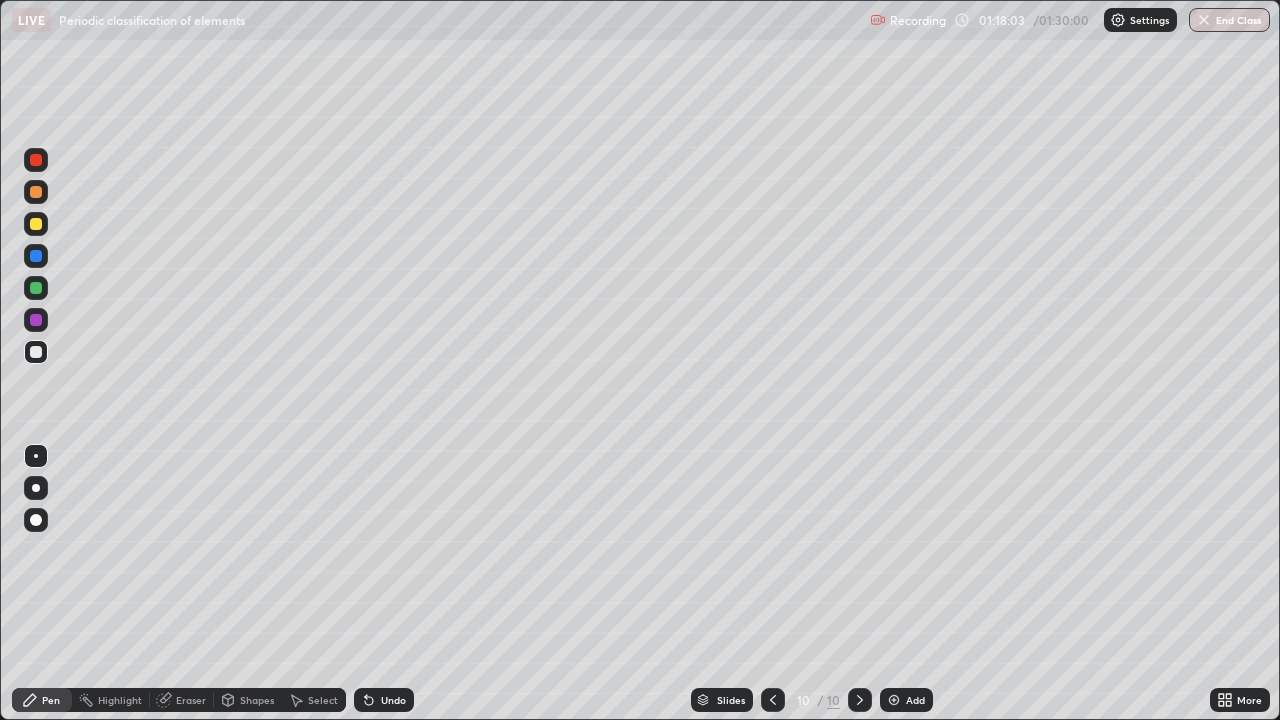 click on "Undo" at bounding box center [384, 700] 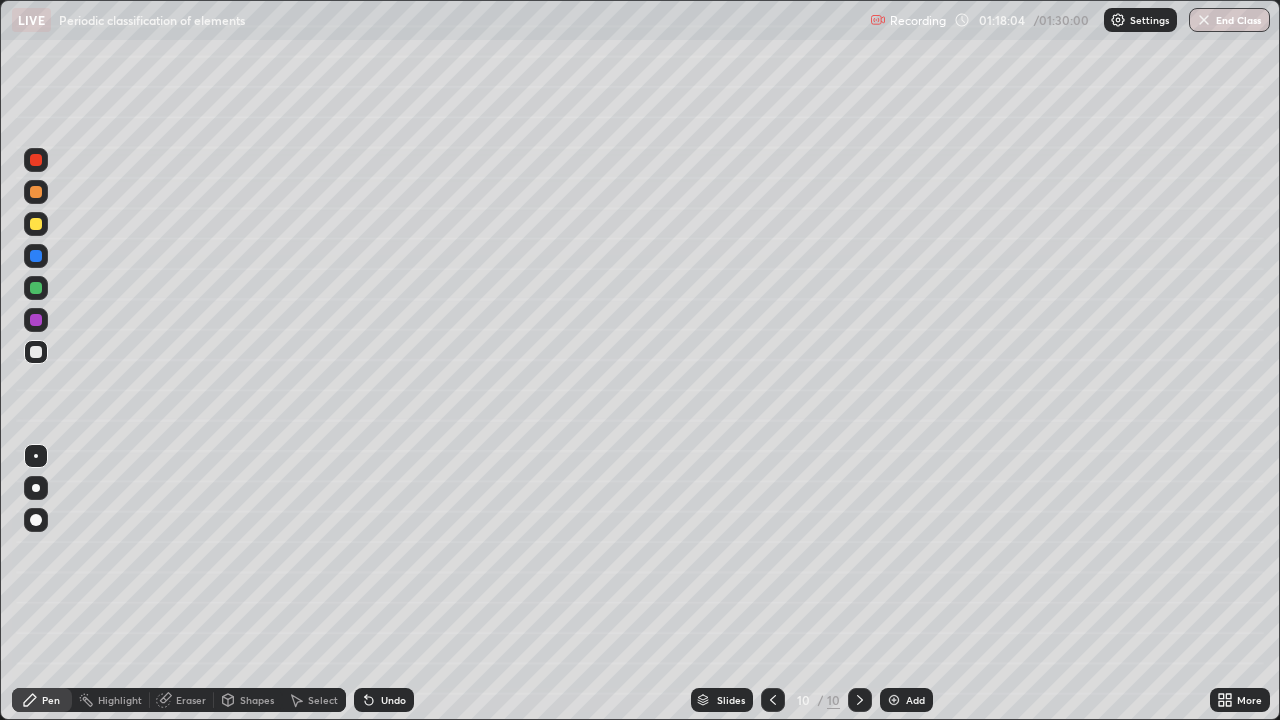 click on "Undo" at bounding box center (384, 700) 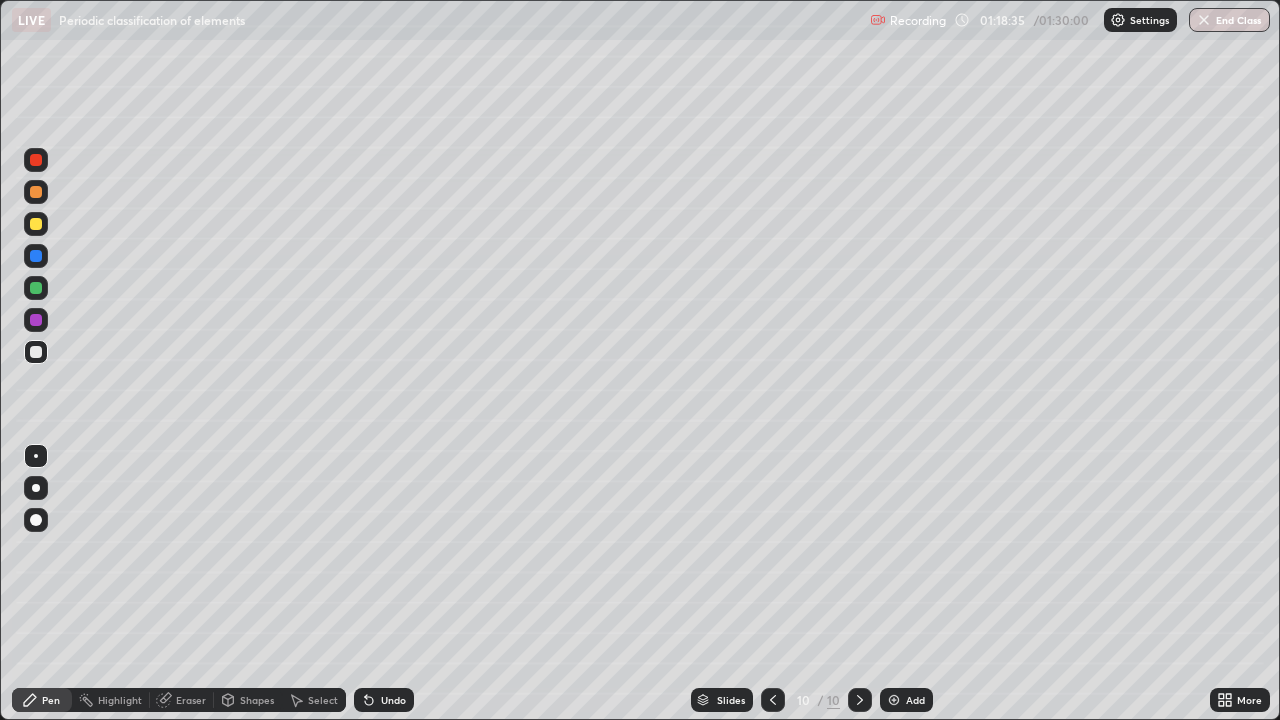click on "Undo" at bounding box center (384, 700) 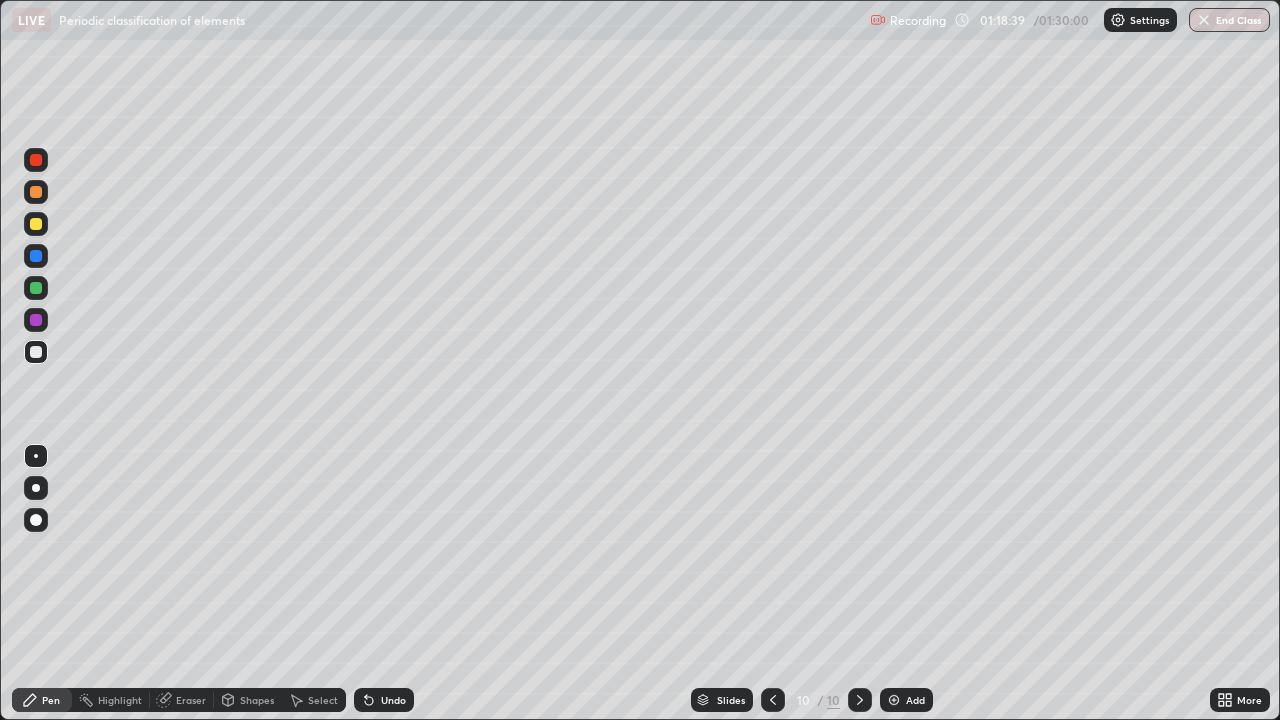 click on "Undo" at bounding box center [384, 700] 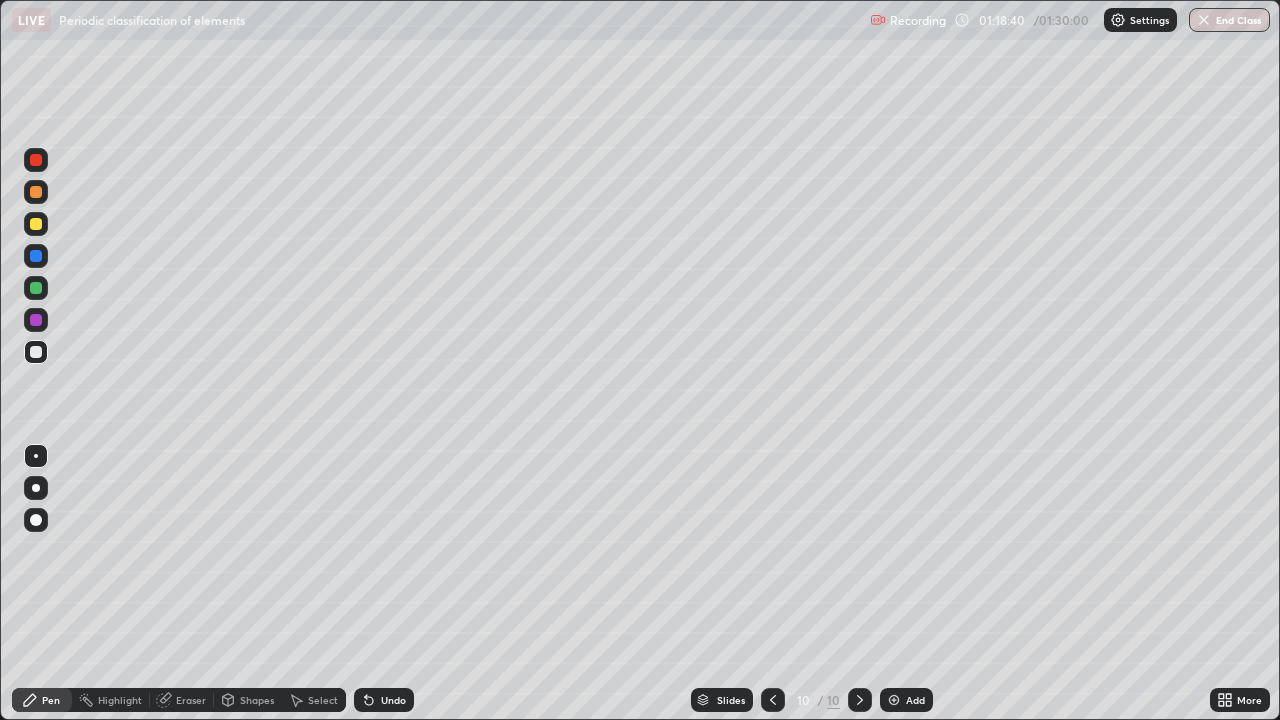 click on "Undo" at bounding box center [384, 700] 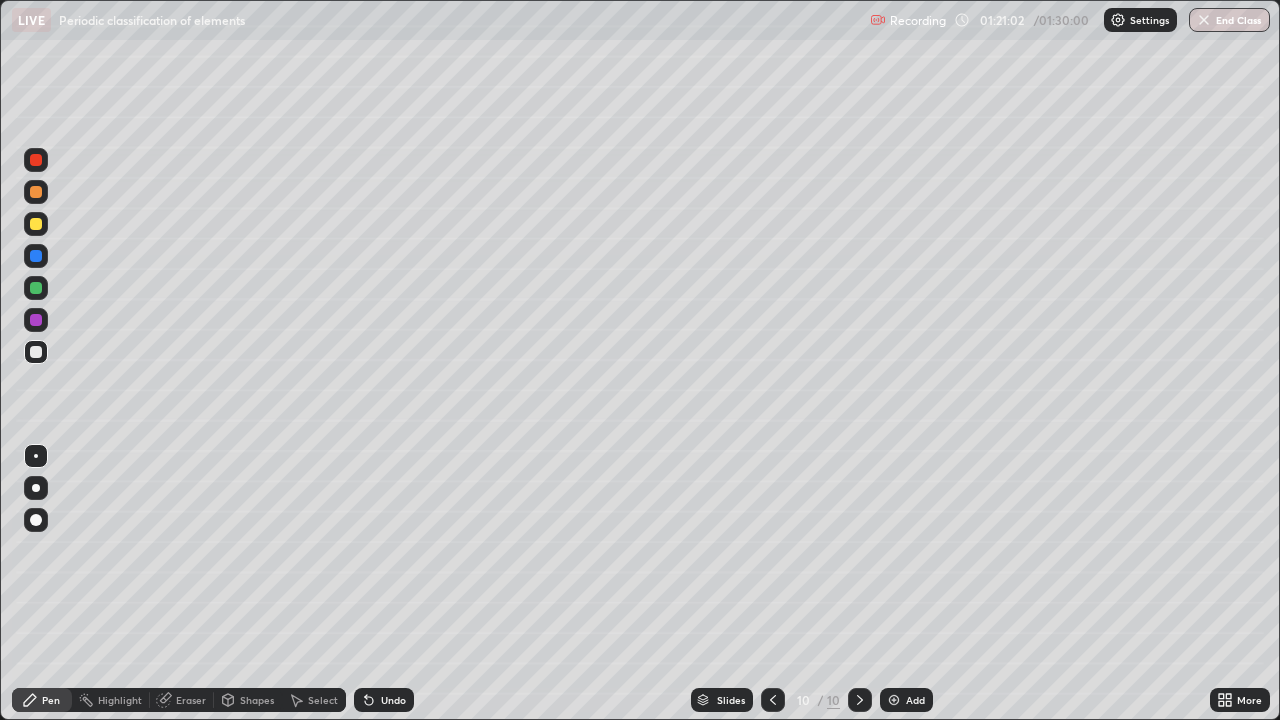 click on "More" at bounding box center (1240, 700) 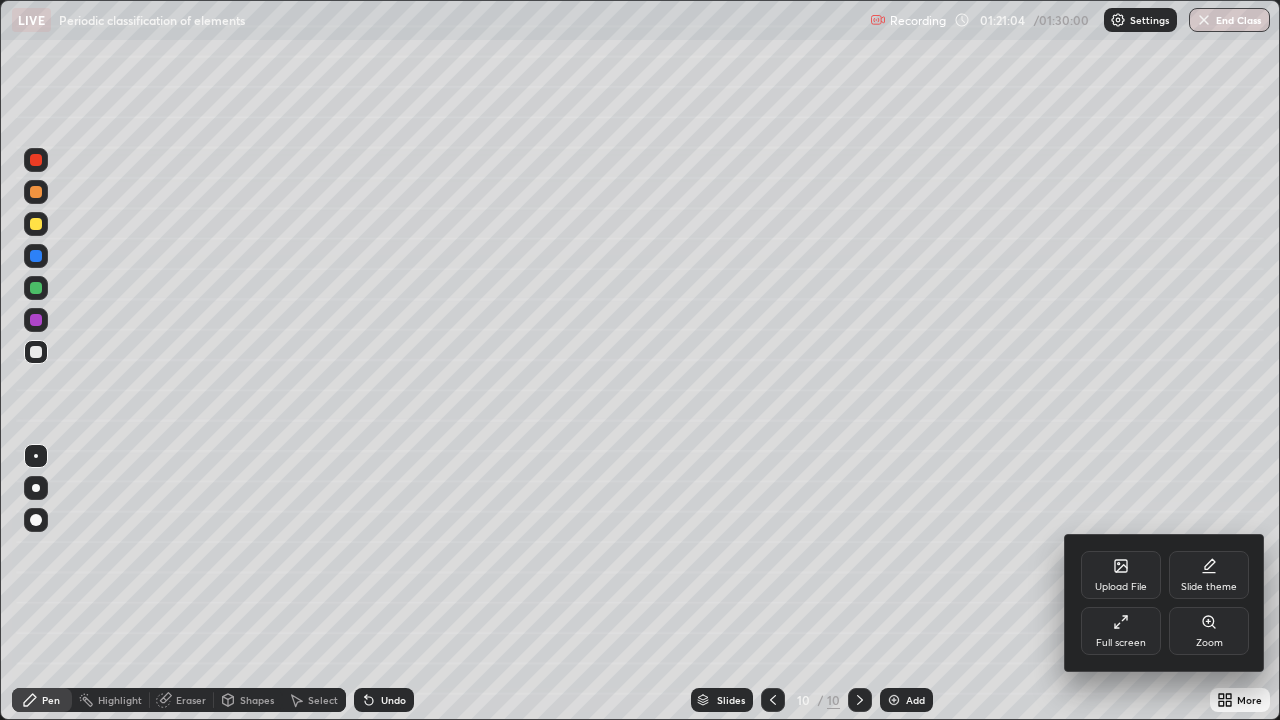click at bounding box center (640, 360) 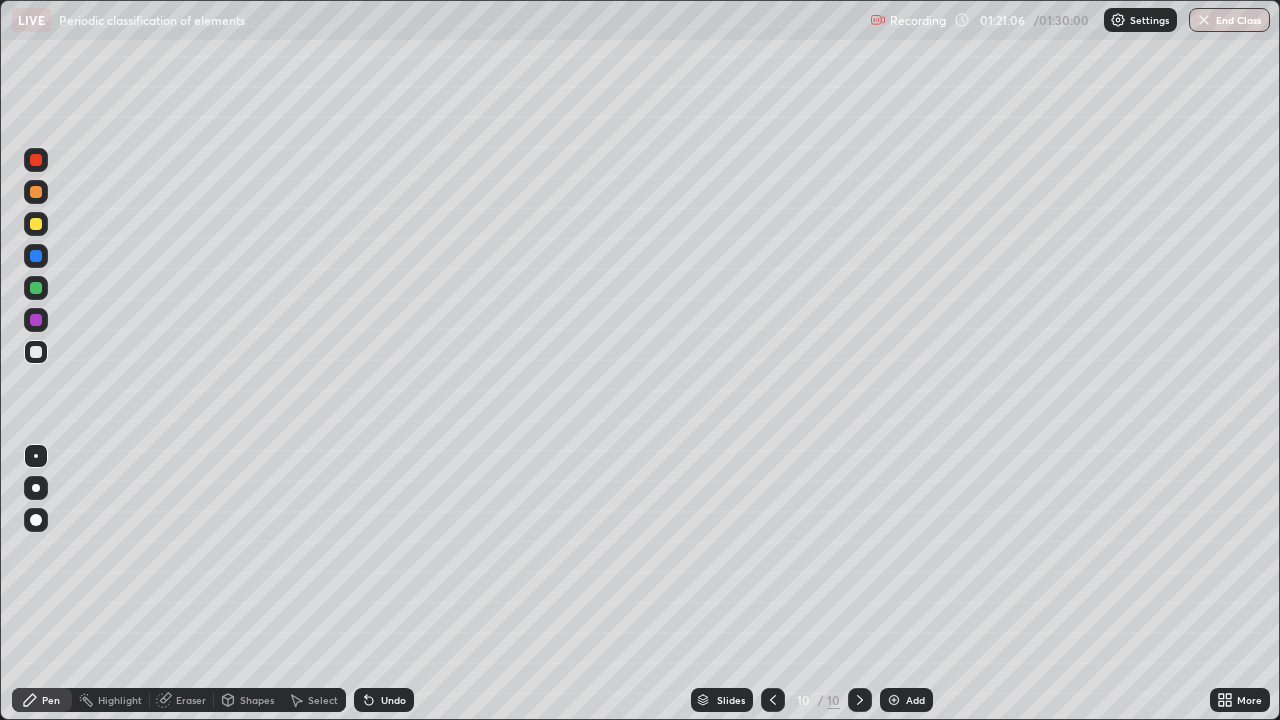 click on "More" at bounding box center [1240, 700] 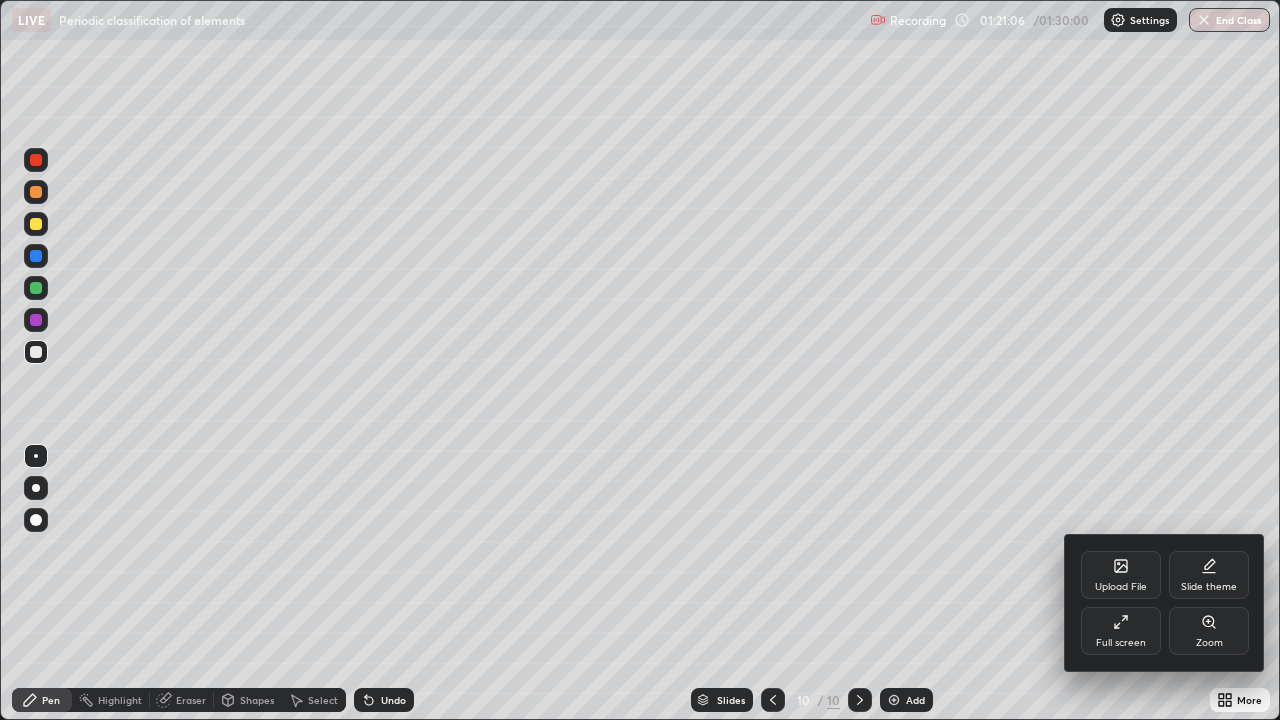 click at bounding box center [640, 360] 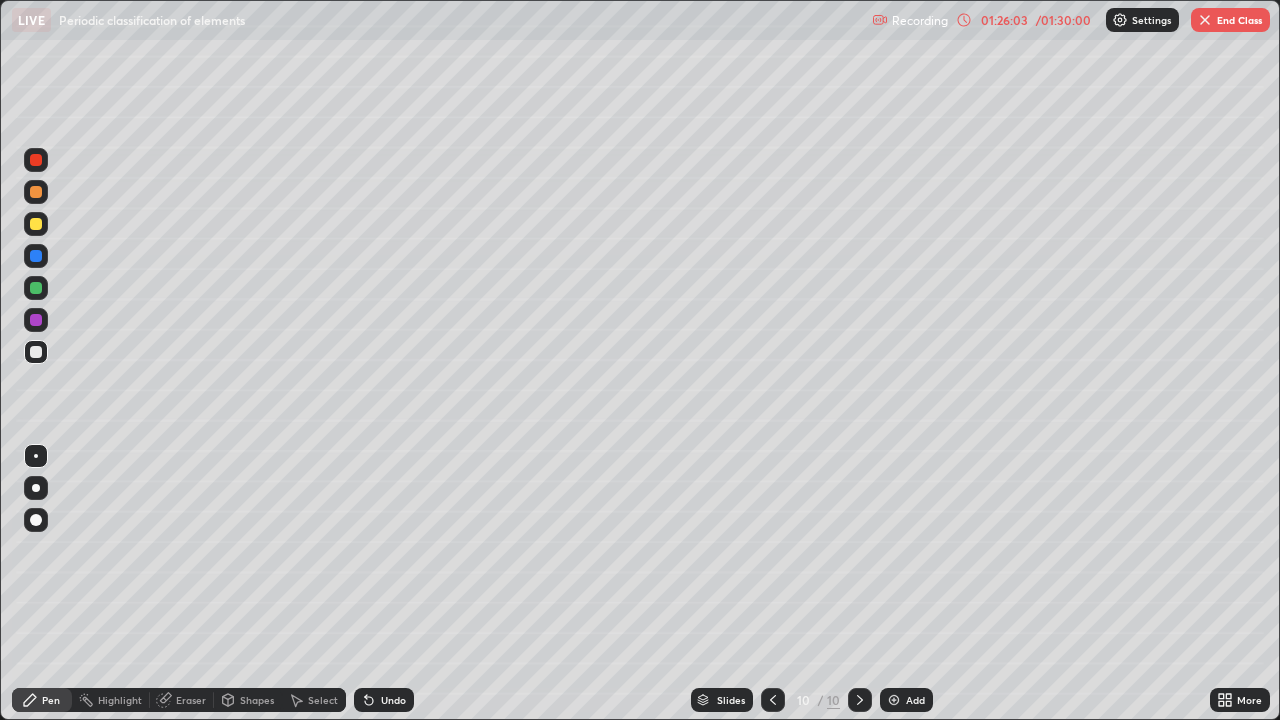 click on "Add" at bounding box center (906, 700) 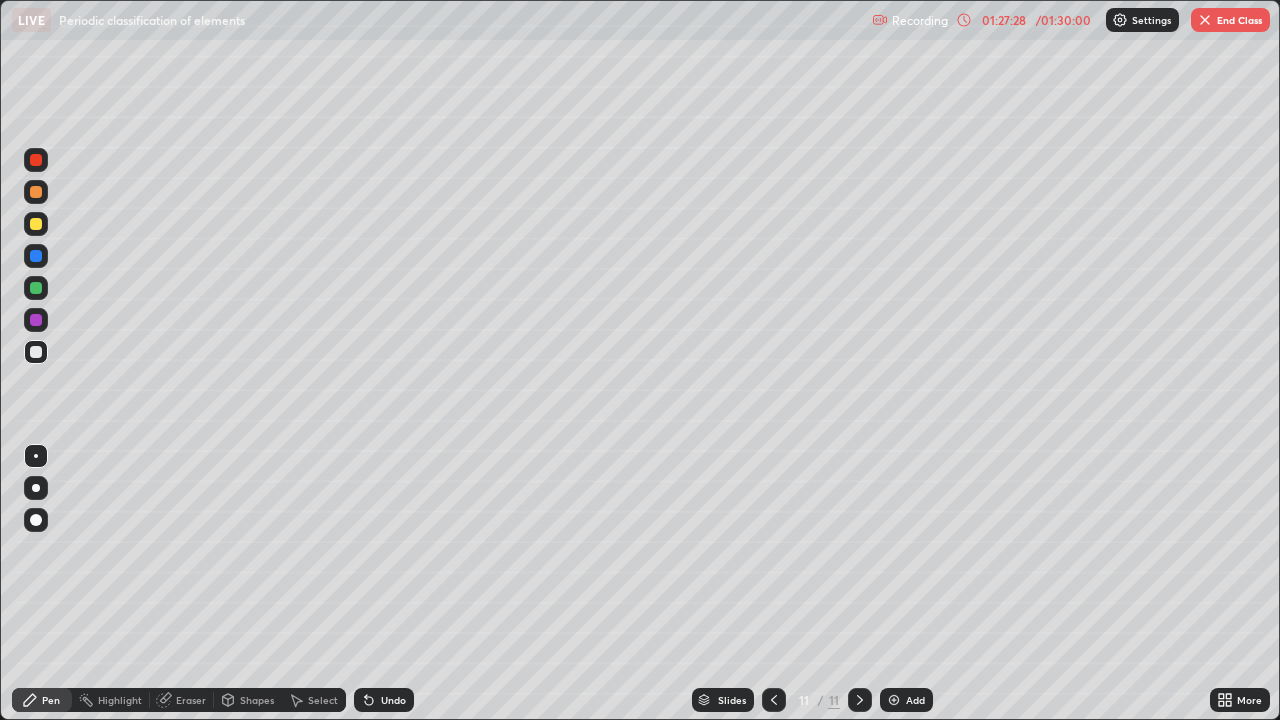 click on "Undo" at bounding box center [393, 700] 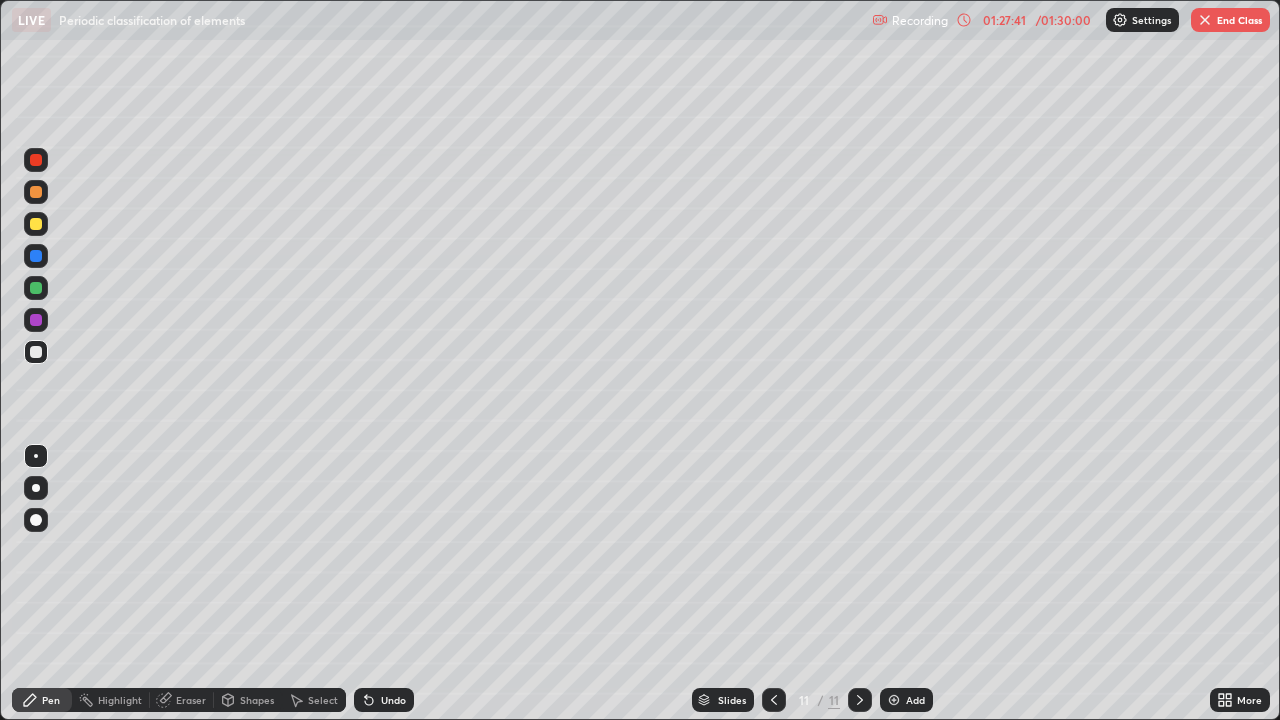 click on "Undo" at bounding box center (393, 700) 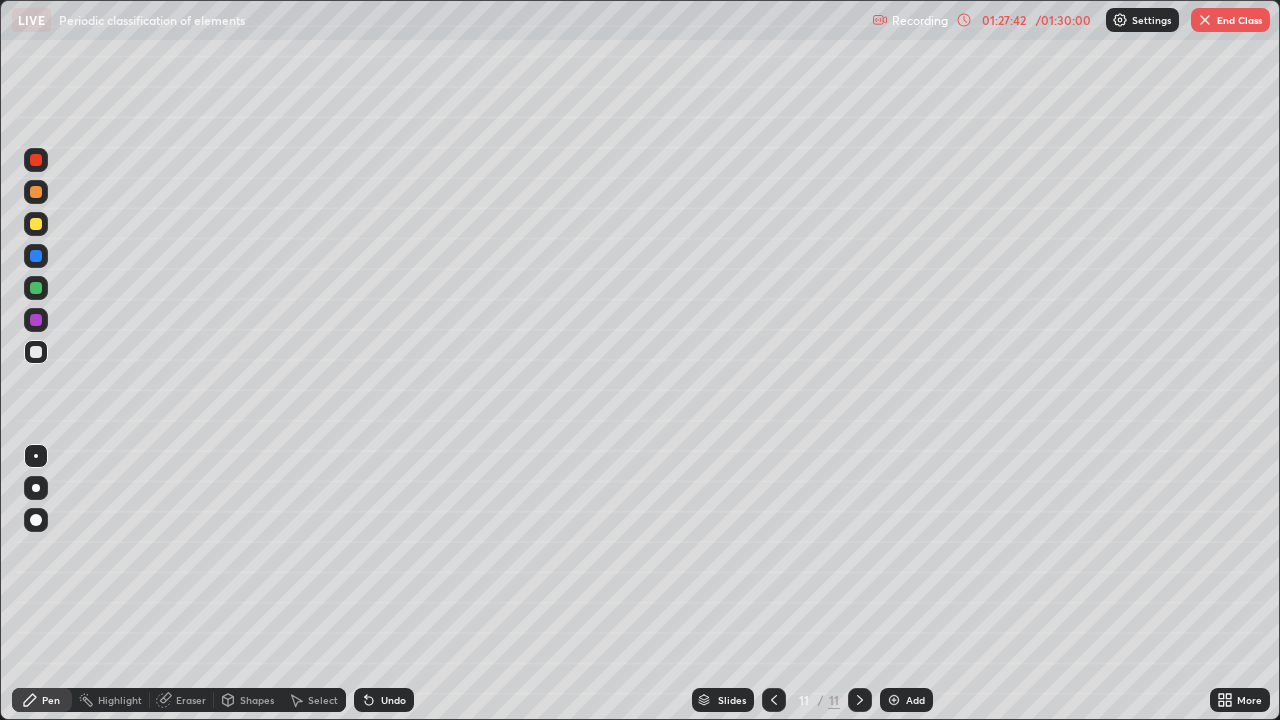 click on "Undo" at bounding box center (393, 700) 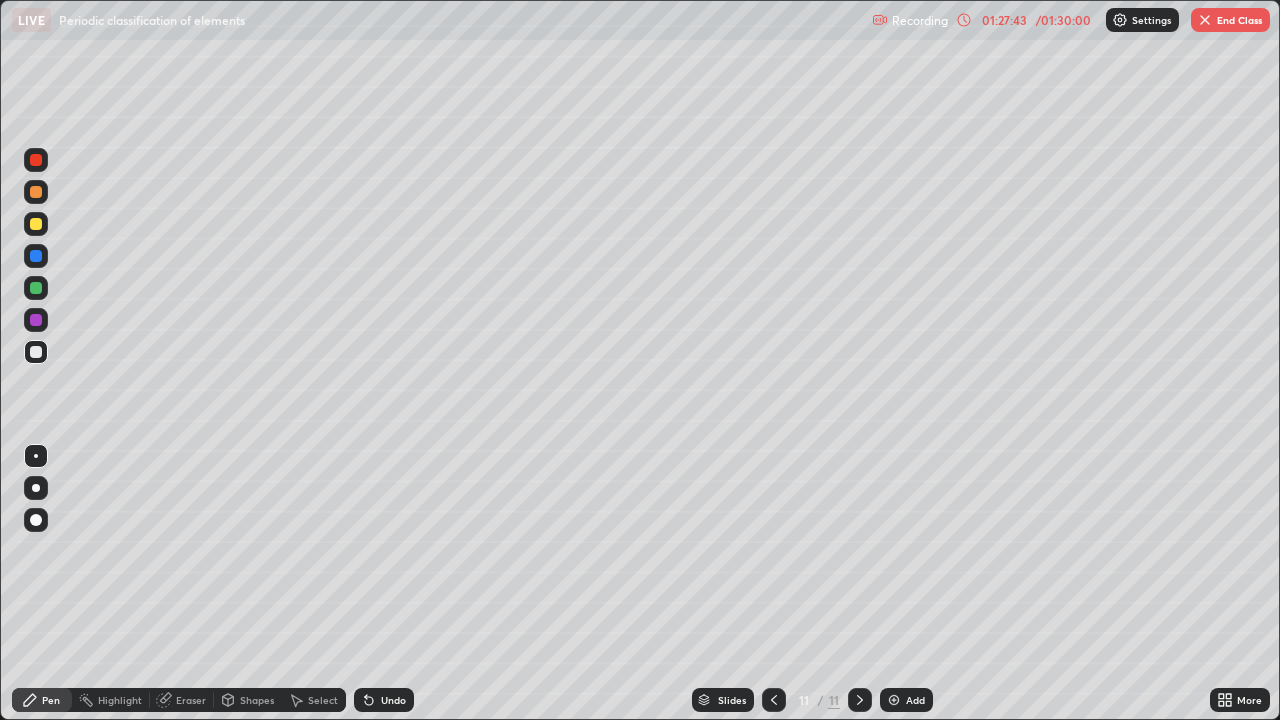 click on "Undo" at bounding box center (384, 700) 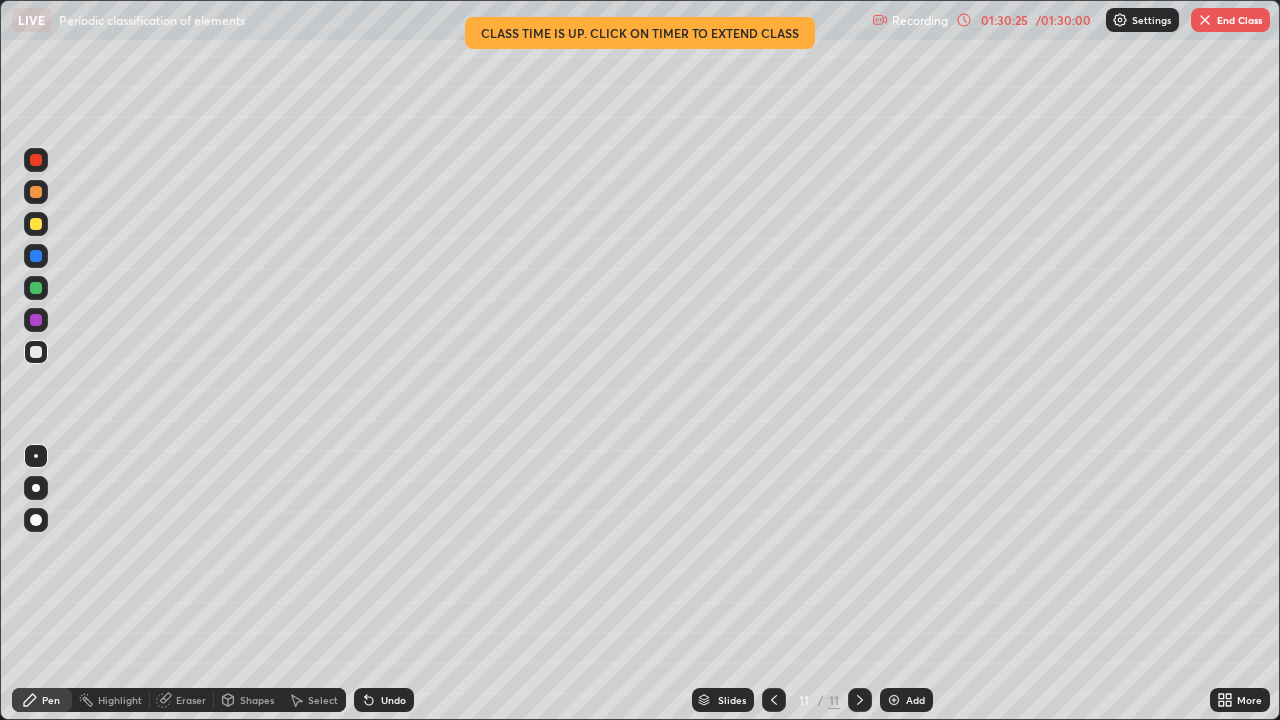 click on "End Class" at bounding box center (1230, 20) 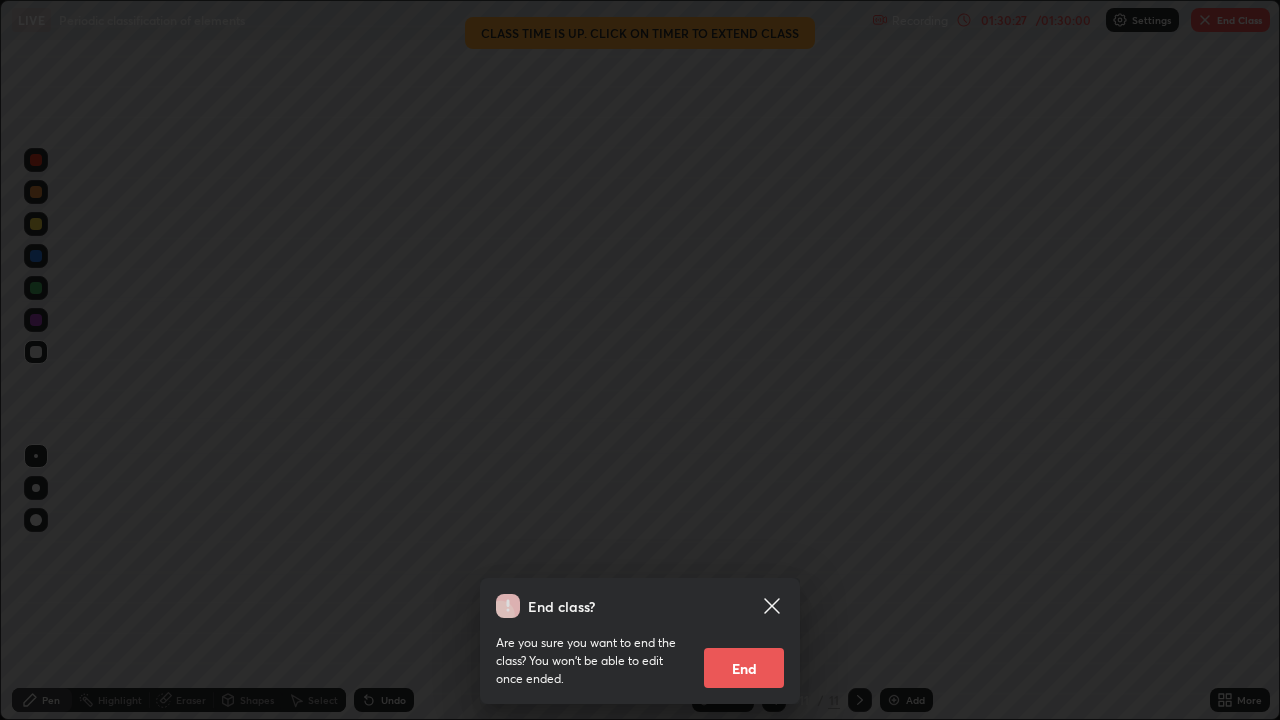 click on "End" at bounding box center (744, 668) 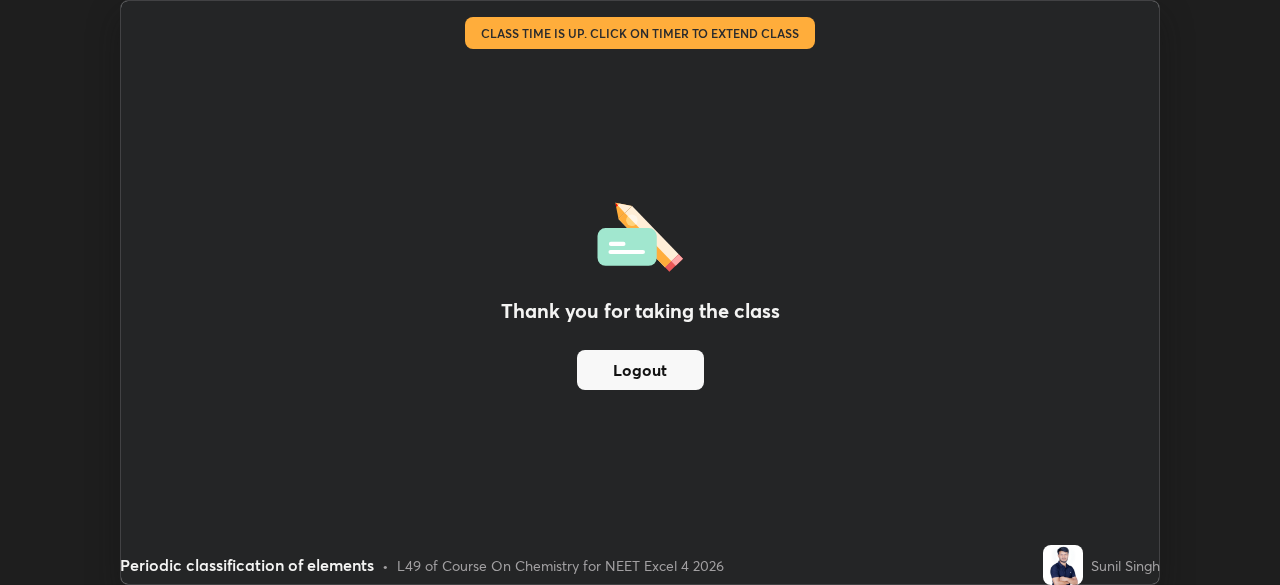 scroll, scrollTop: 585, scrollLeft: 1280, axis: both 